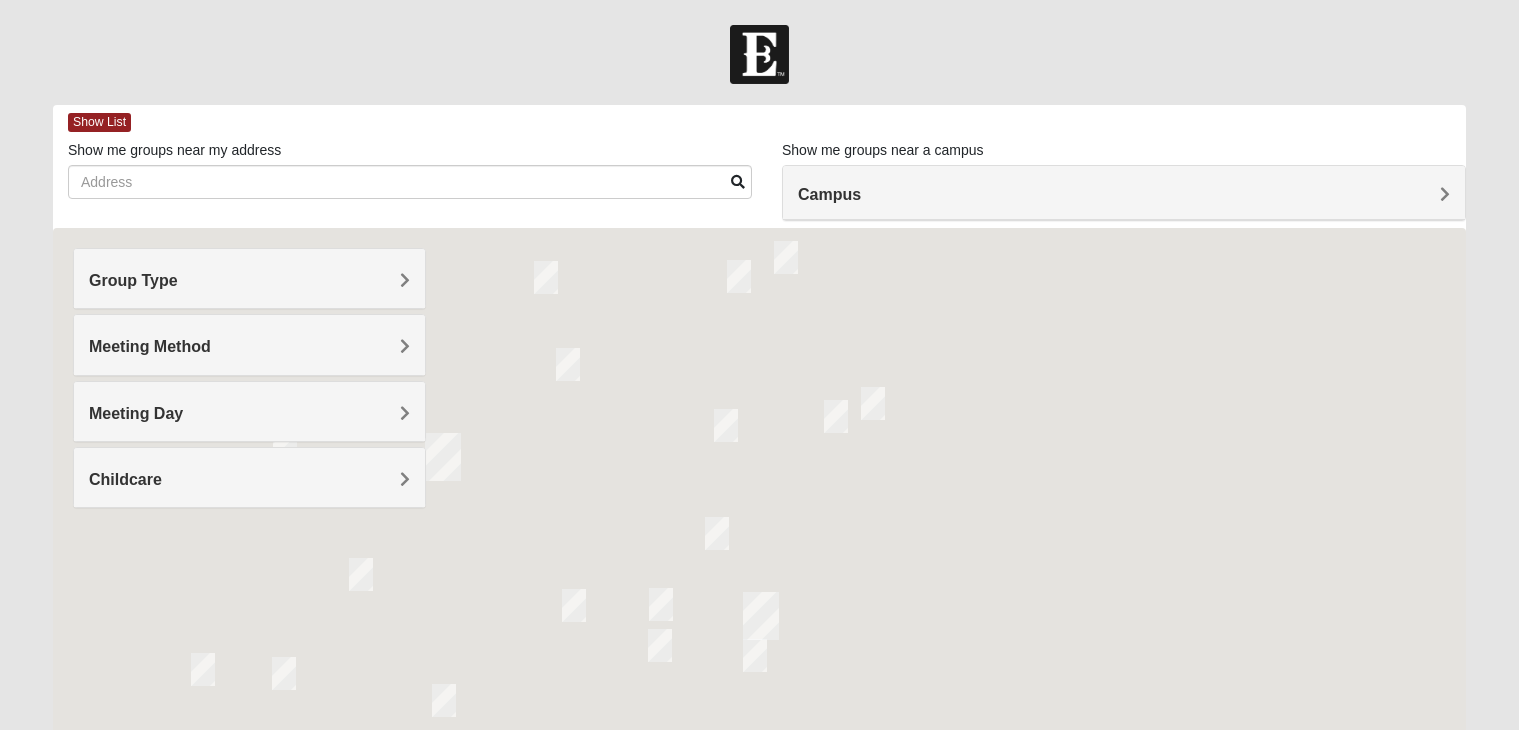 scroll, scrollTop: 0, scrollLeft: 0, axis: both 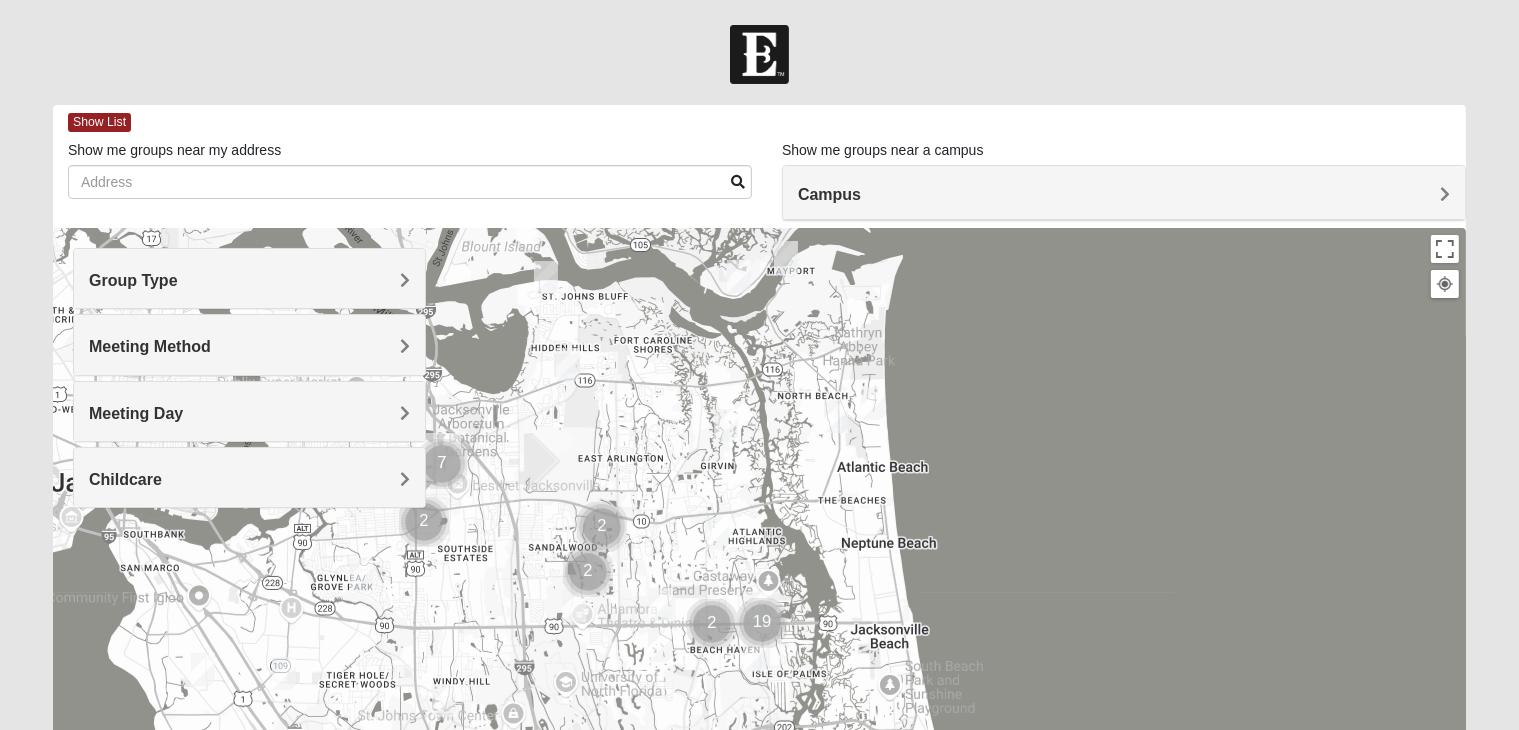 click on "Group Type" at bounding box center (249, 278) 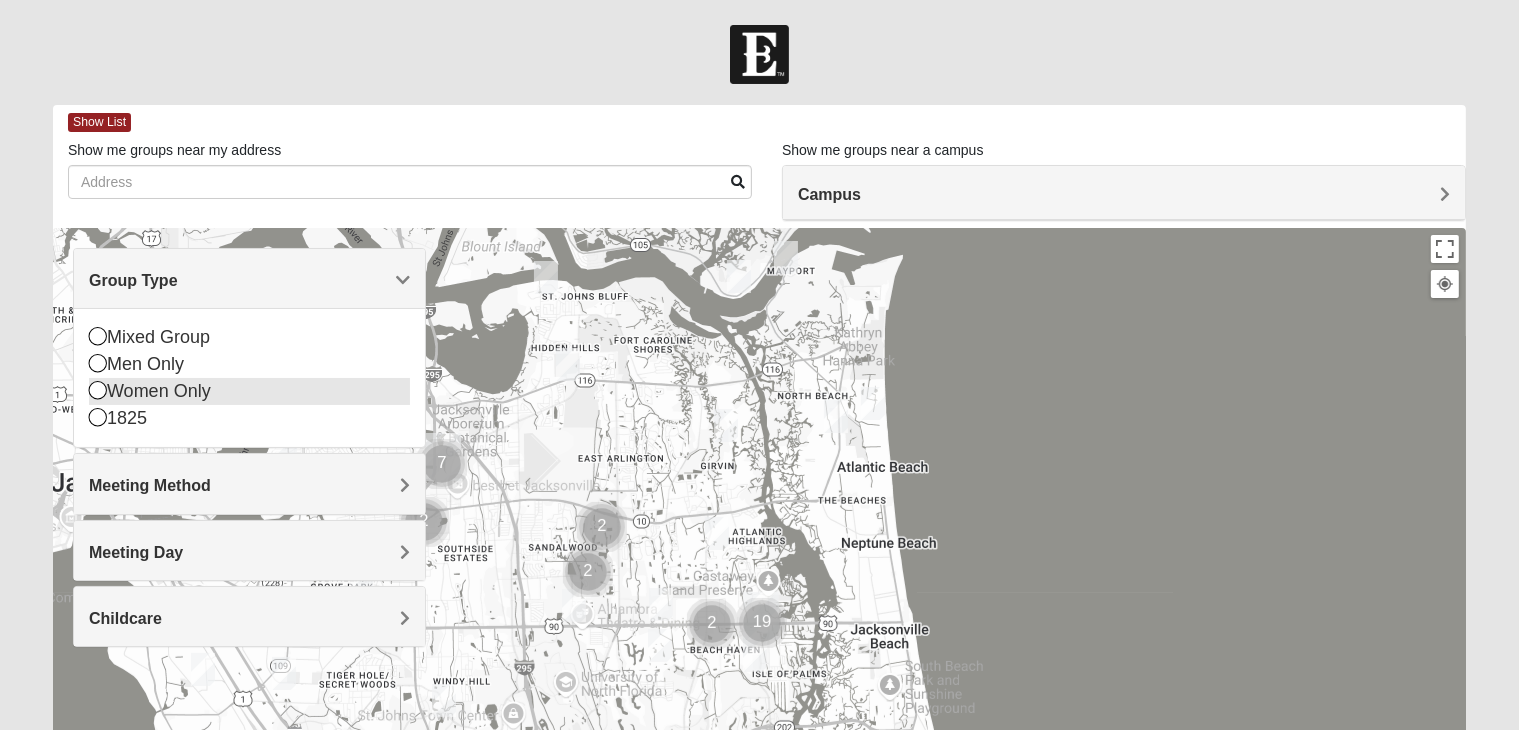 click on "Women Only" at bounding box center [249, 391] 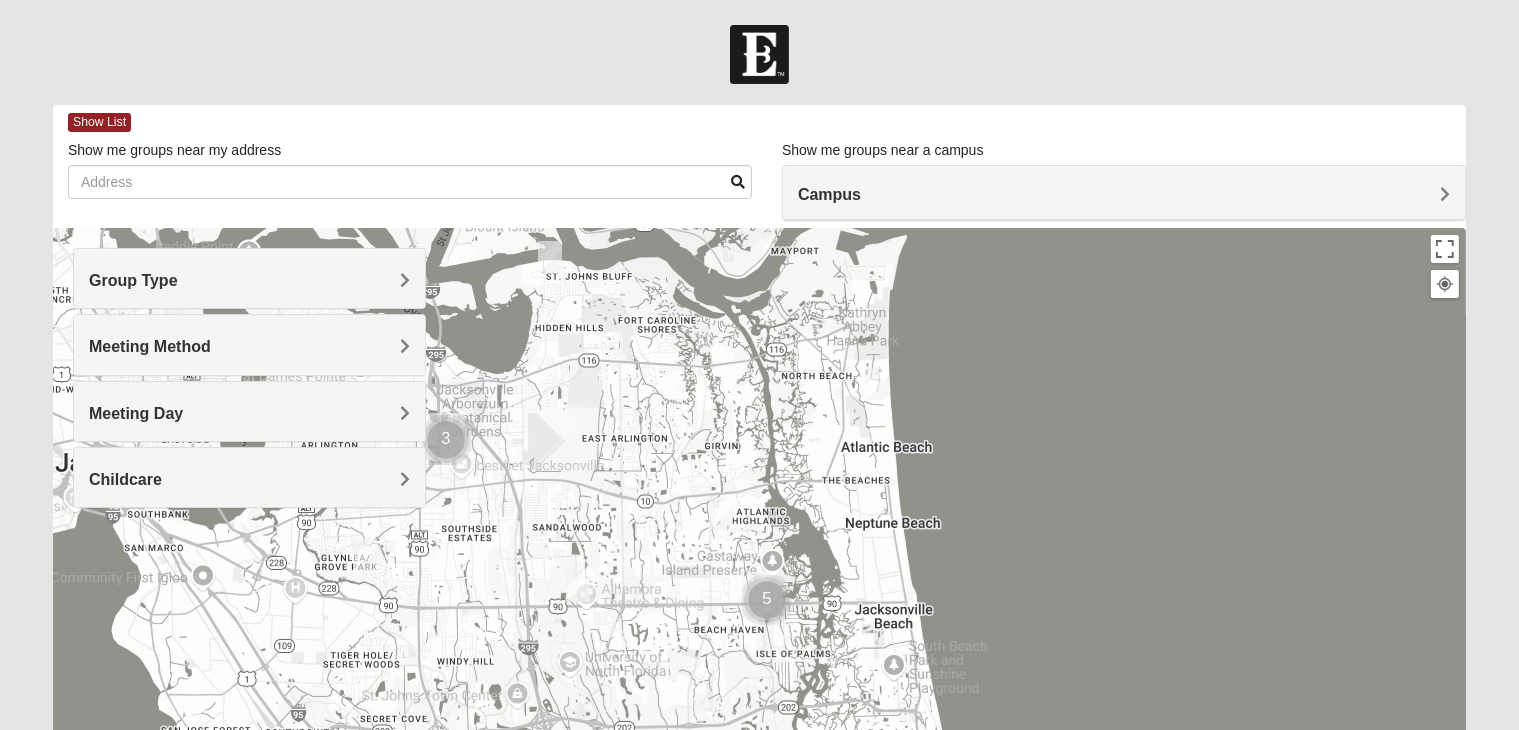 drag, startPoint x: 624, startPoint y: 467, endPoint x: 718, endPoint y: 245, distance: 241.0809 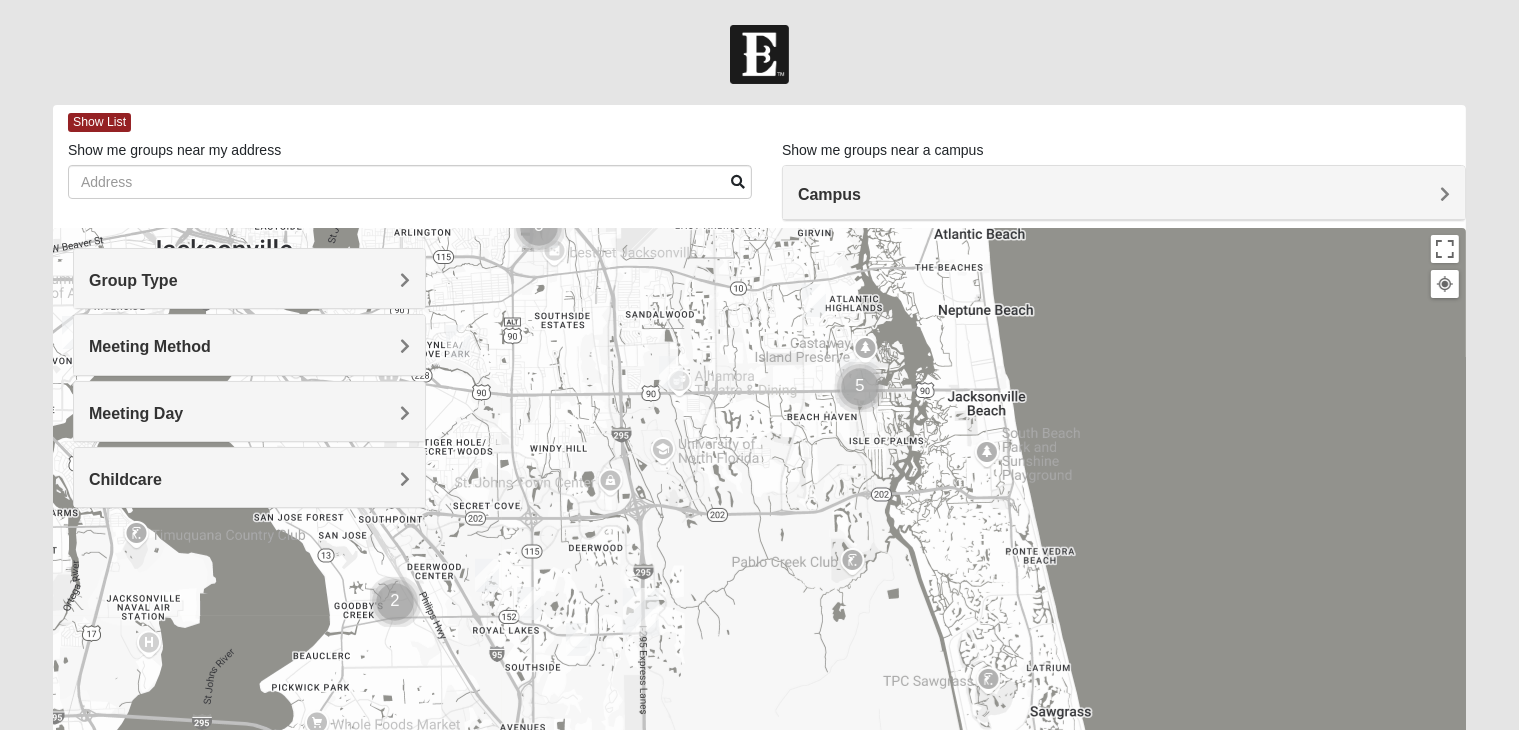 drag, startPoint x: 568, startPoint y: 542, endPoint x: 601, endPoint y: 485, distance: 65.863495 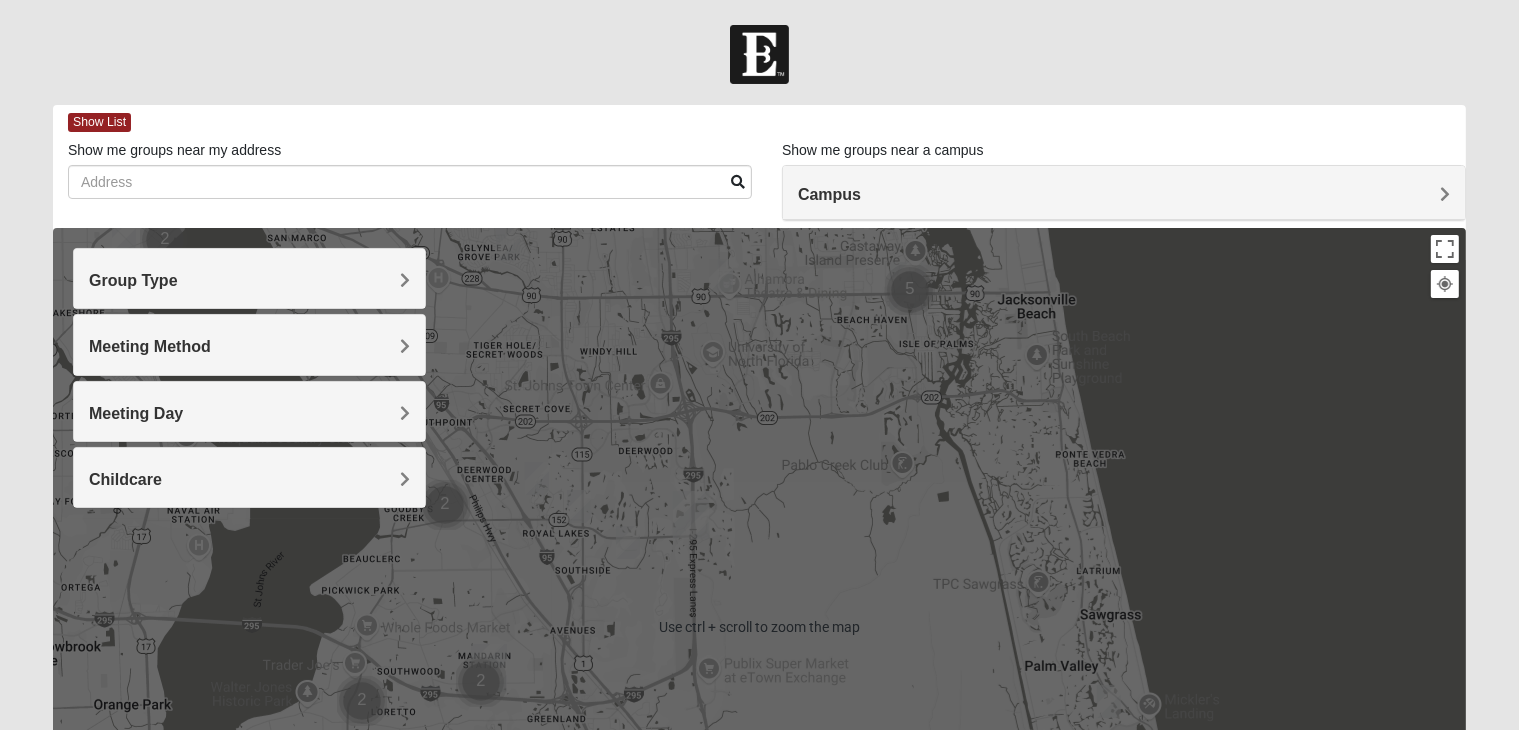 click at bounding box center [759, 628] 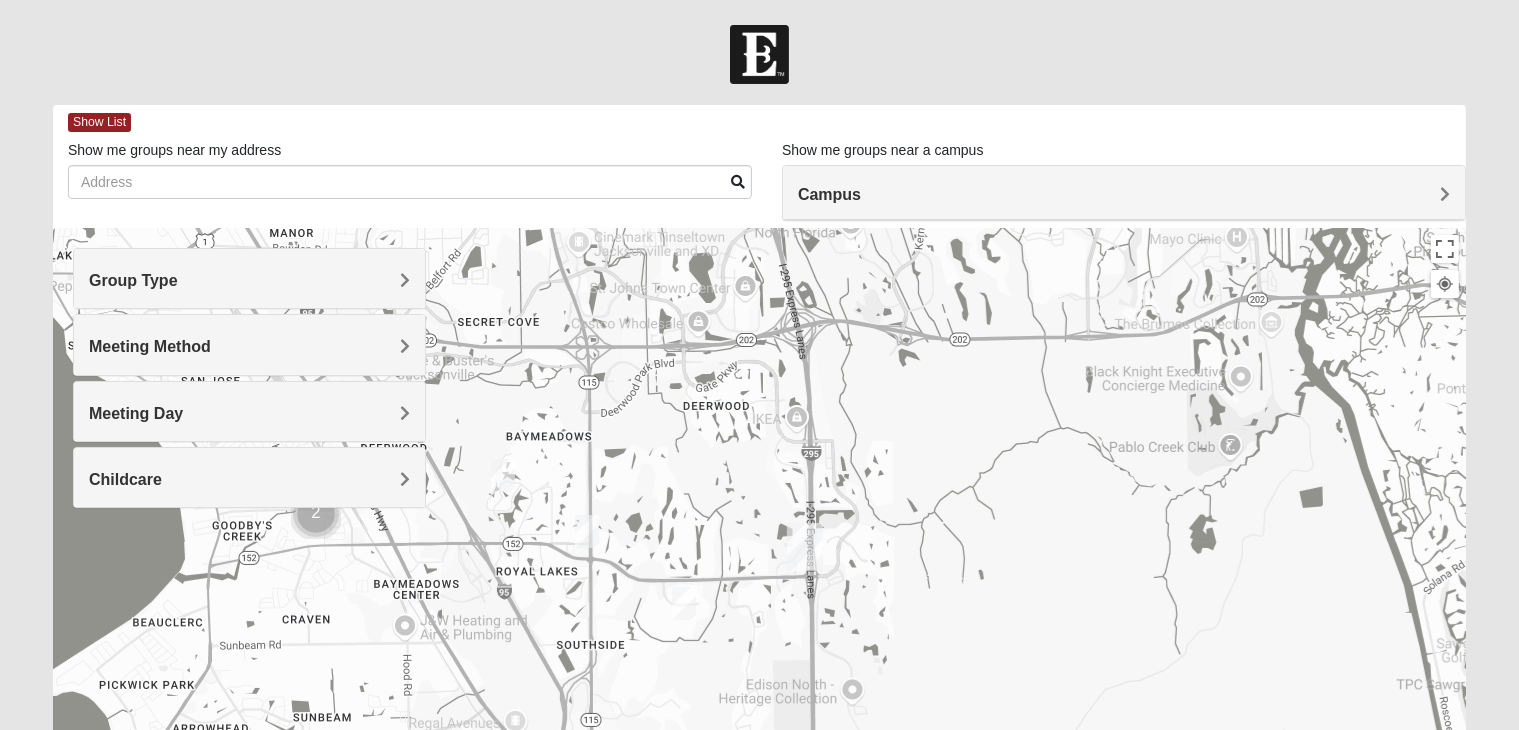 drag, startPoint x: 603, startPoint y: 565, endPoint x: 638, endPoint y: 541, distance: 42.43819 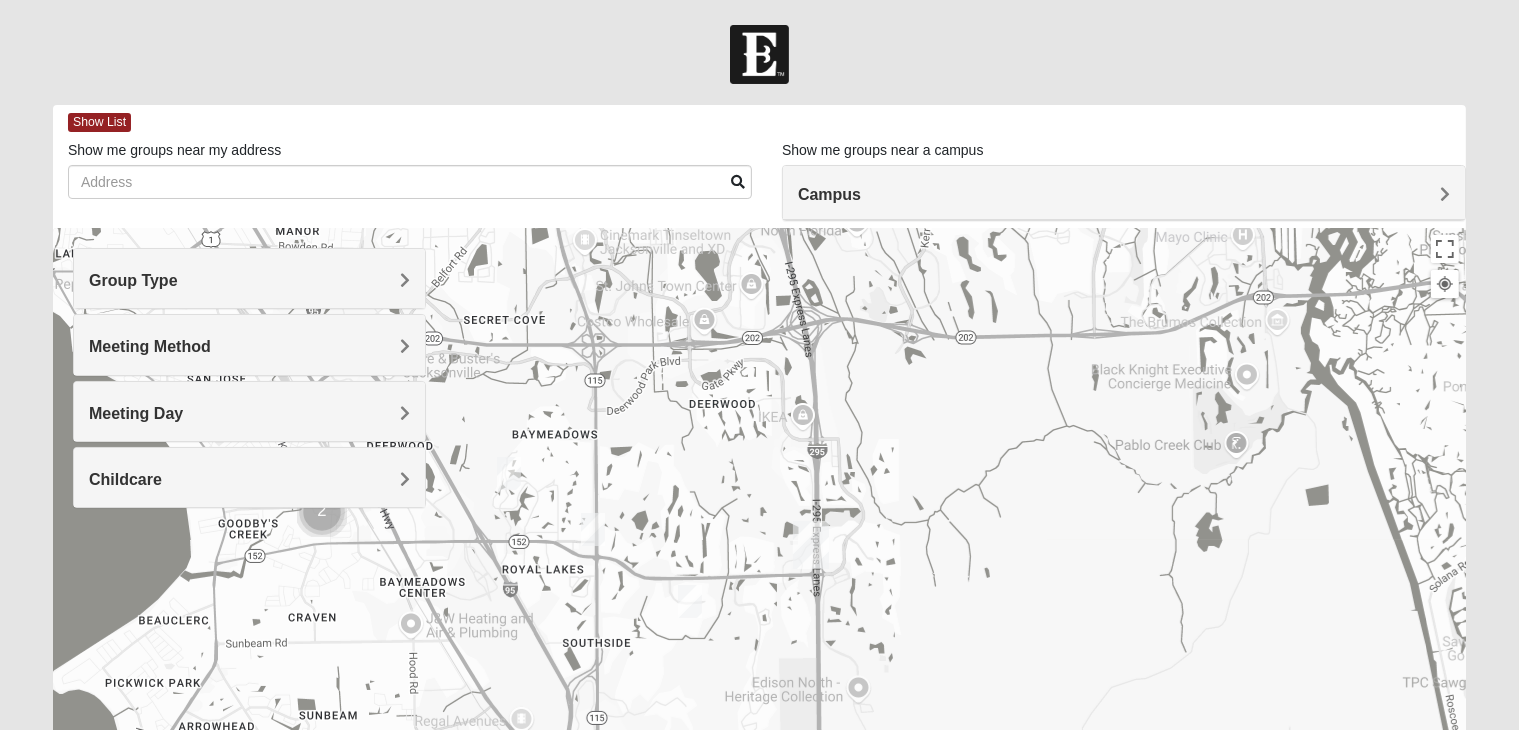 click at bounding box center (509, 473) 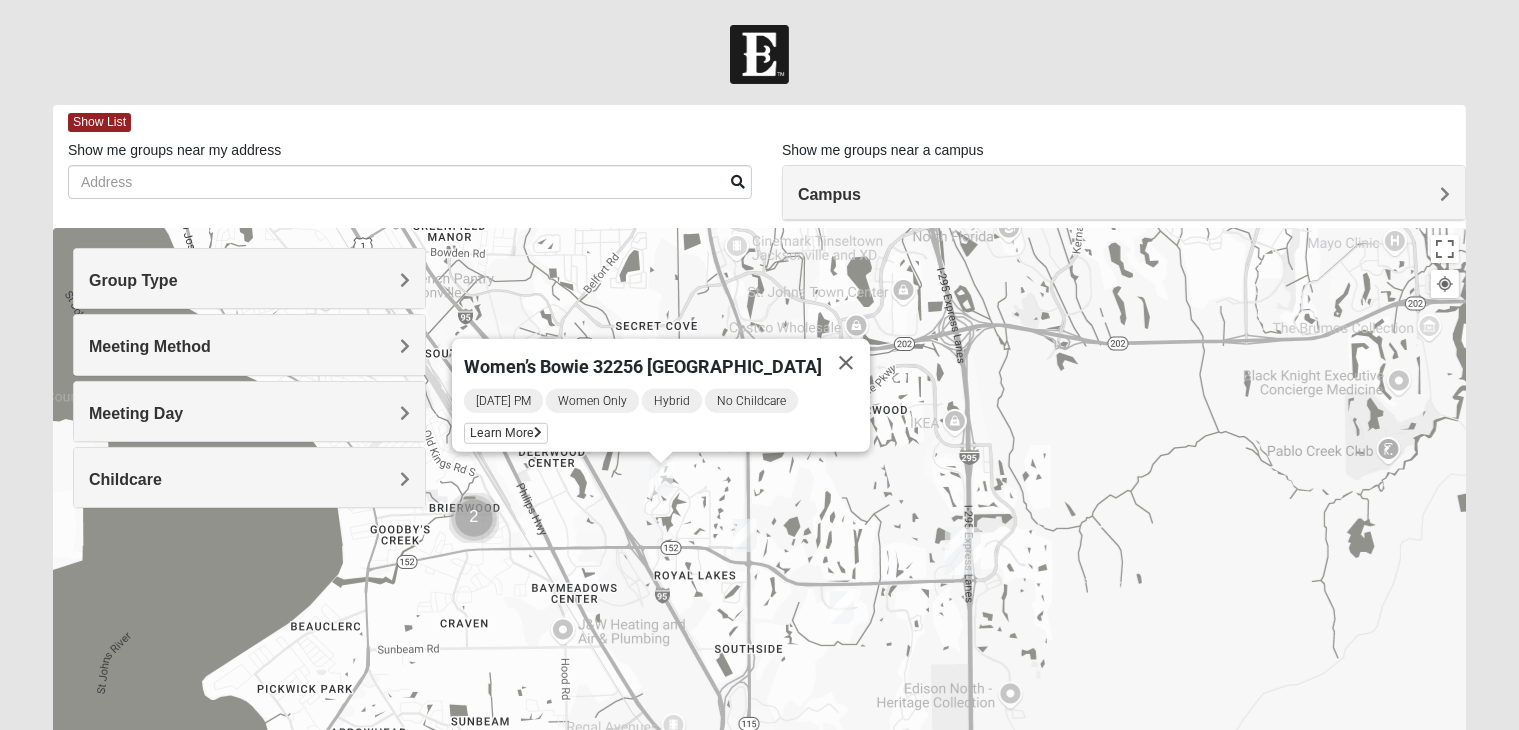 drag, startPoint x: 570, startPoint y: 466, endPoint x: 726, endPoint y: 473, distance: 156.15697 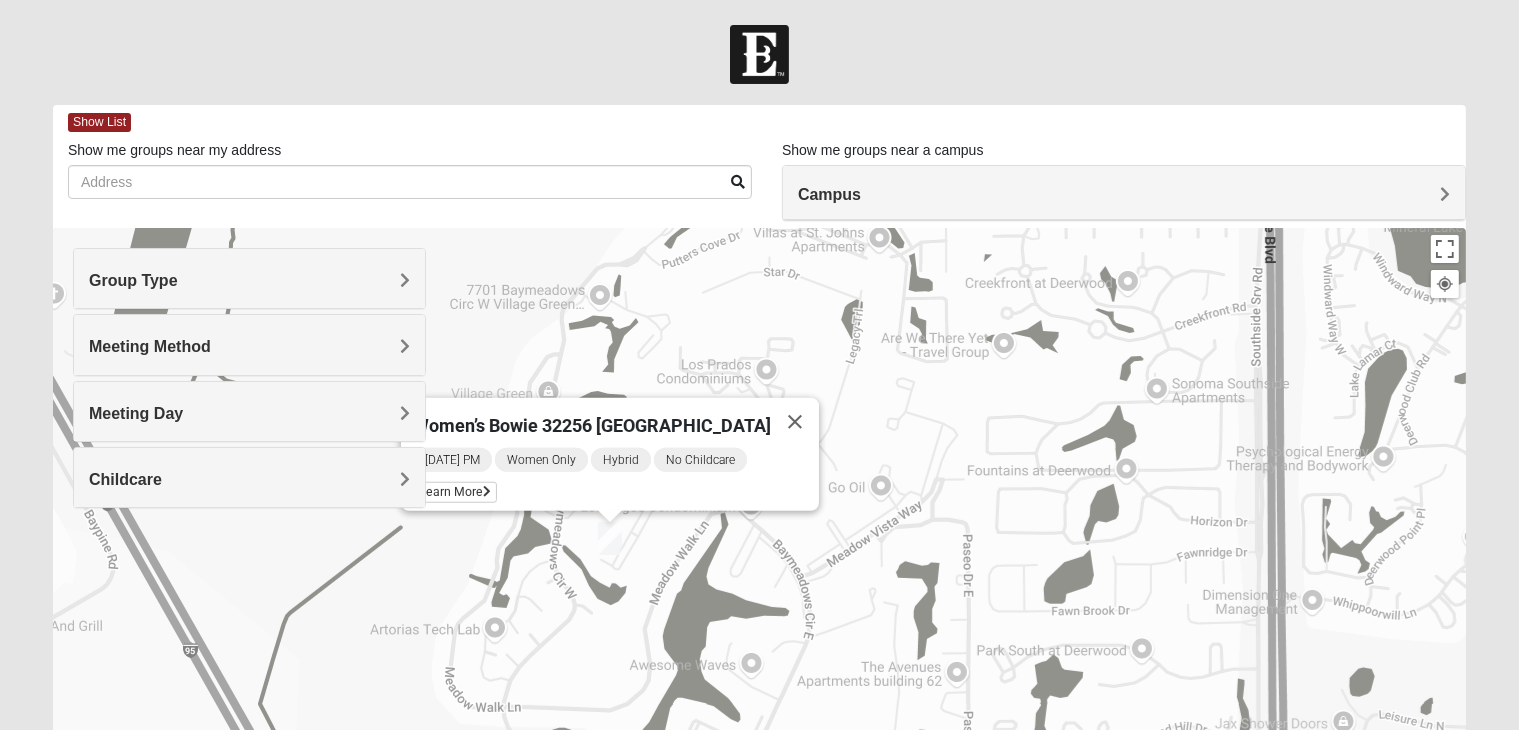 drag, startPoint x: 568, startPoint y: 585, endPoint x: 690, endPoint y: 608, distance: 124.1491 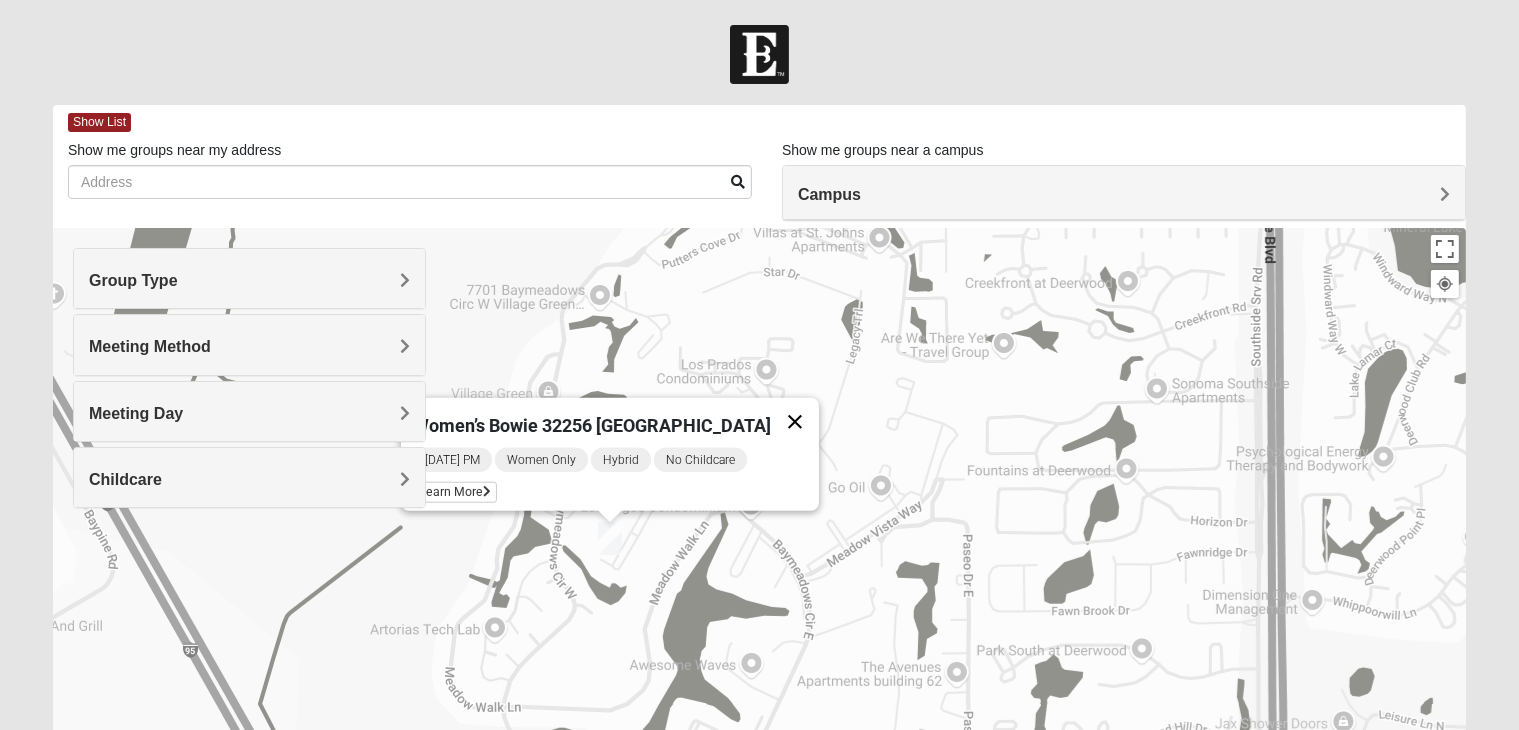 click at bounding box center [795, 422] 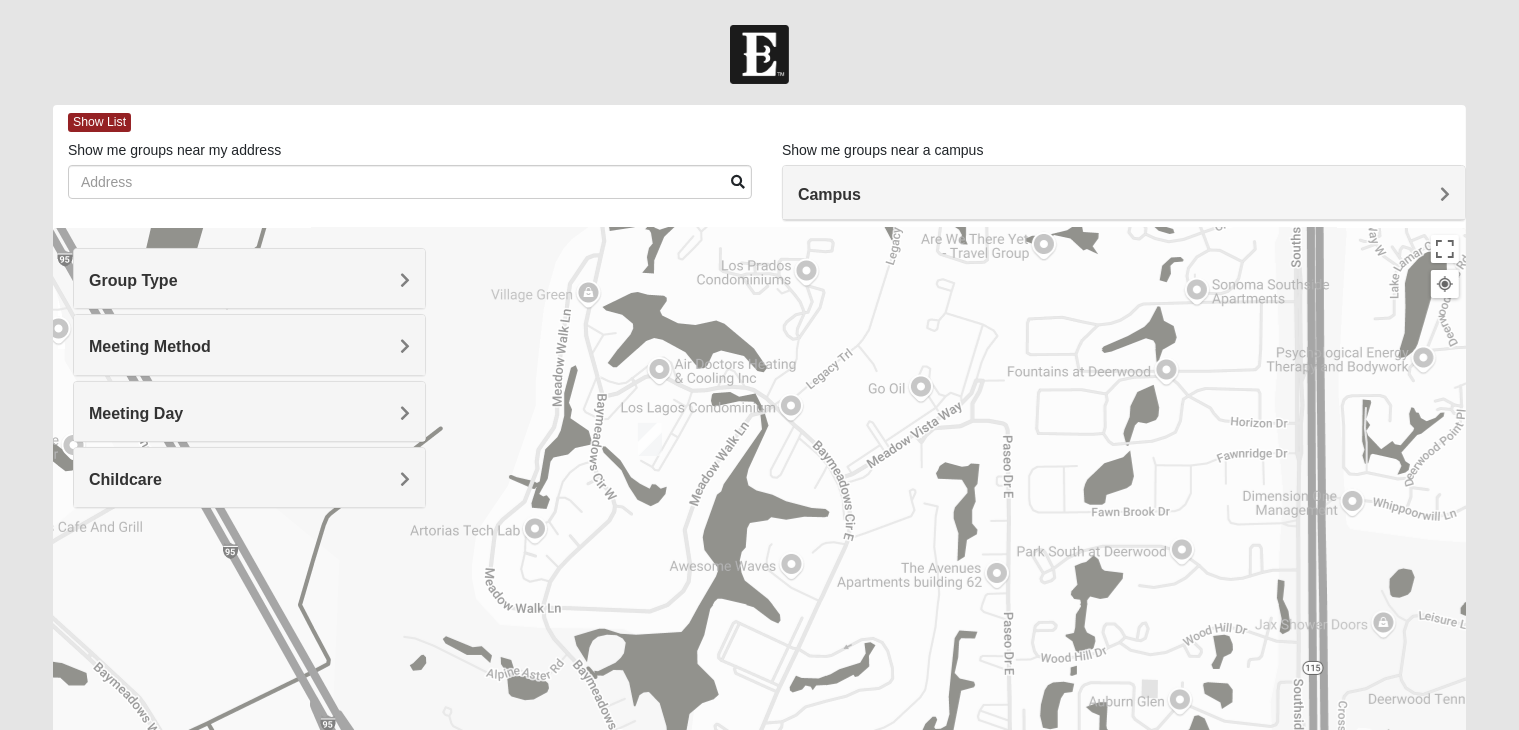 drag, startPoint x: 666, startPoint y: 577, endPoint x: 708, endPoint y: 478, distance: 107.54069 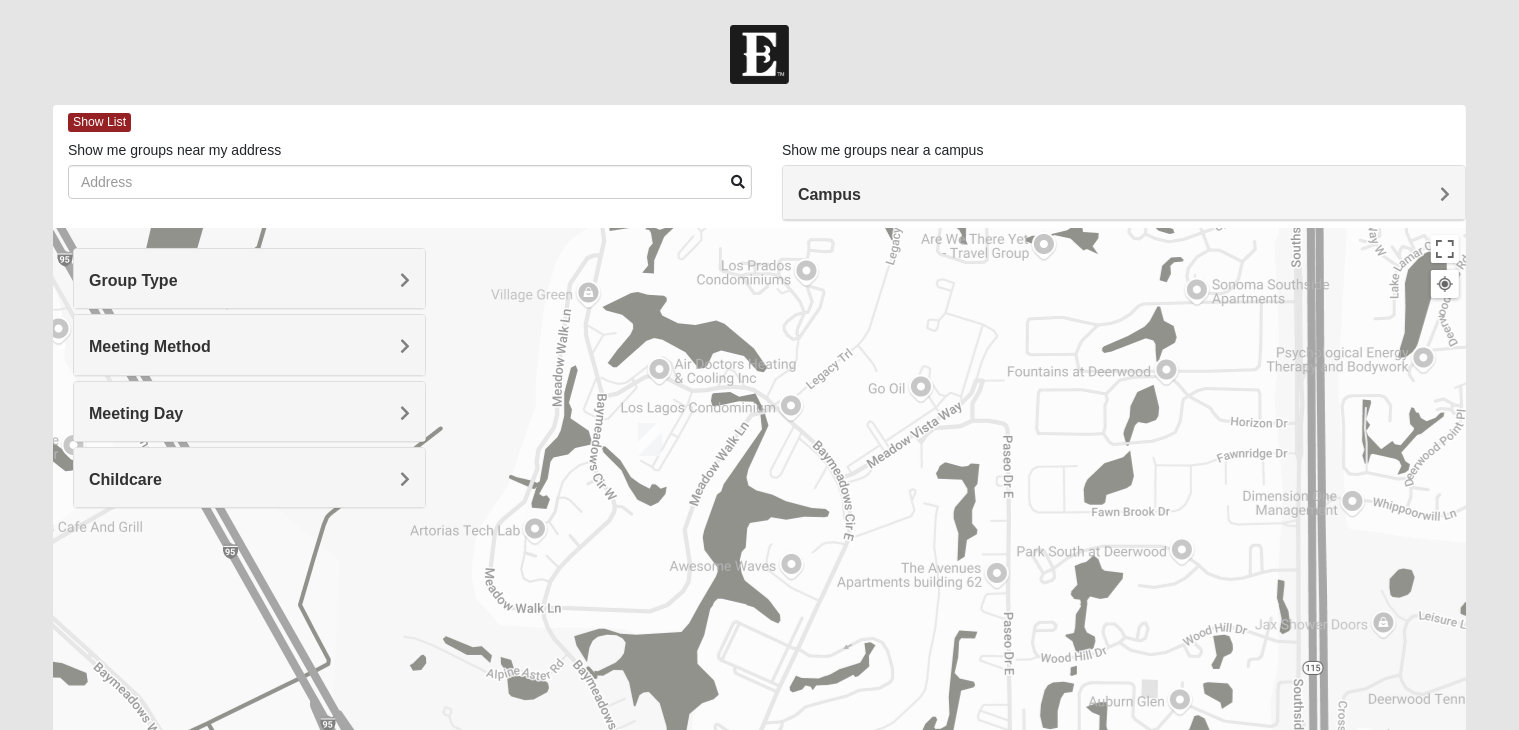 click at bounding box center [650, 439] 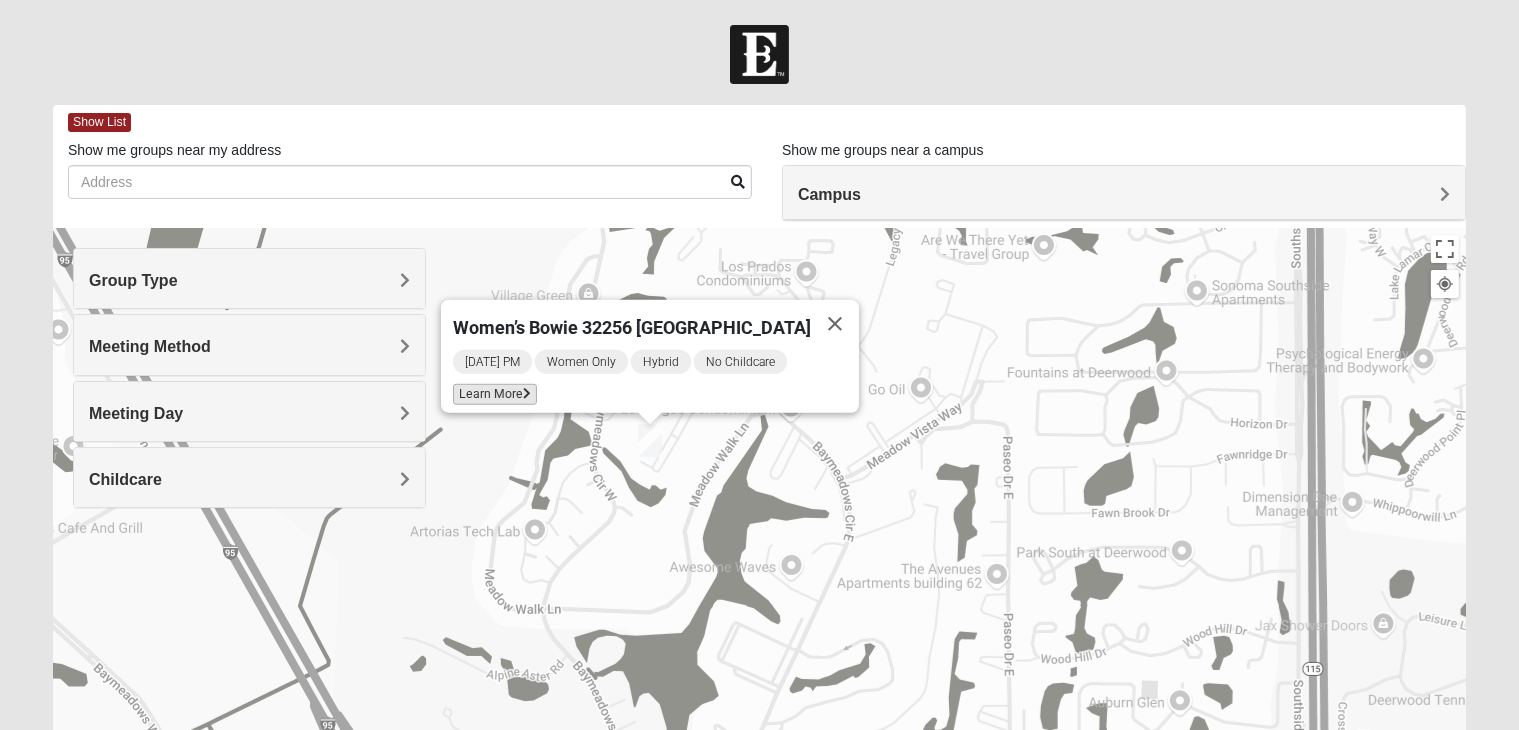 click on "Learn More" at bounding box center [495, 394] 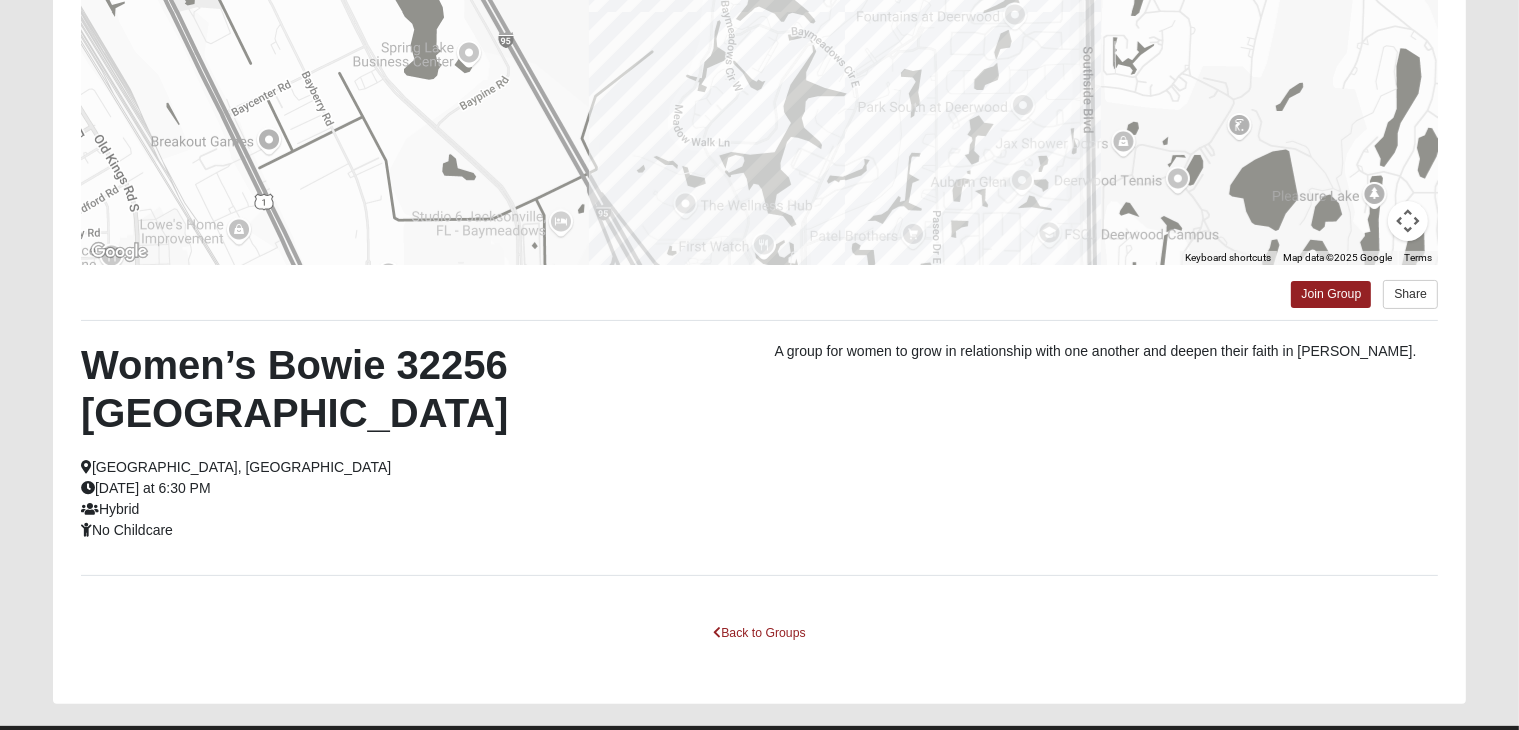 scroll, scrollTop: 400, scrollLeft: 0, axis: vertical 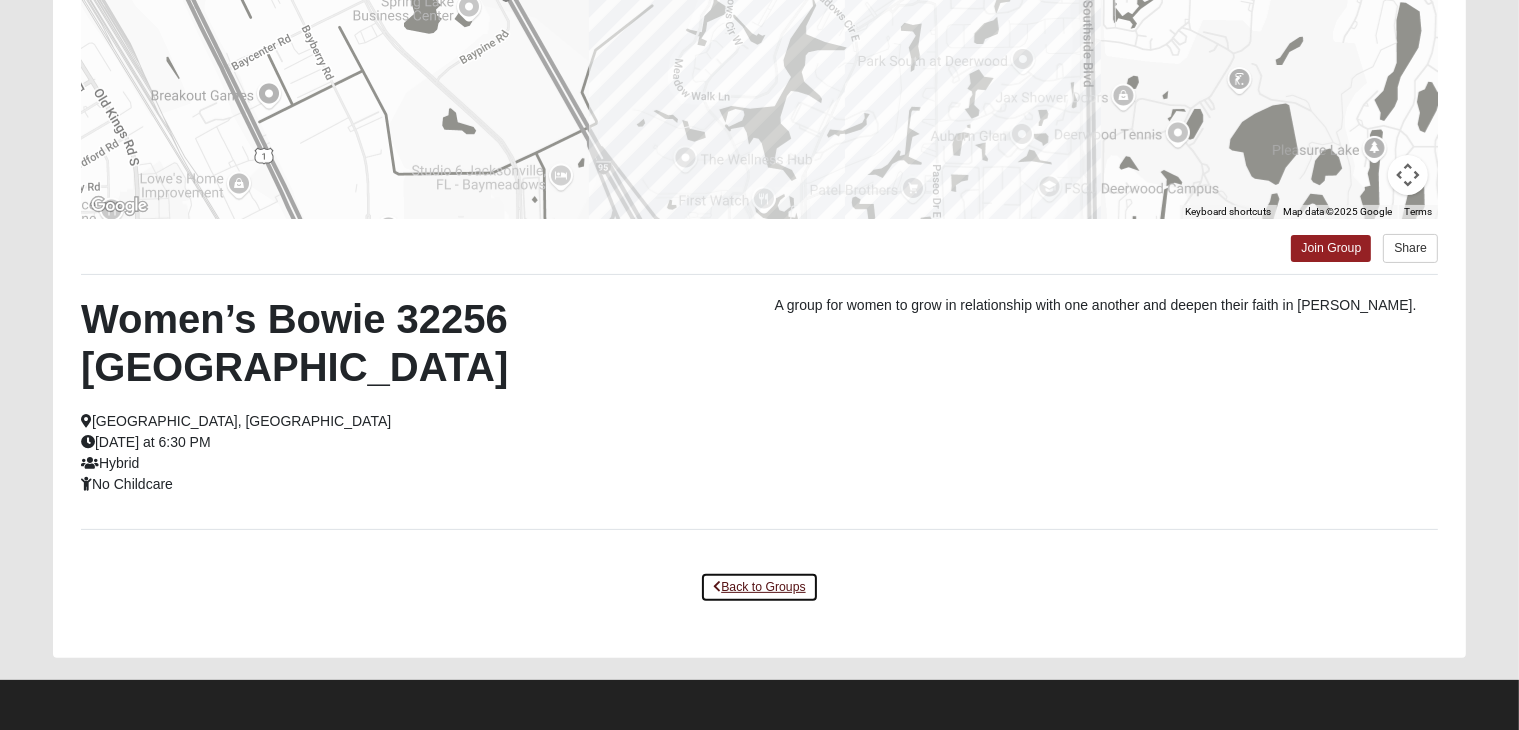 click on "Back to Groups" at bounding box center [759, 587] 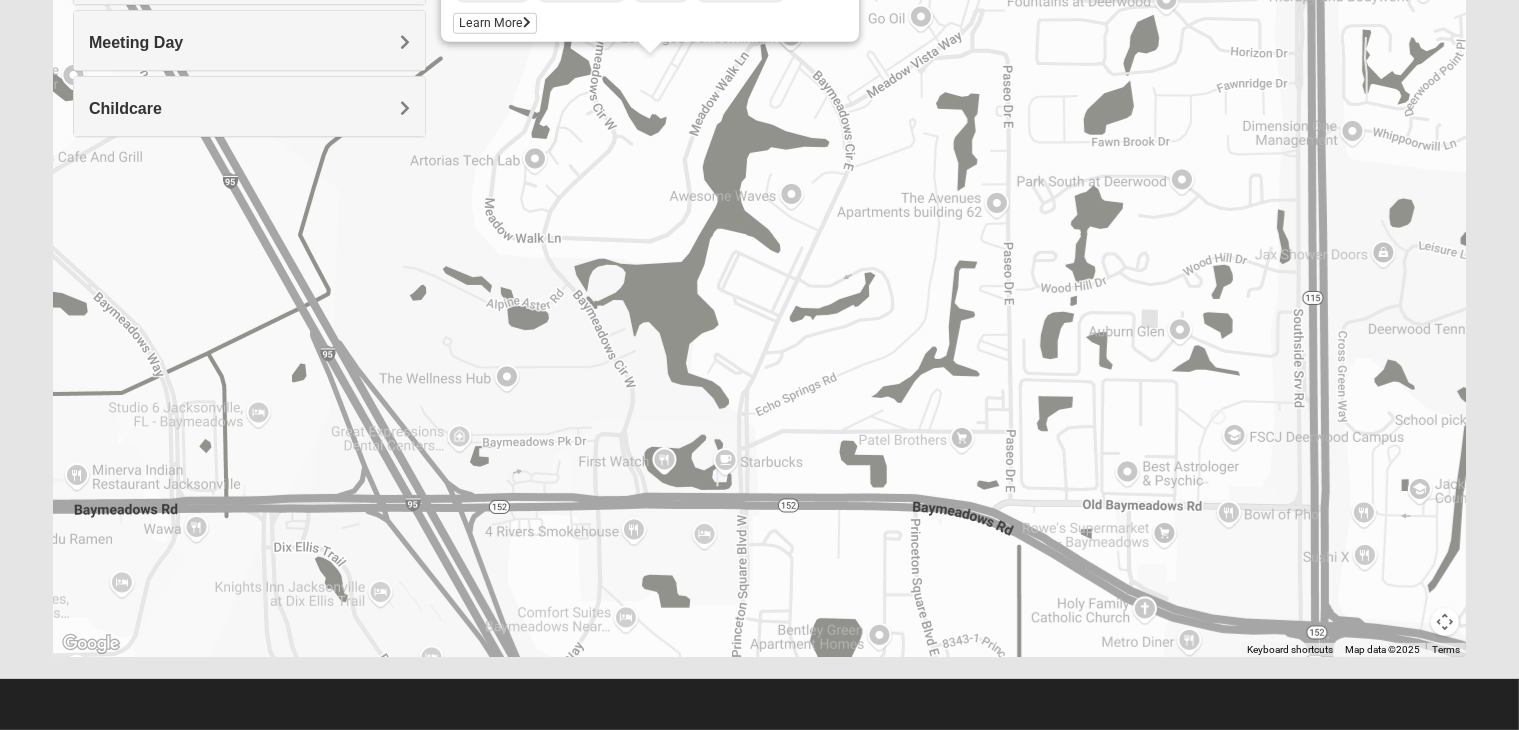 scroll, scrollTop: 371, scrollLeft: 0, axis: vertical 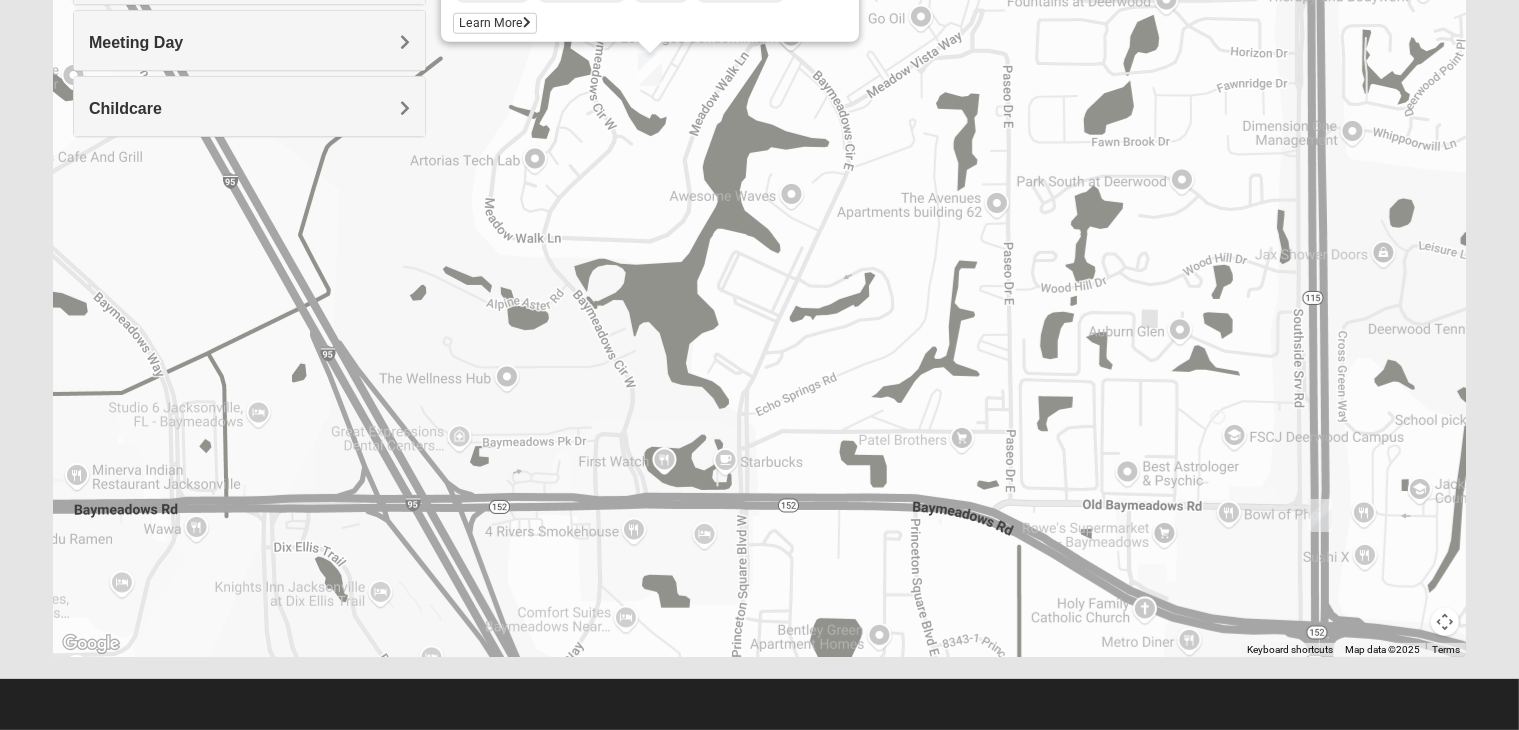 click at bounding box center (1320, 515) 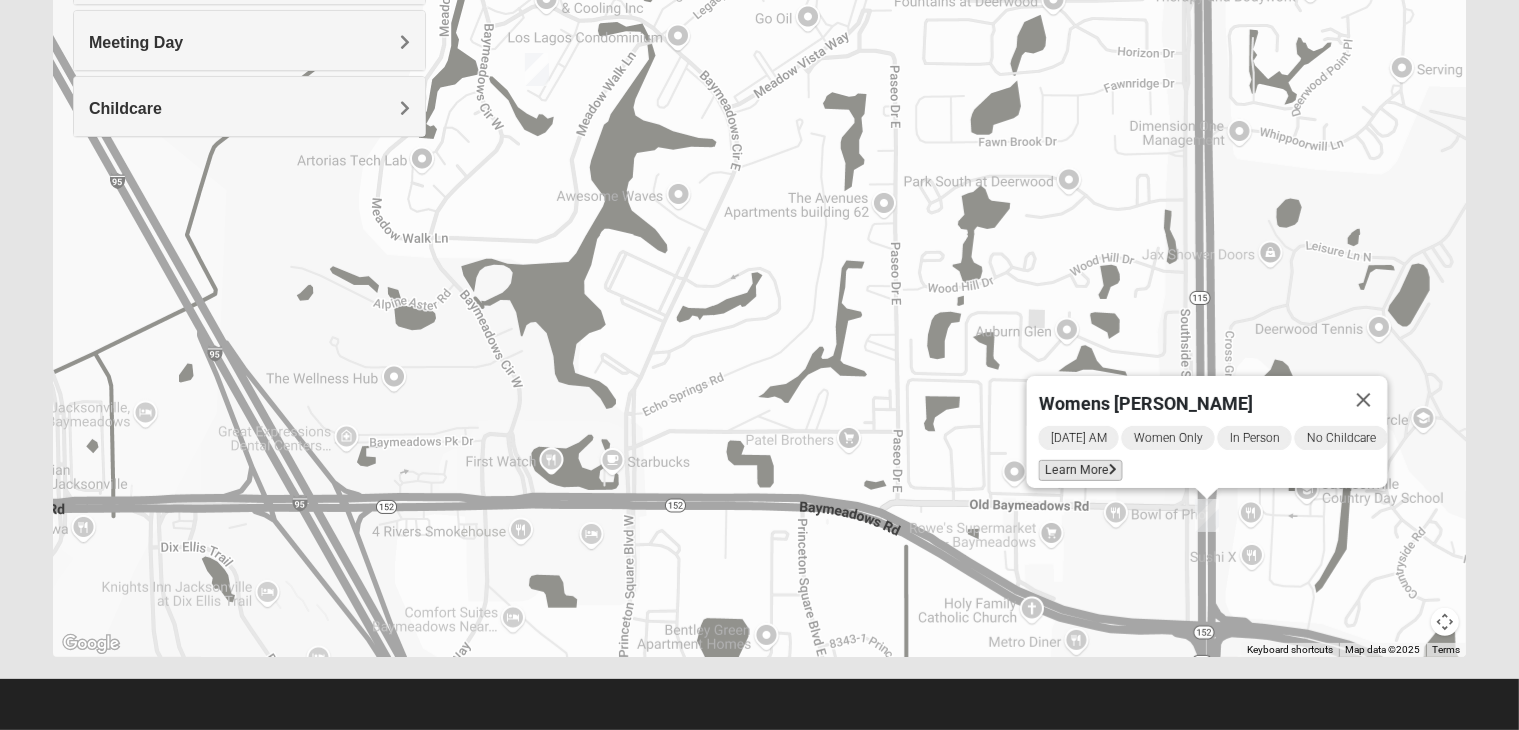 click on "Learn More" at bounding box center [1081, 470] 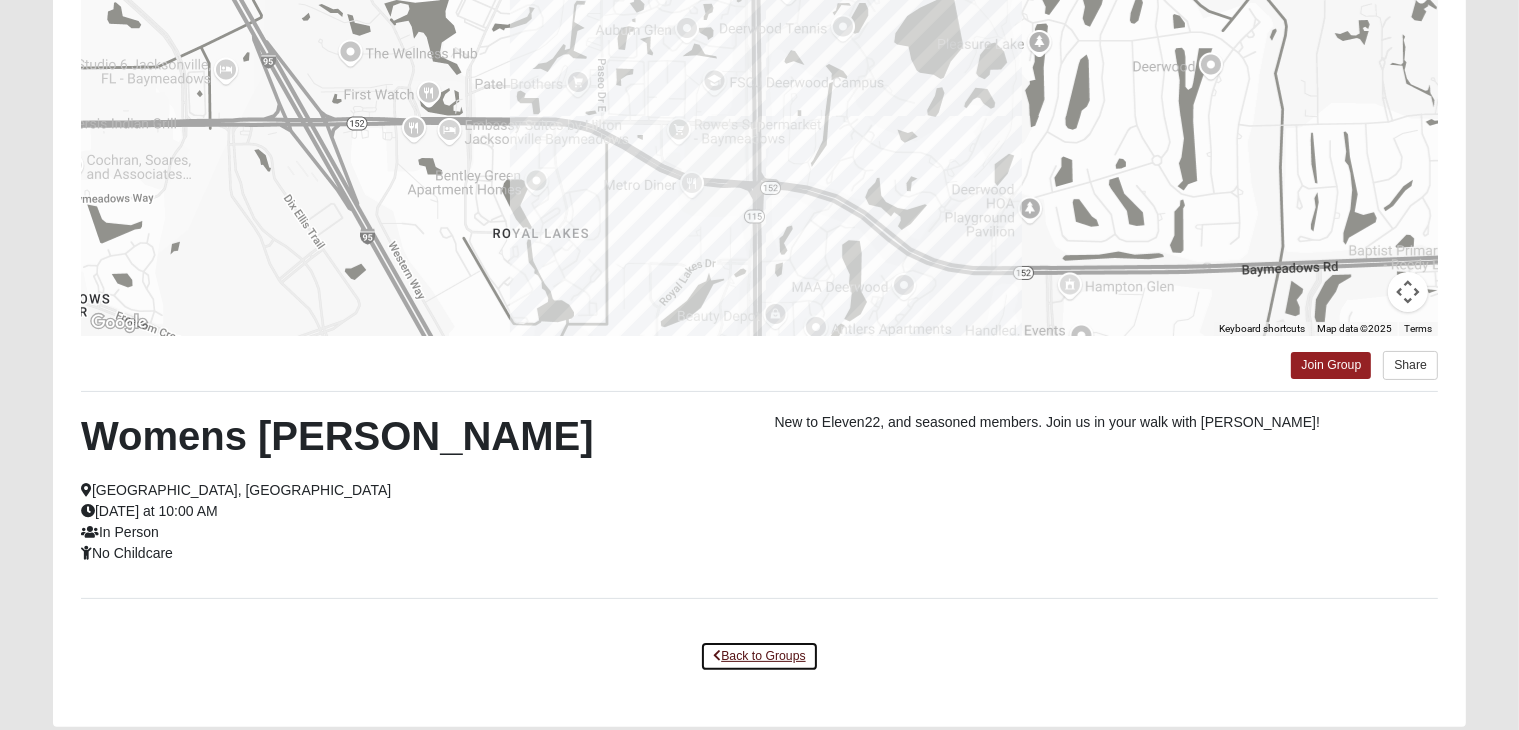 click on "Back to Groups" at bounding box center (759, 656) 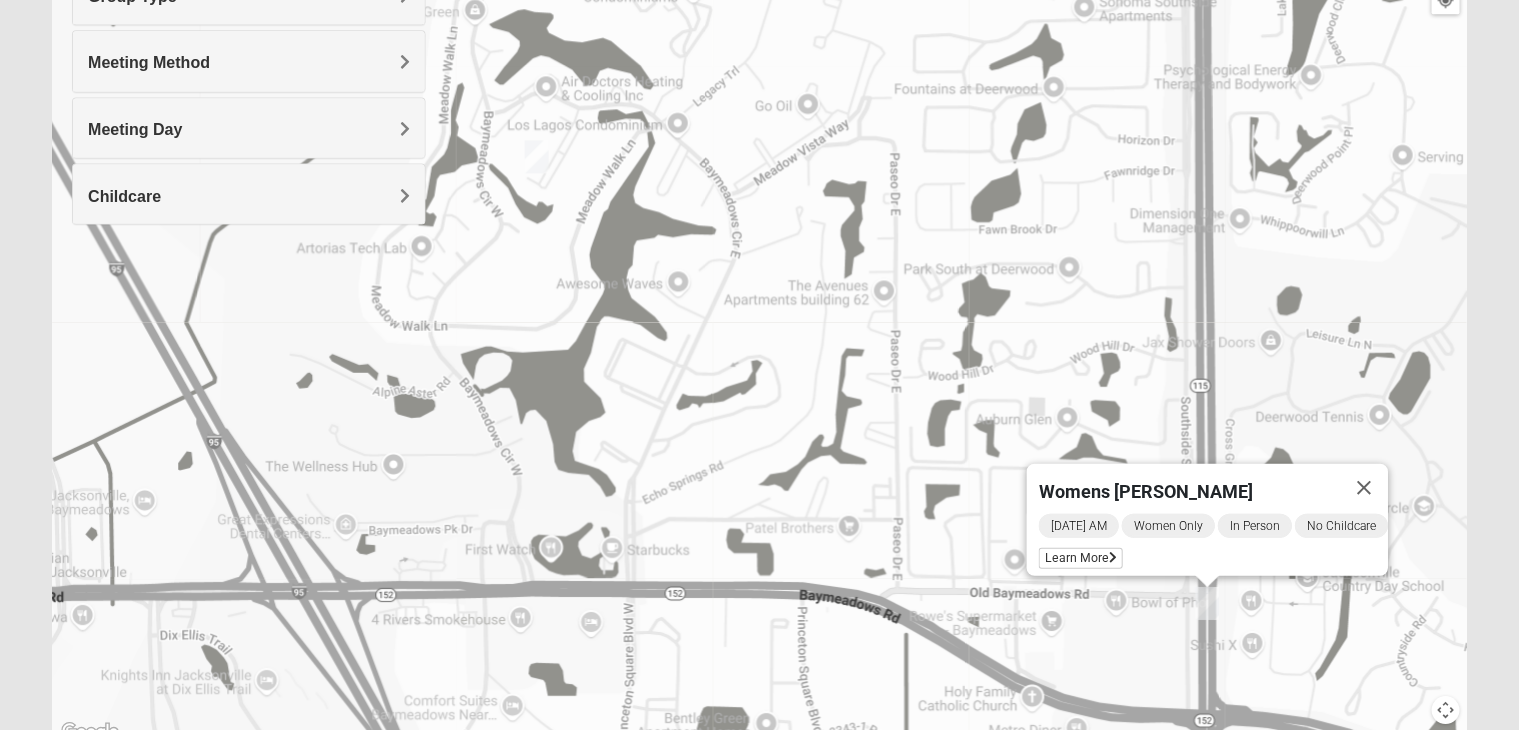 scroll, scrollTop: 283, scrollLeft: 0, axis: vertical 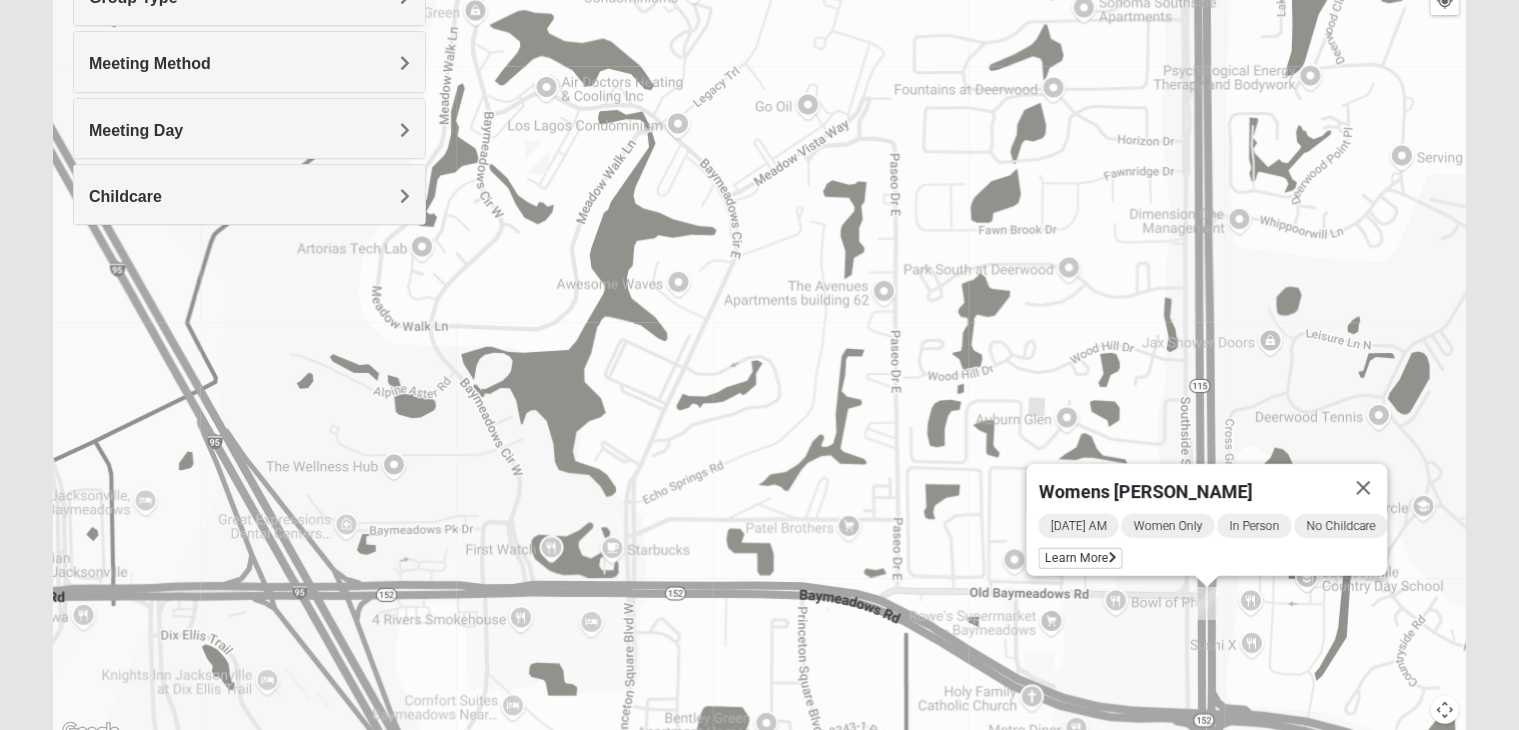 click on "Meeting Day" at bounding box center (249, 128) 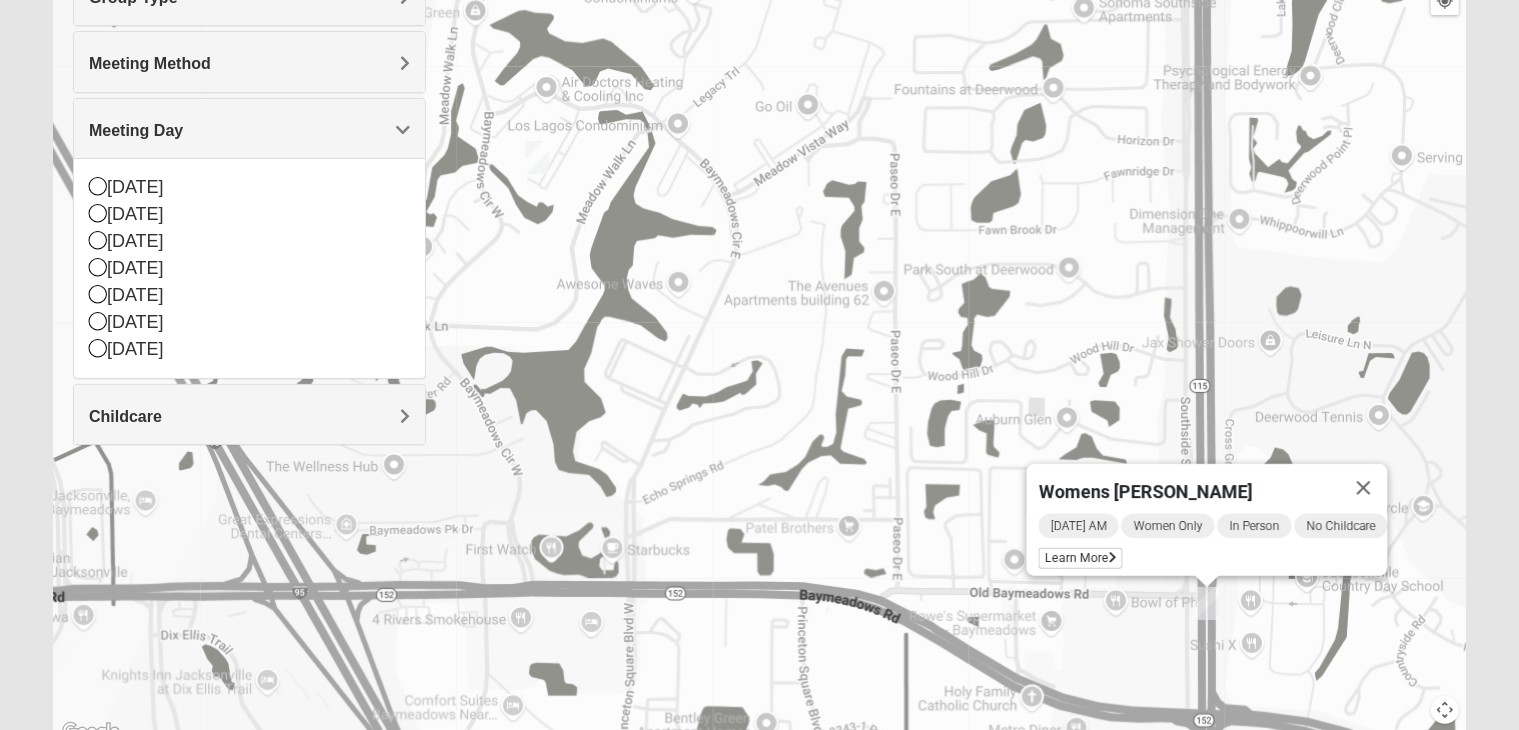 click on "Meeting Day" at bounding box center [249, 128] 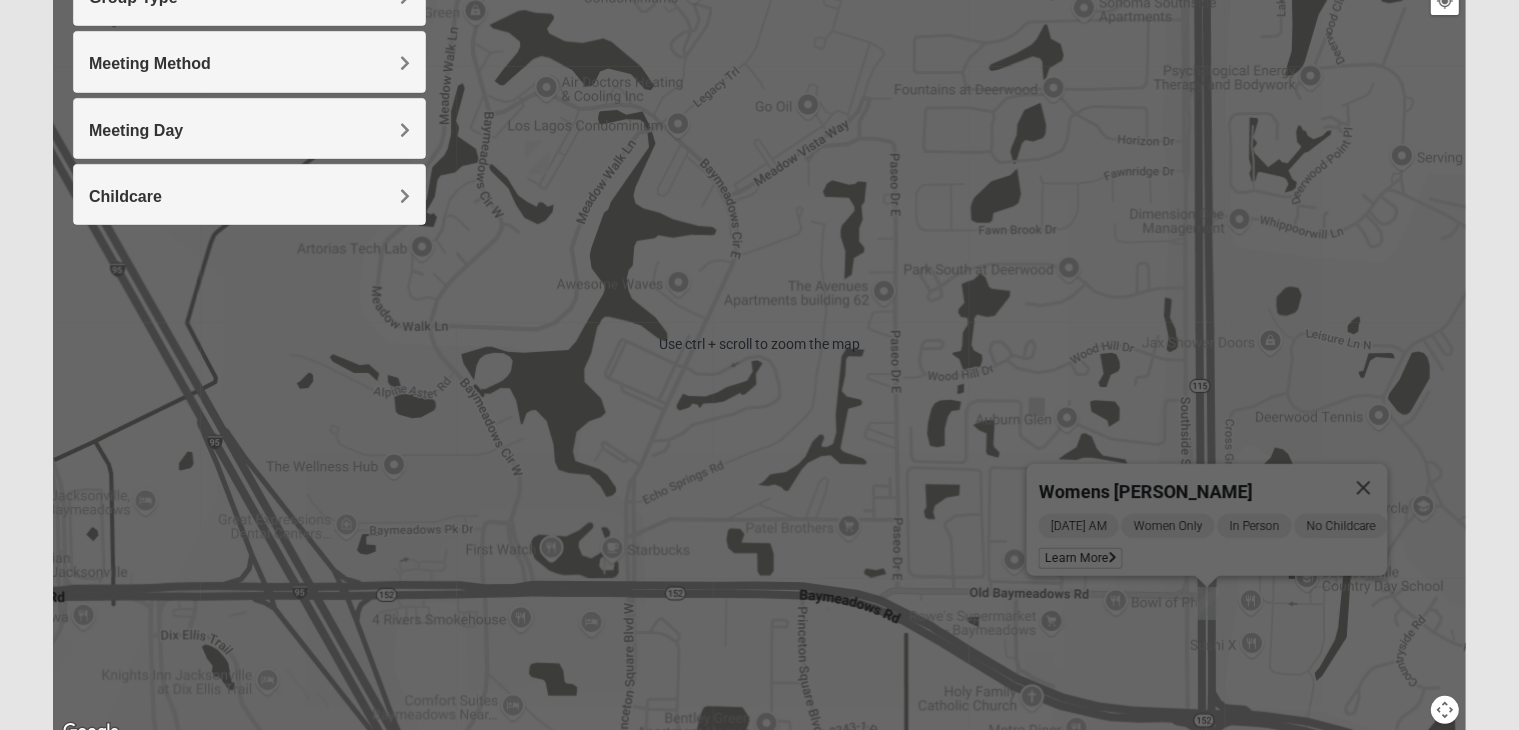 click on "Womens [PERSON_NAME]          [DATE] AM      Women Only      In Person      No Childcare Learn More" at bounding box center [759, 345] 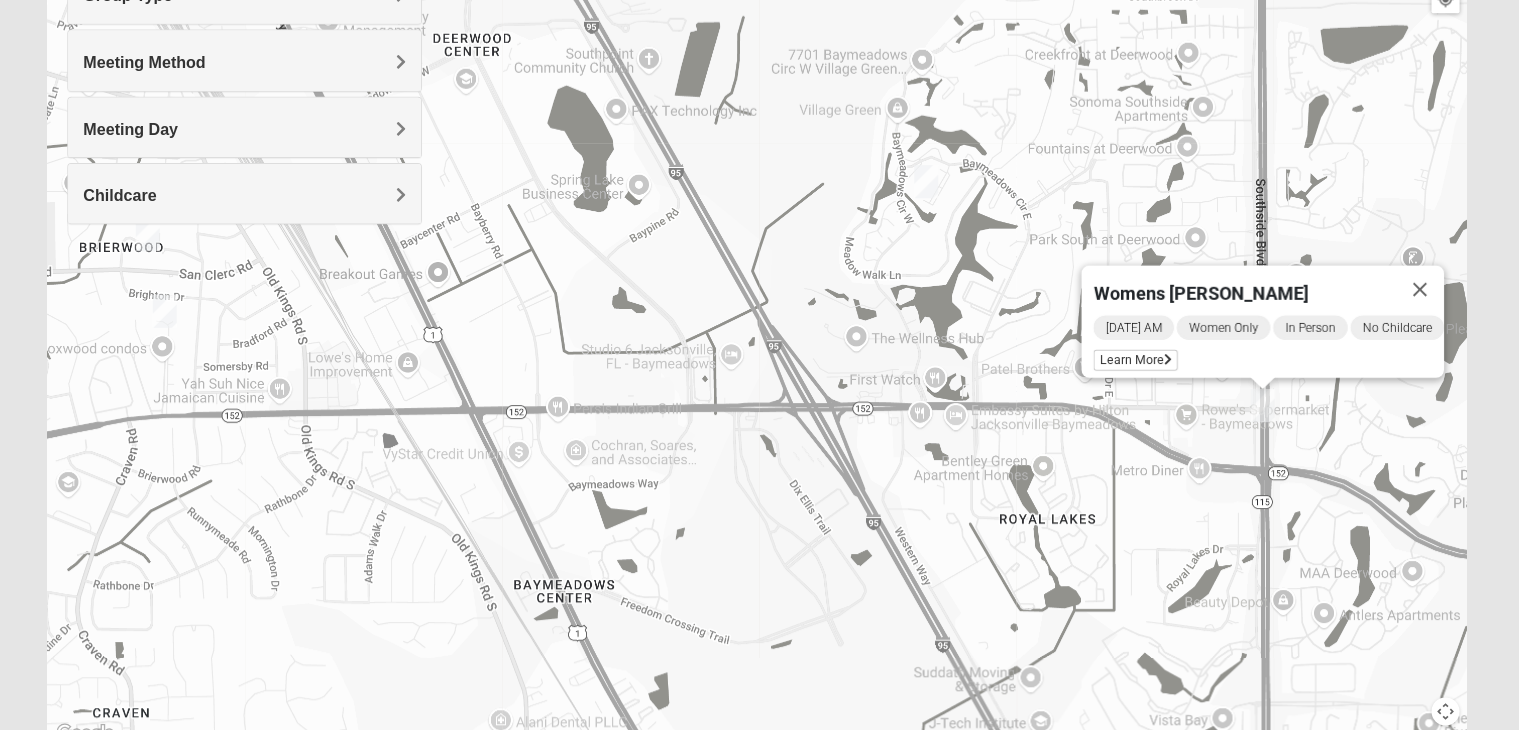 scroll, scrollTop: 283, scrollLeft: 0, axis: vertical 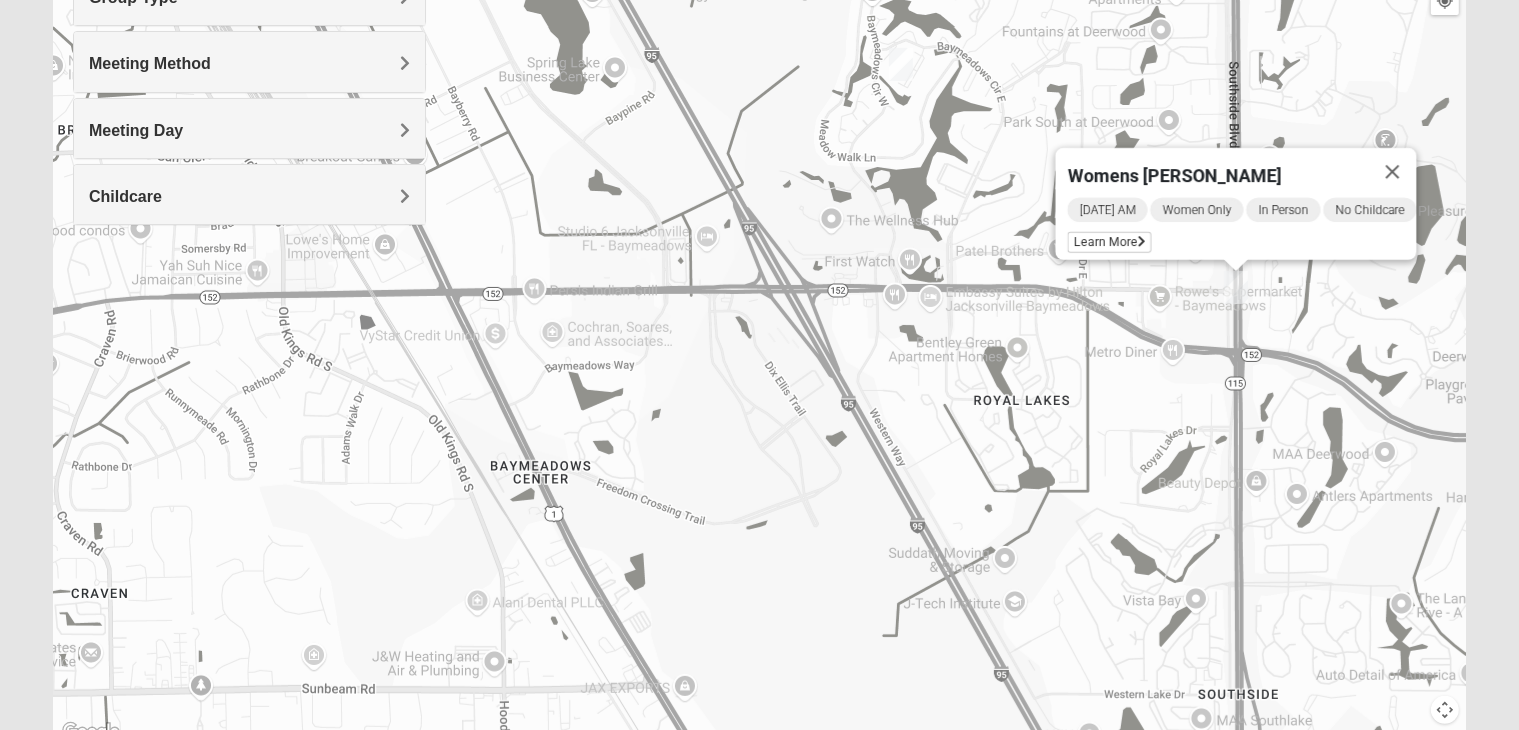 drag, startPoint x: 620, startPoint y: 357, endPoint x: 608, endPoint y: 243, distance: 114.62984 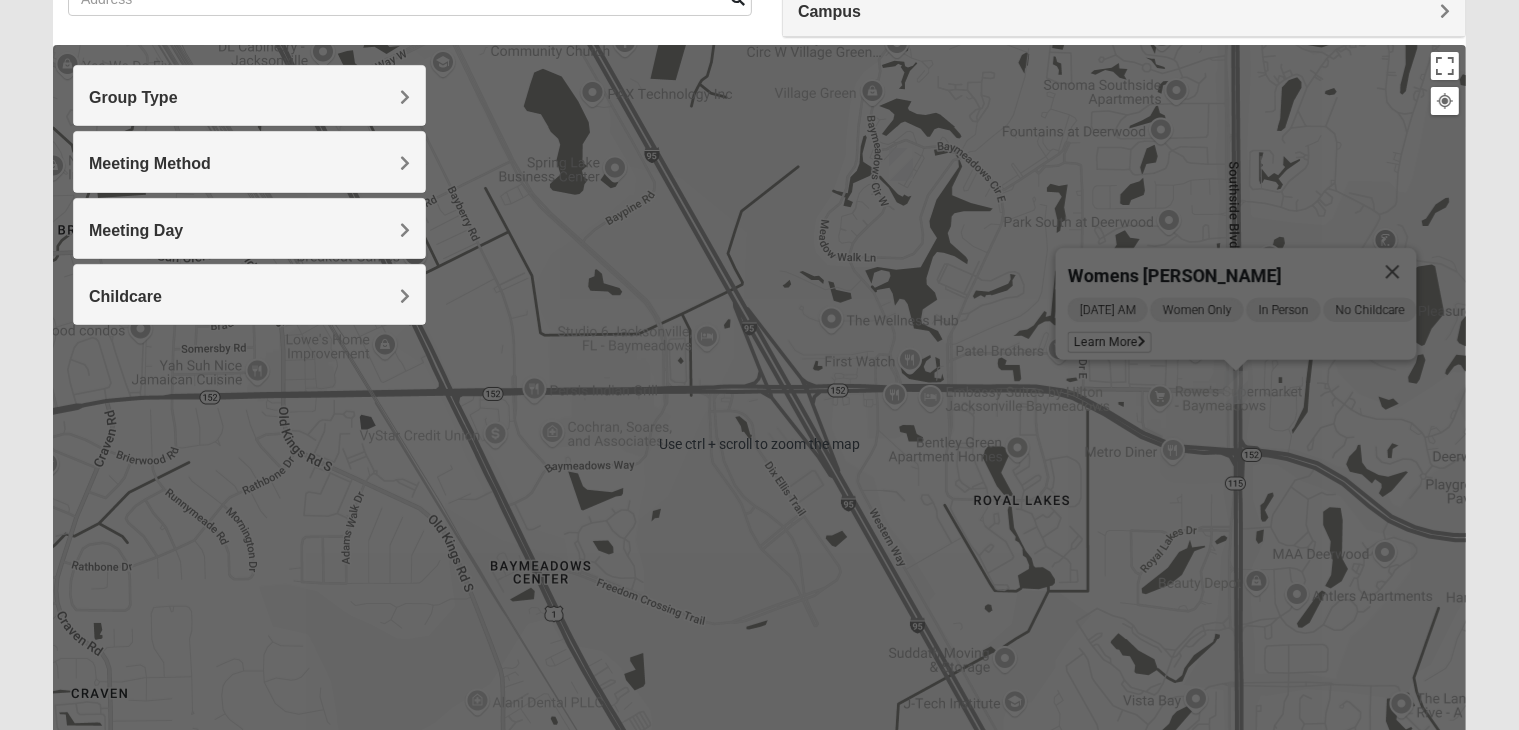 scroll, scrollTop: 184, scrollLeft: 0, axis: vertical 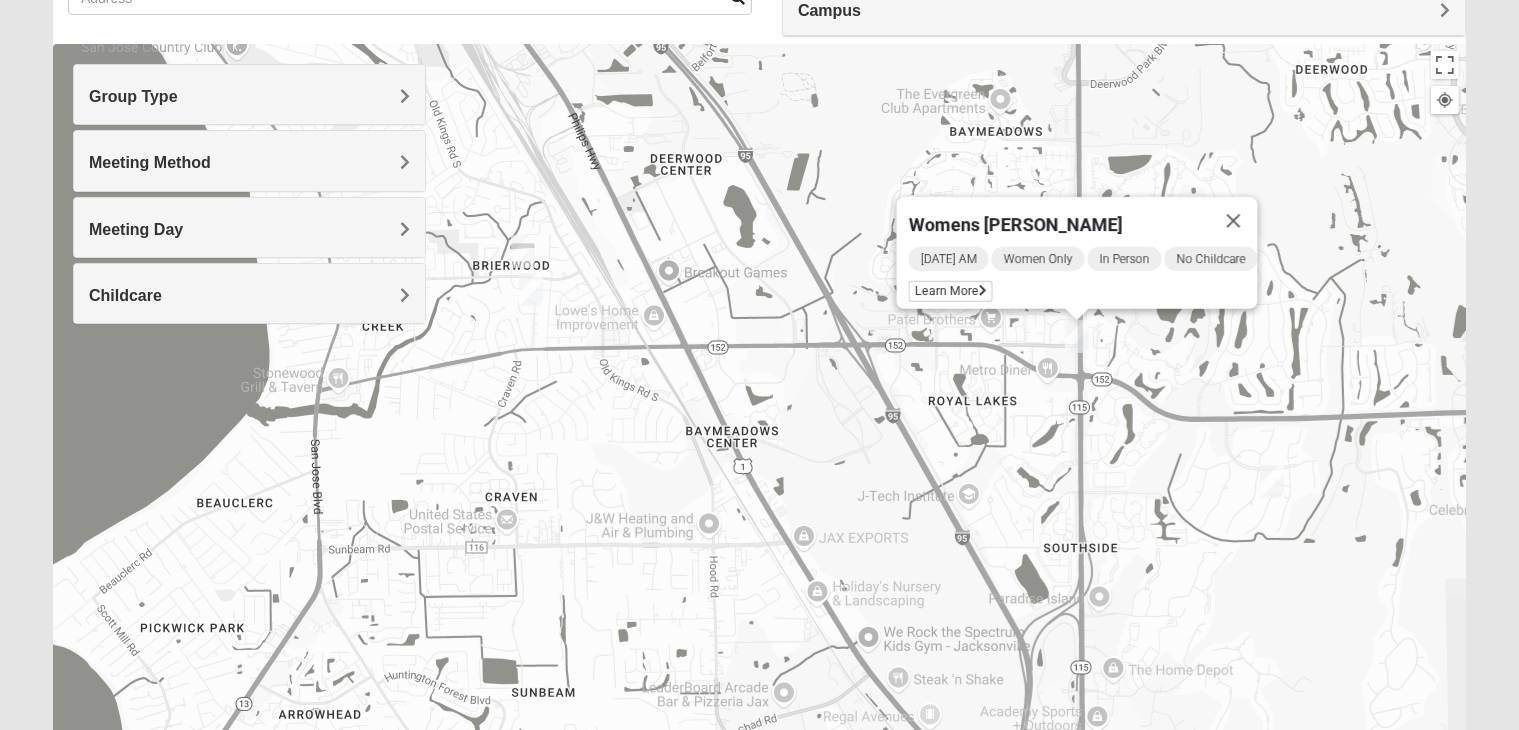 click at bounding box center (1272, 481) 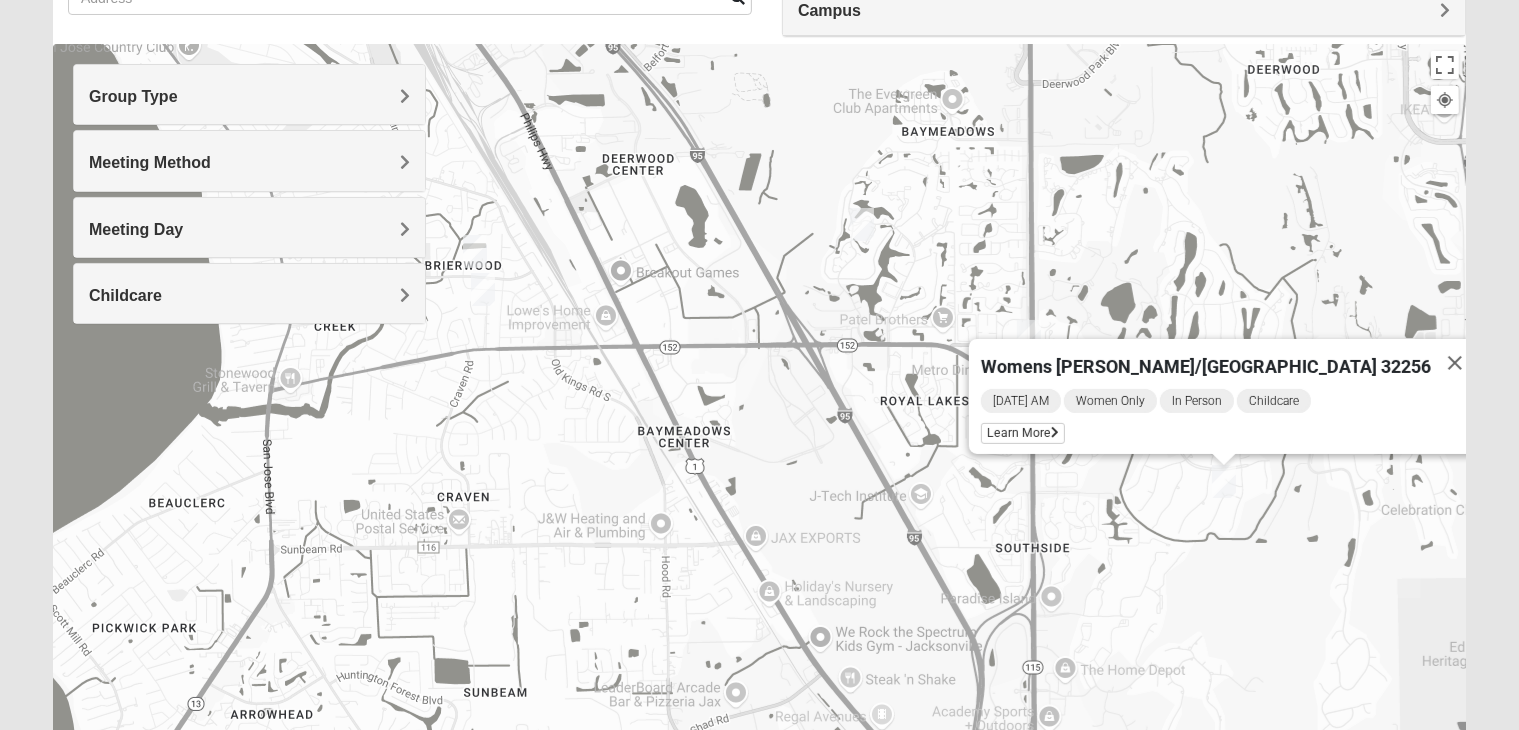 click at bounding box center (483, 289) 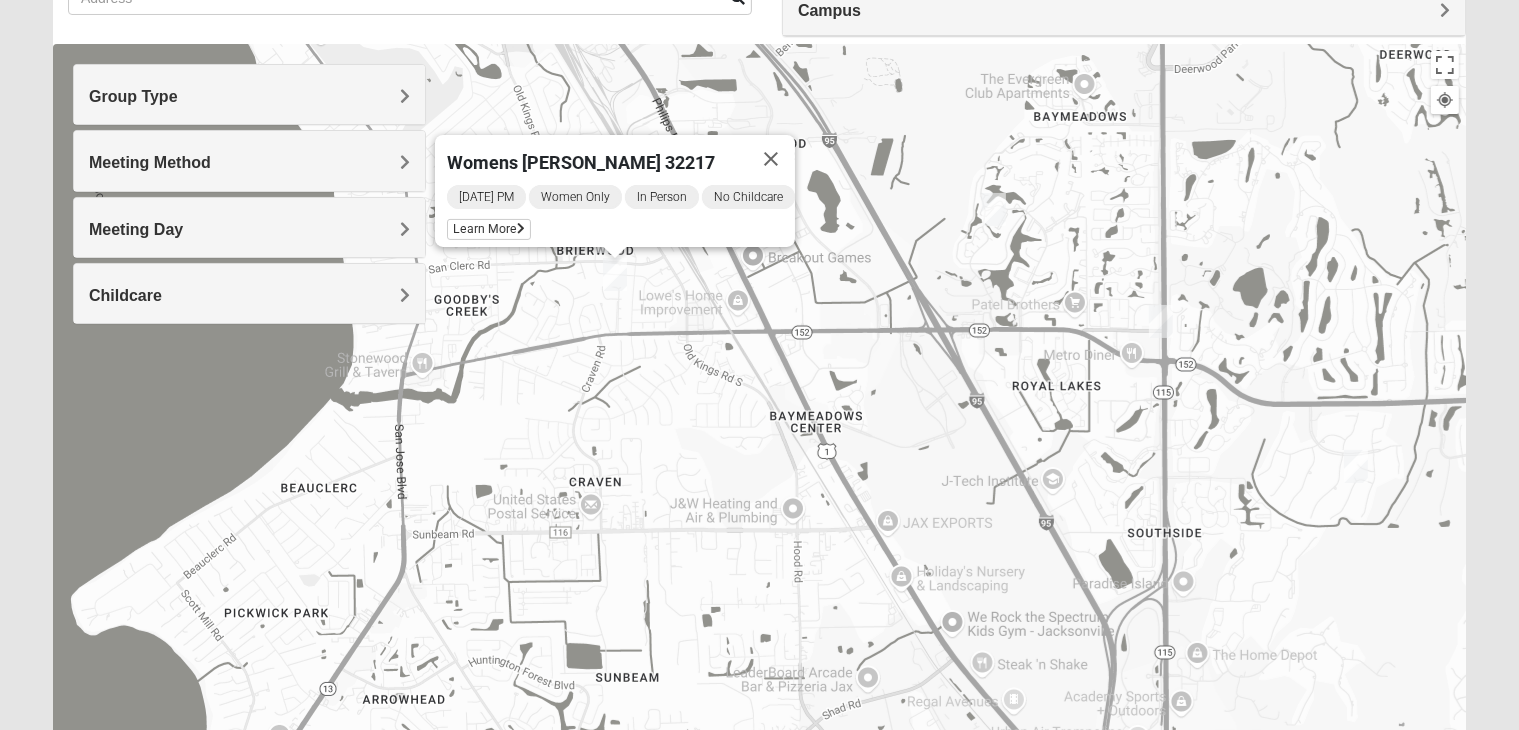 drag, startPoint x: 637, startPoint y: 358, endPoint x: 769, endPoint y: 345, distance: 132.63861 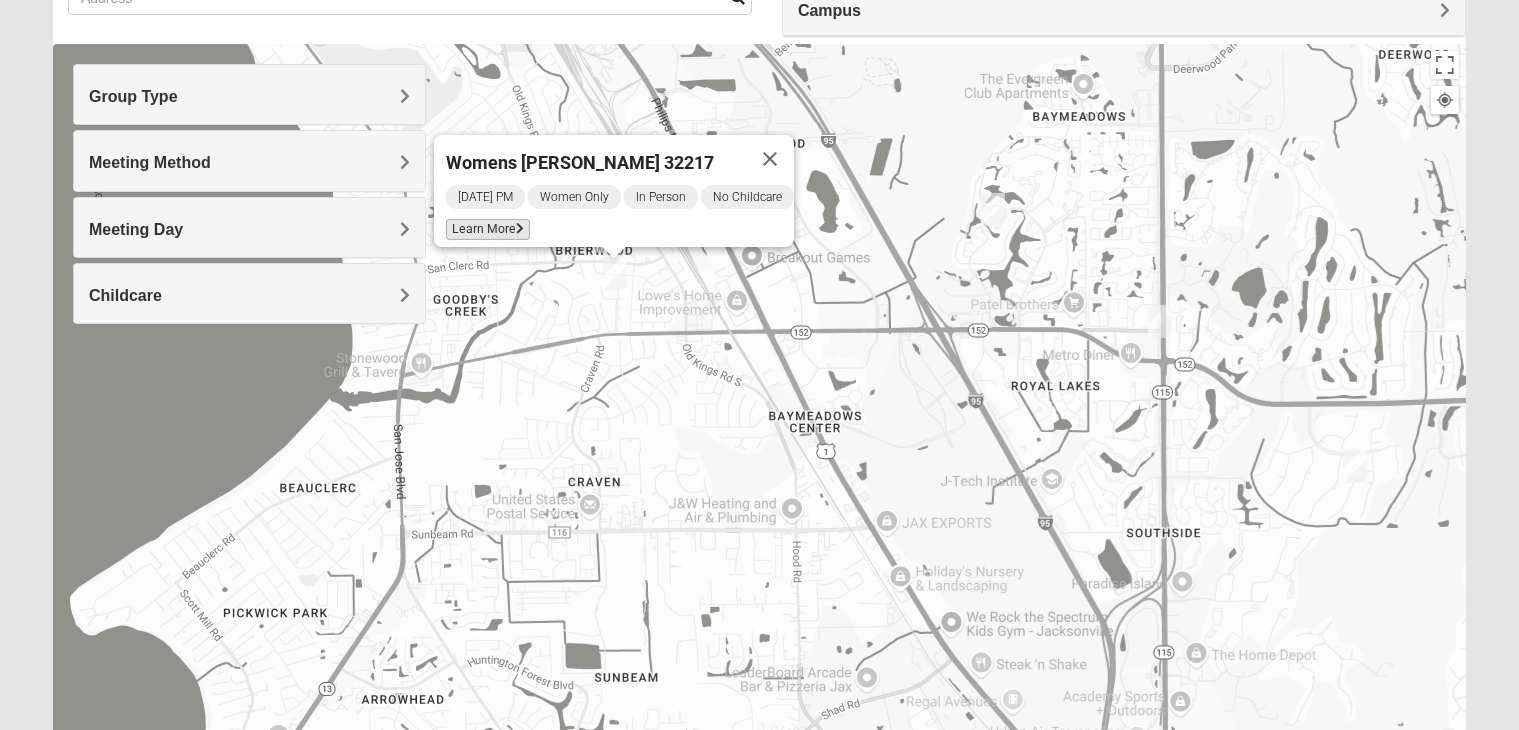 click on "Learn More" at bounding box center (488, 229) 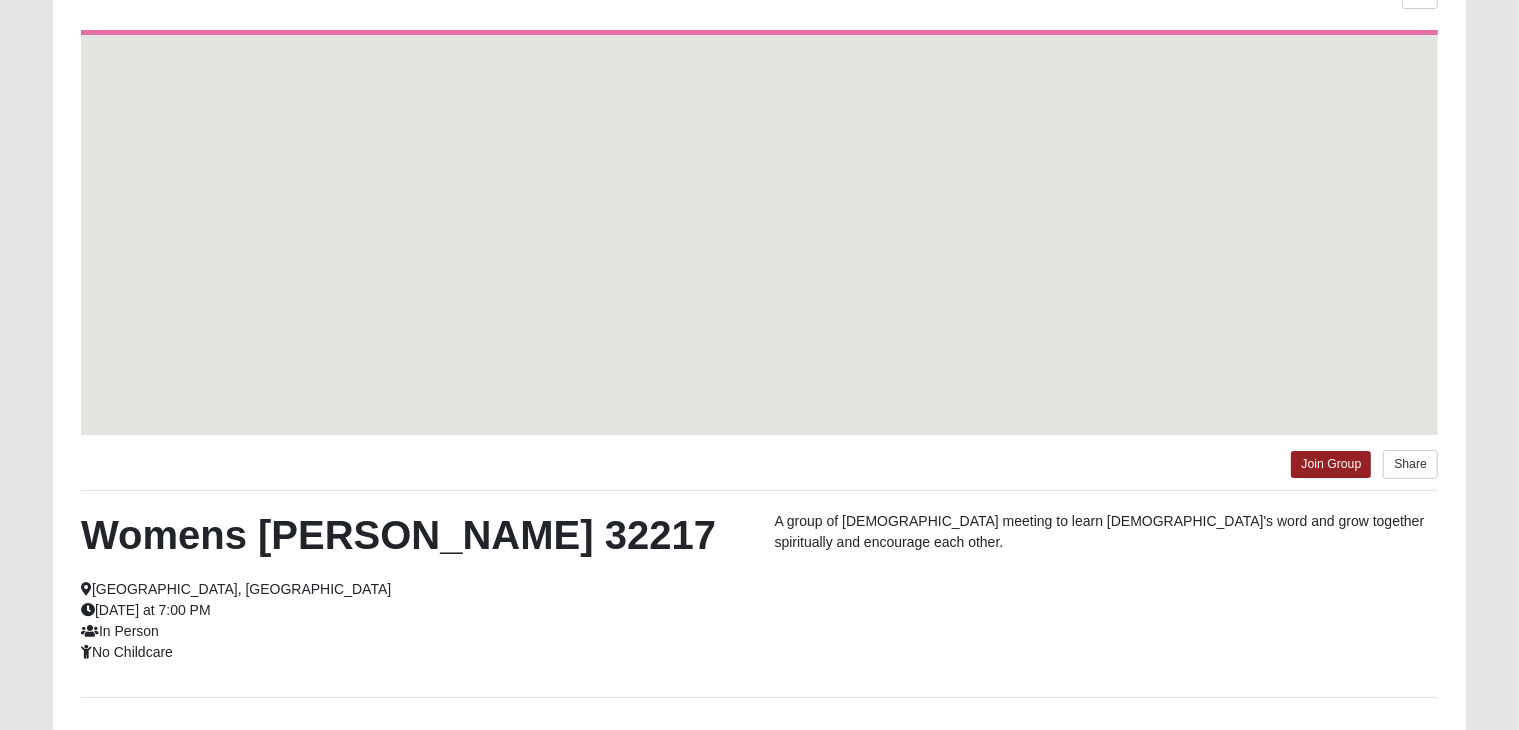 scroll, scrollTop: 96, scrollLeft: 0, axis: vertical 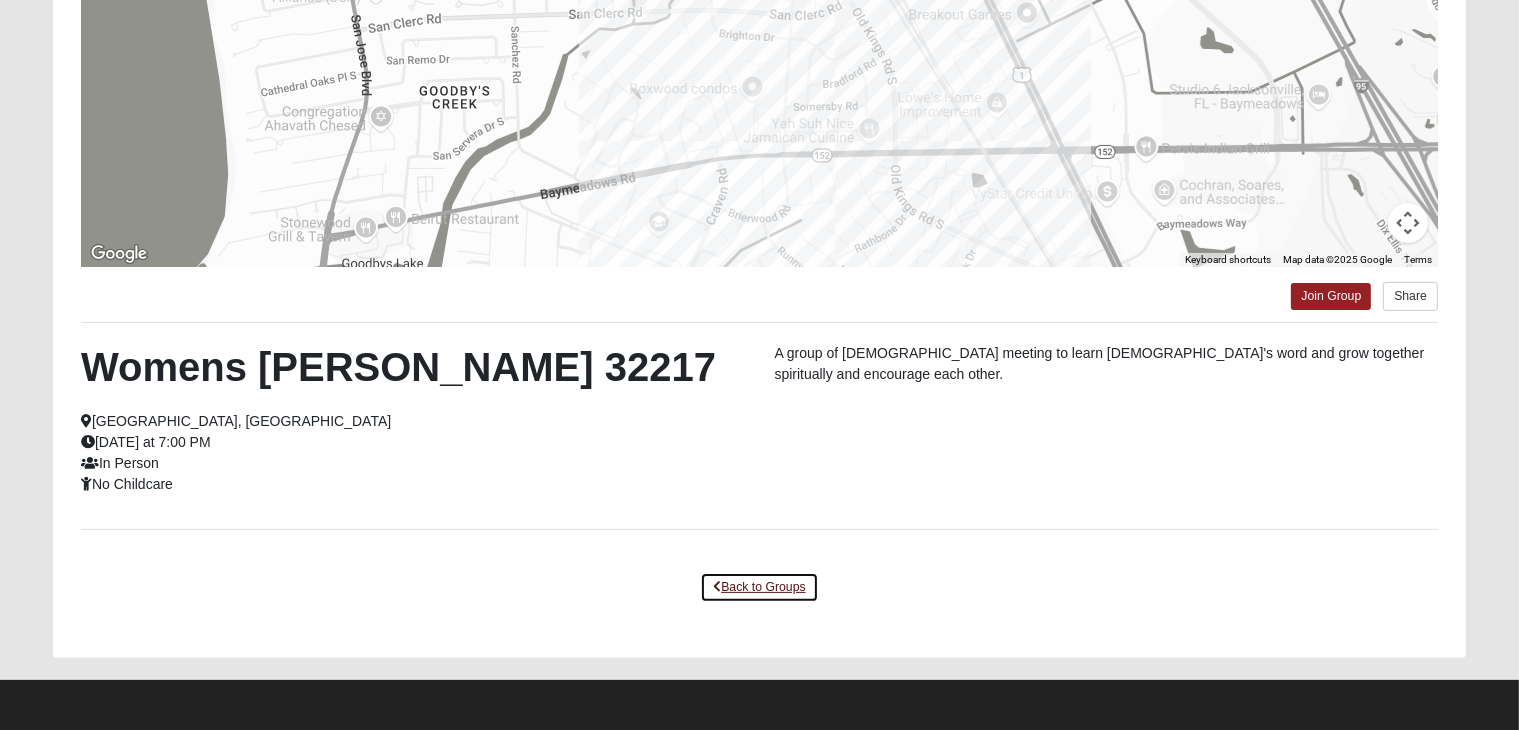 click on "Back to Groups" at bounding box center [759, 587] 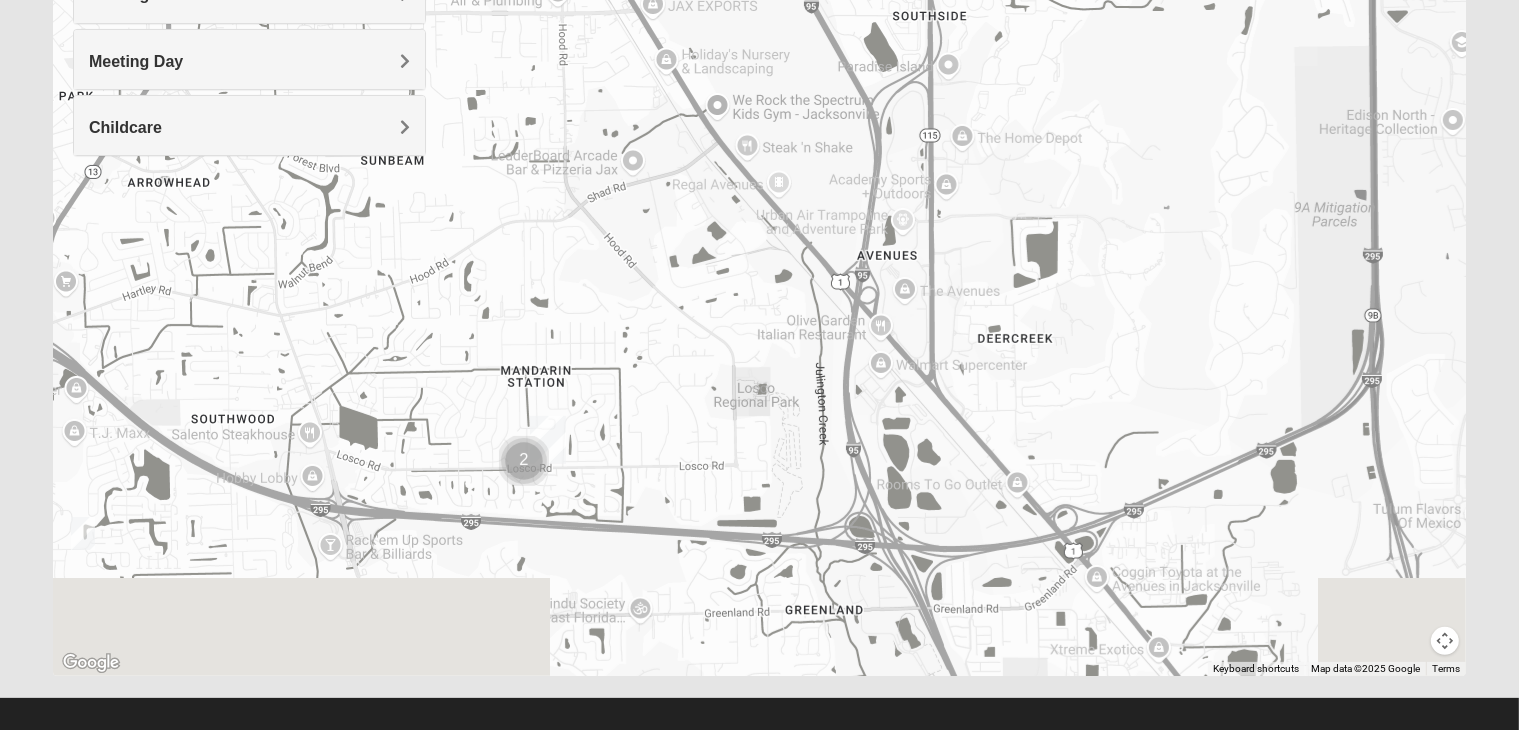 drag, startPoint x: 1254, startPoint y: 536, endPoint x: 1018, endPoint y: 162, distance: 442.23523 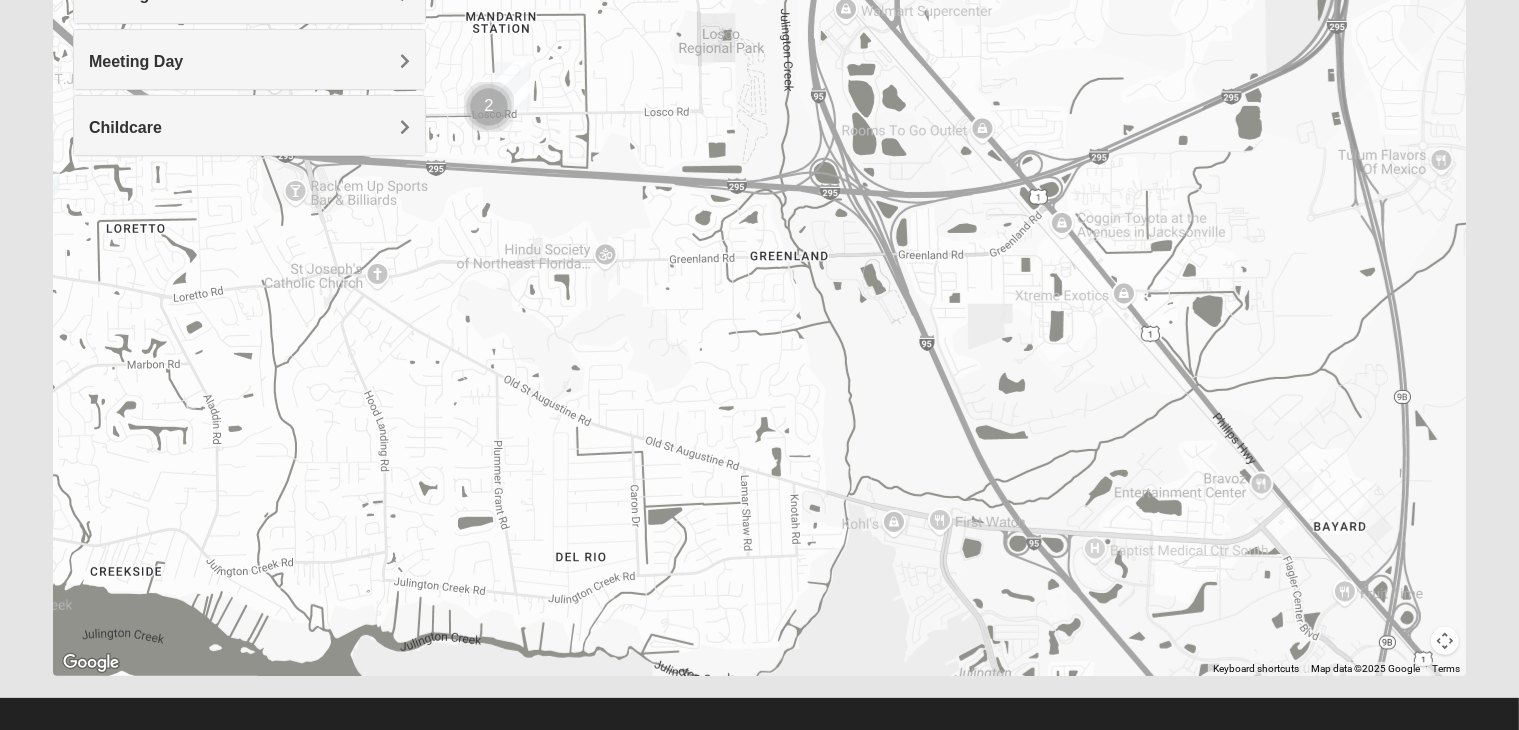 drag, startPoint x: 1093, startPoint y: 391, endPoint x: 1051, endPoint y: 71, distance: 322.74448 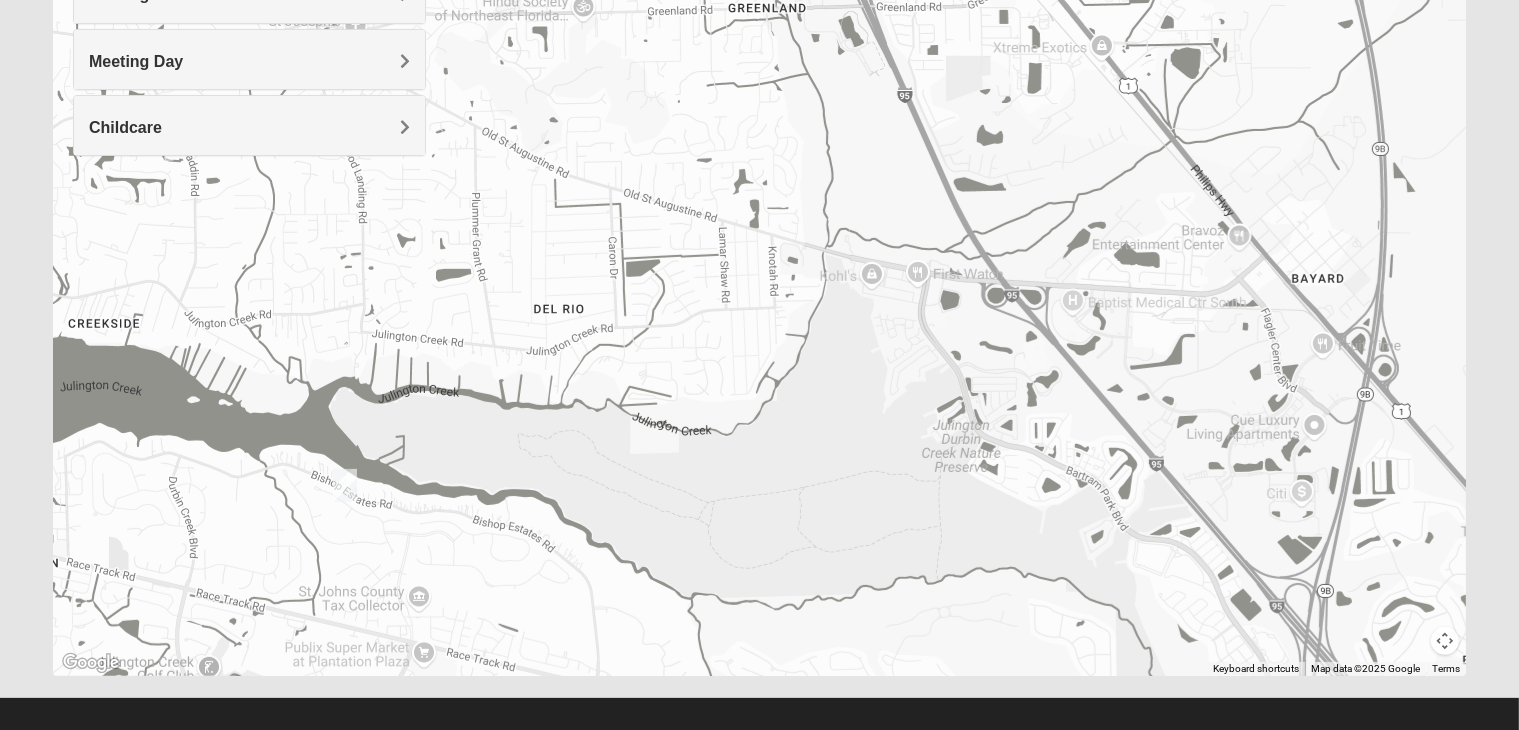 drag, startPoint x: 871, startPoint y: 493, endPoint x: 850, endPoint y: 245, distance: 248.88753 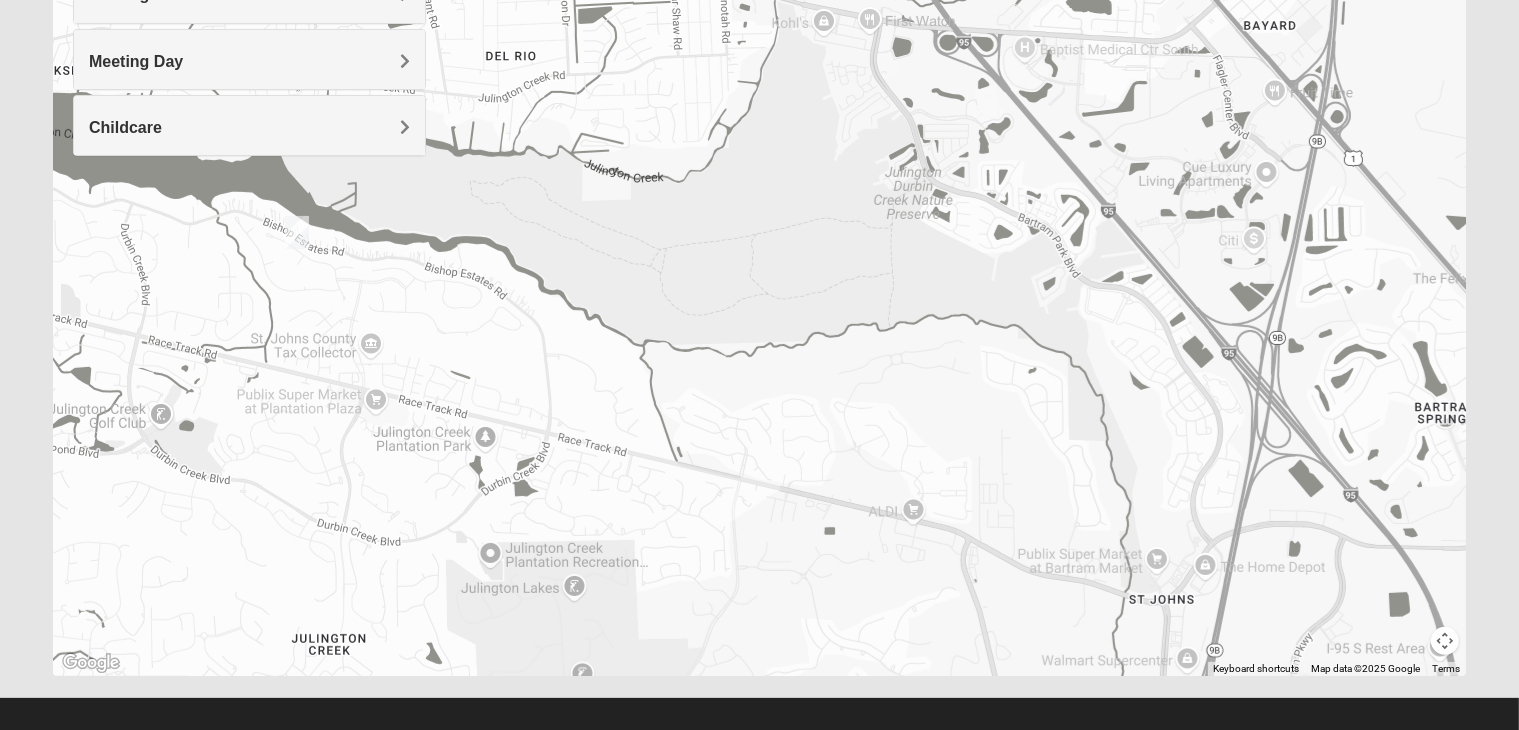 drag, startPoint x: 711, startPoint y: 408, endPoint x: 750, endPoint y: 231, distance: 181.2457 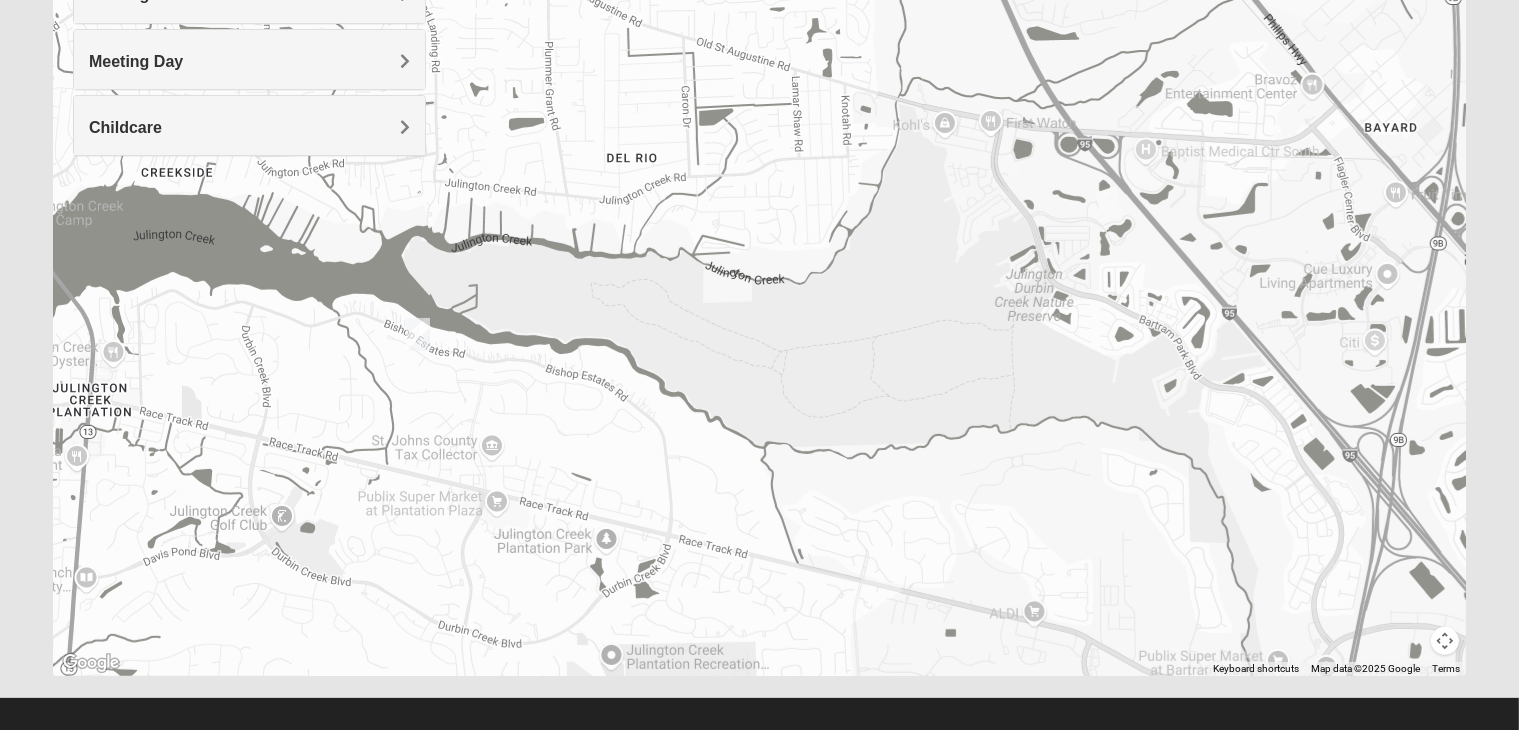 click at bounding box center [418, 334] 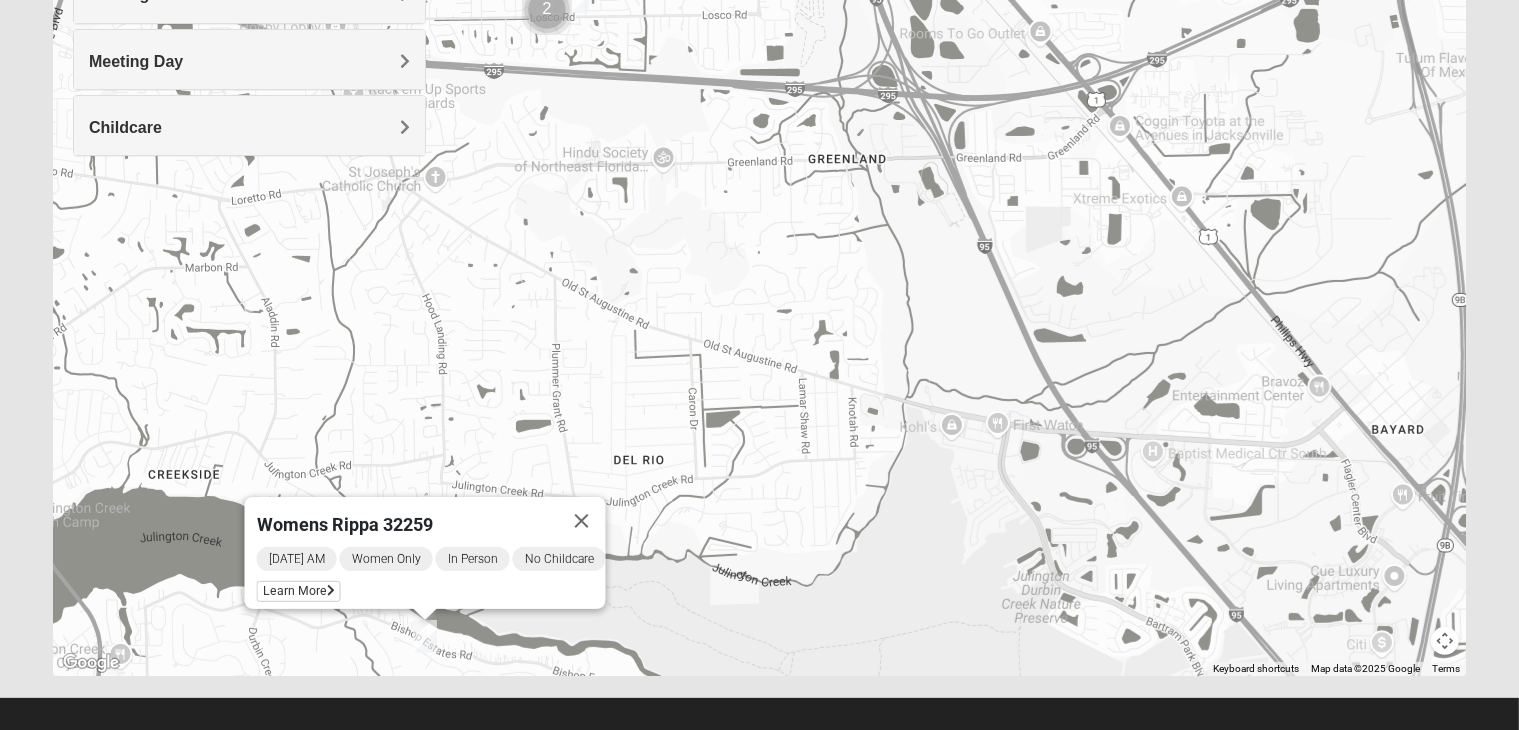 drag, startPoint x: 974, startPoint y: 391, endPoint x: 880, endPoint y: 493, distance: 138.70833 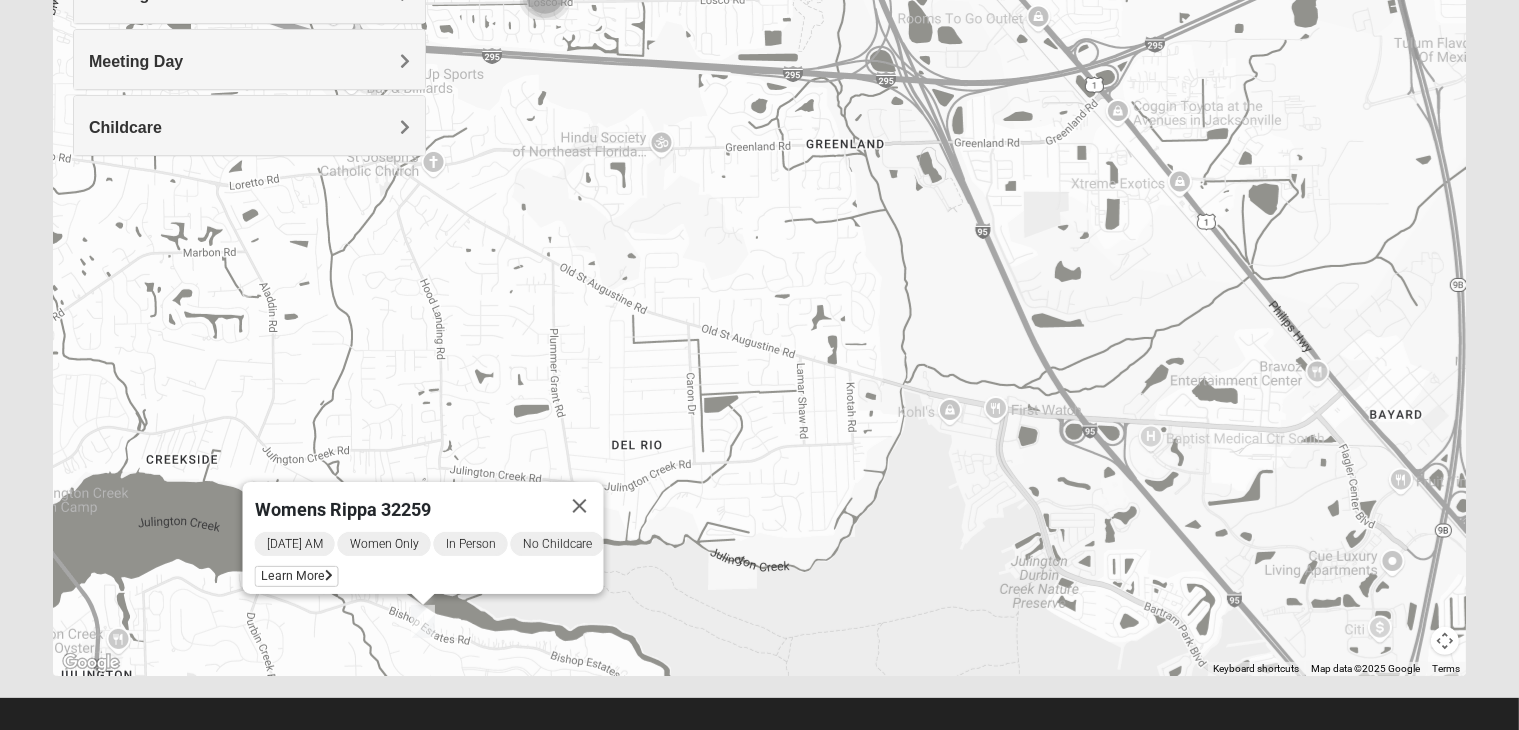 click on "Womens Rippa 32259          [DATE] AM      Women Only      In Person      No Childcare Learn More" at bounding box center [759, 276] 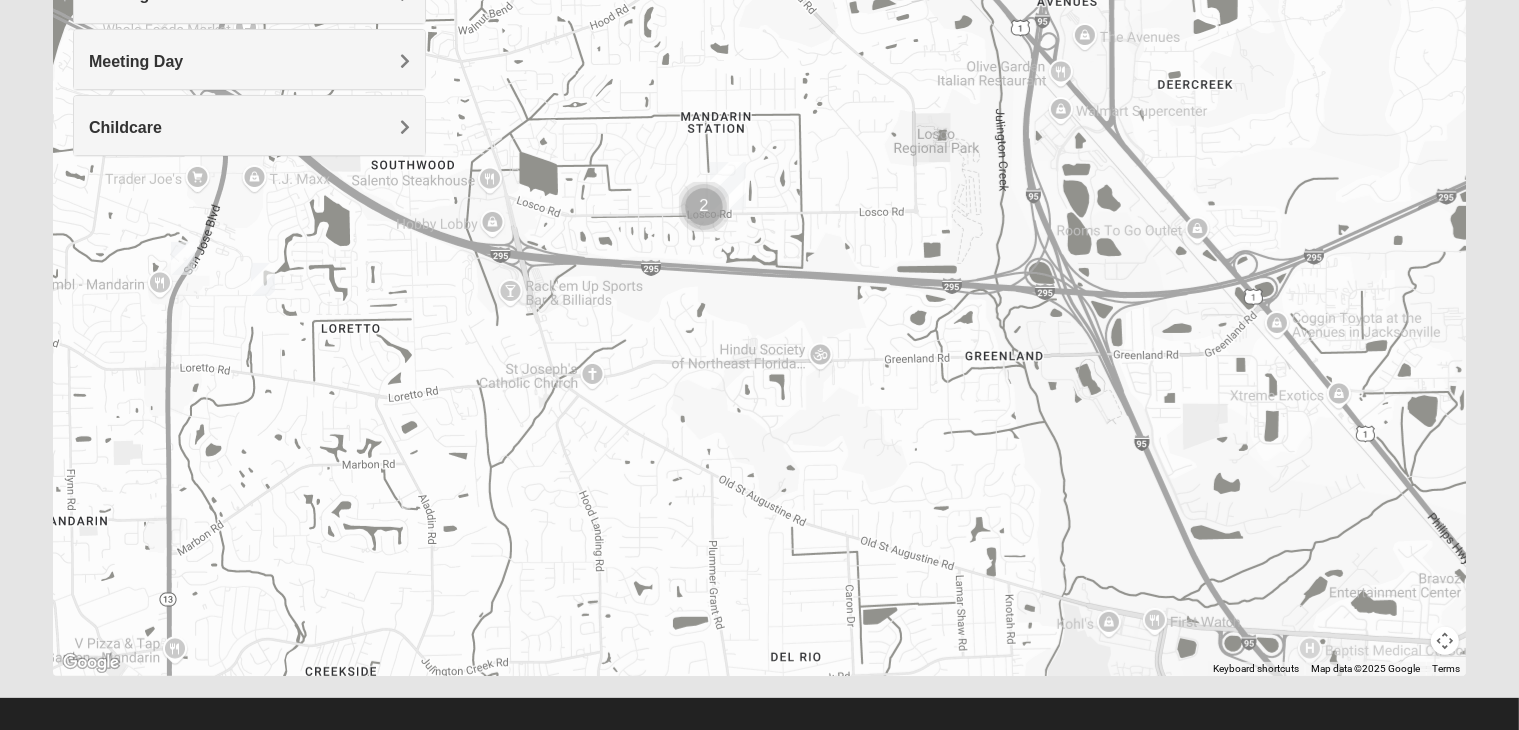 drag, startPoint x: 755, startPoint y: 369, endPoint x: 929, endPoint y: 673, distance: 350.27417 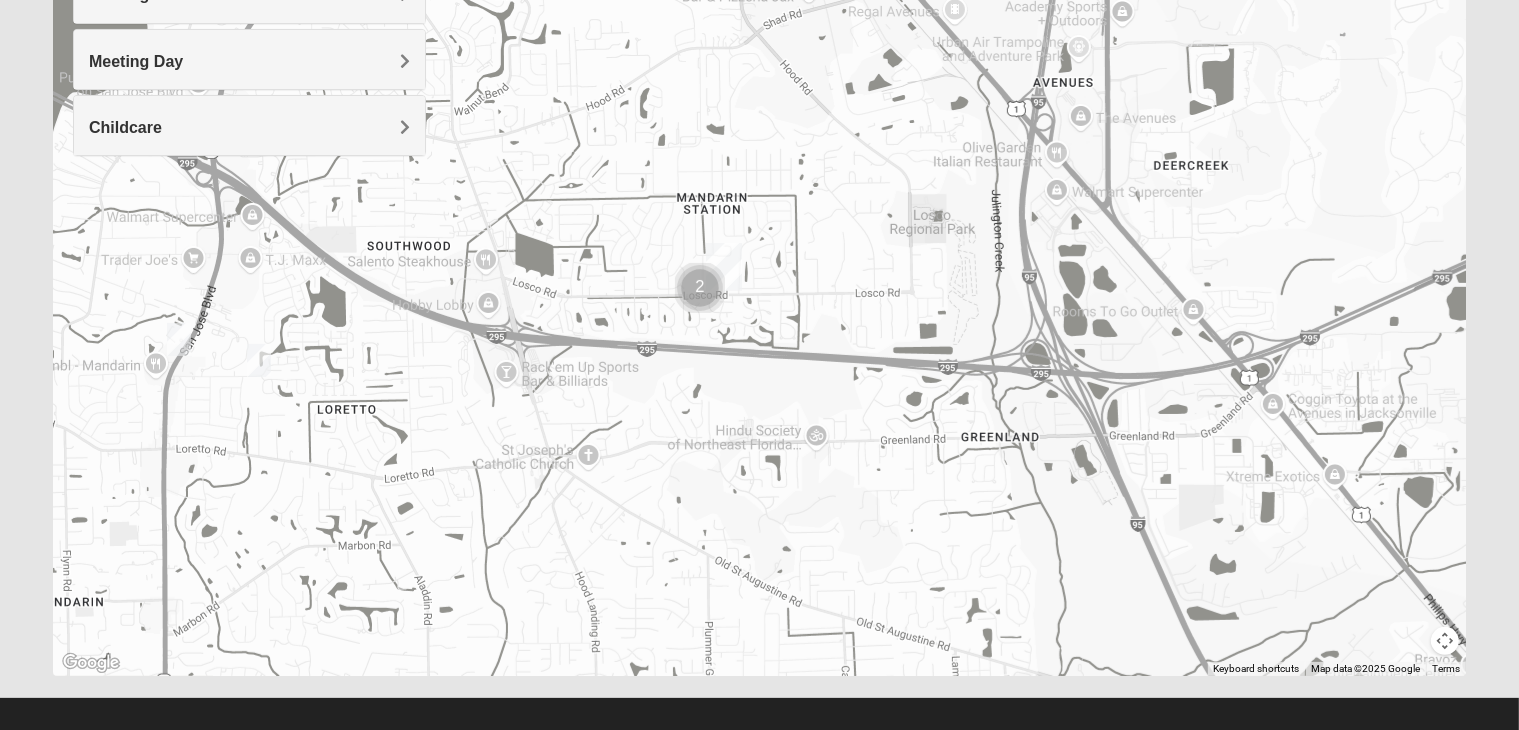 click at bounding box center [259, 360] 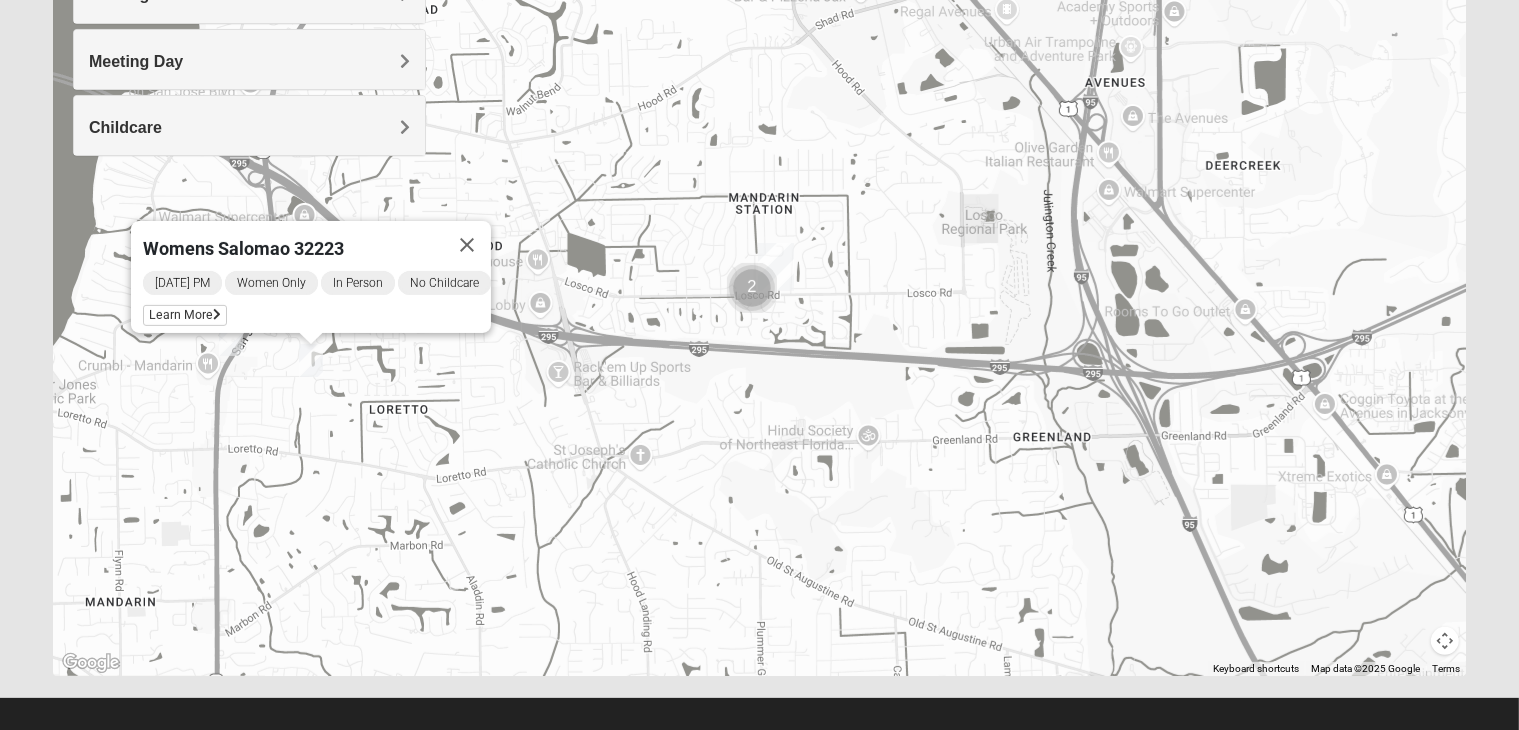 click at bounding box center [231, 339] 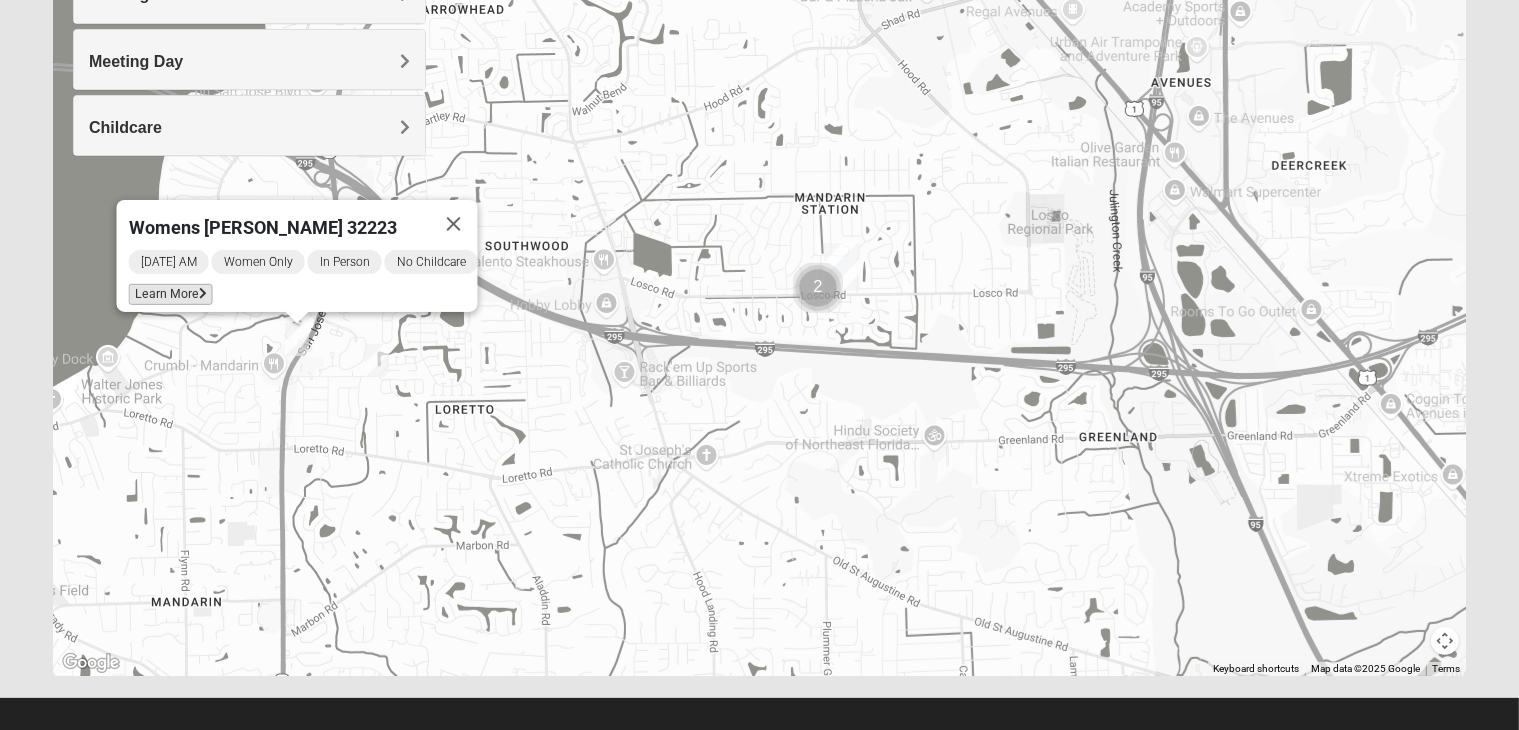 click on "Learn More" at bounding box center [171, 294] 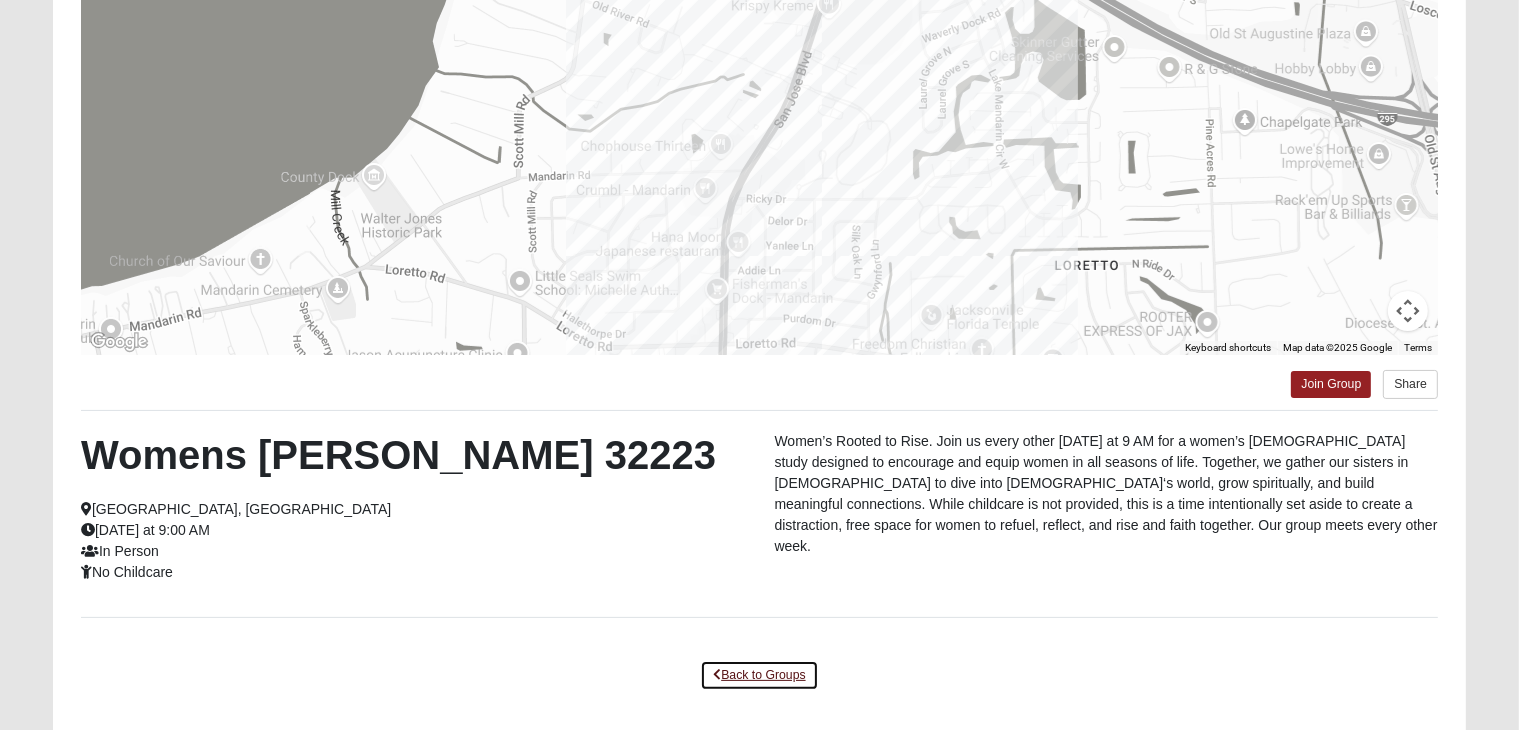 click on "Back to Groups" at bounding box center (759, 675) 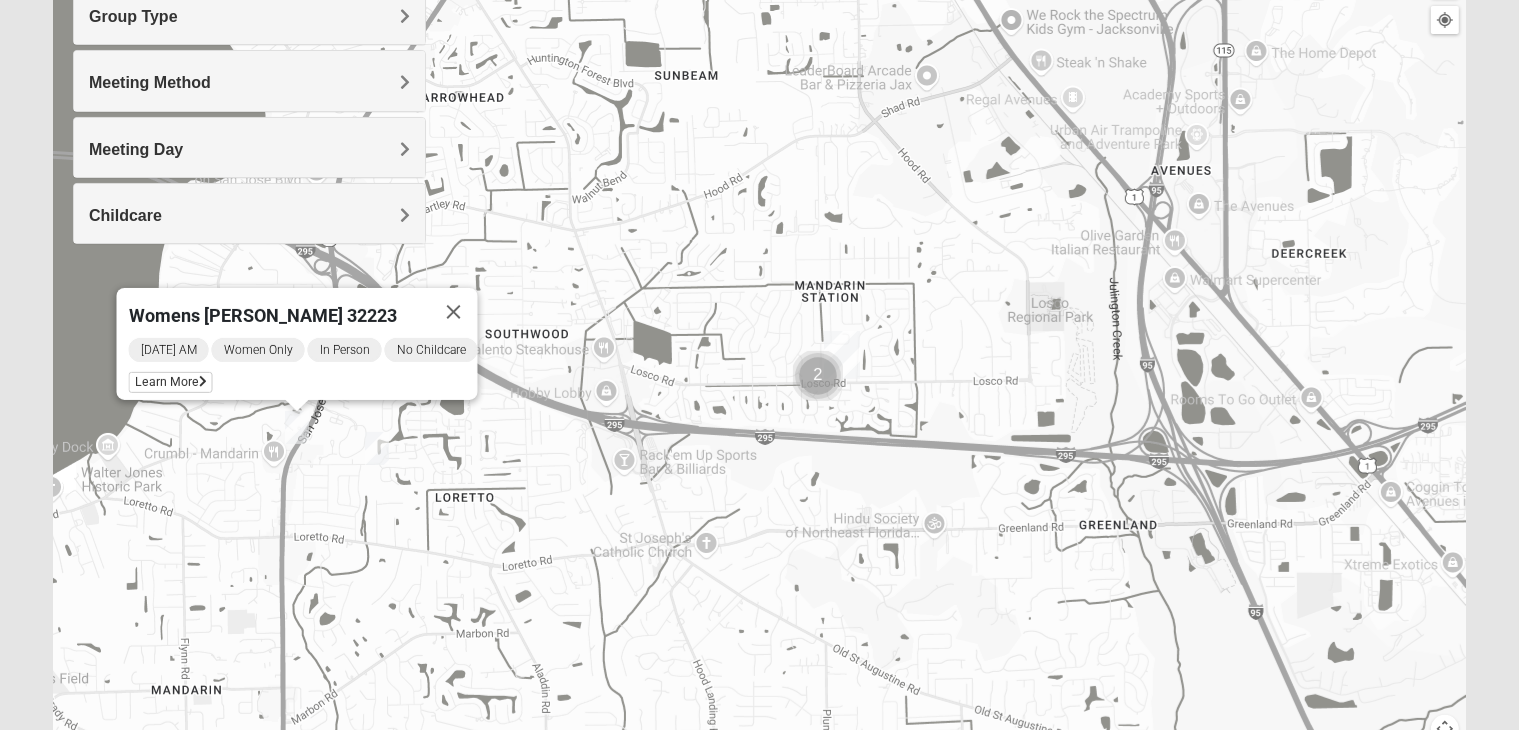 click at bounding box center (818, 376) 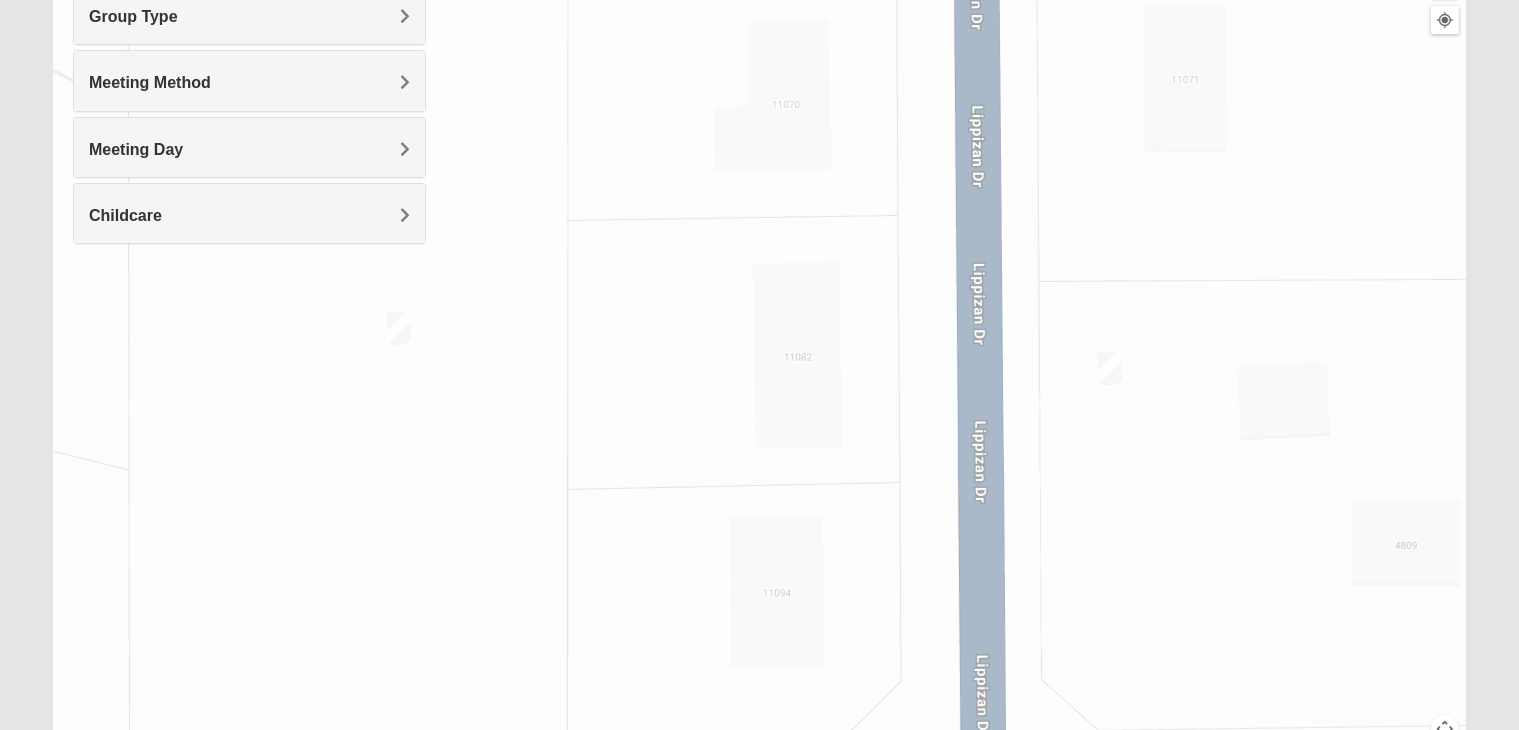click at bounding box center (399, 328) 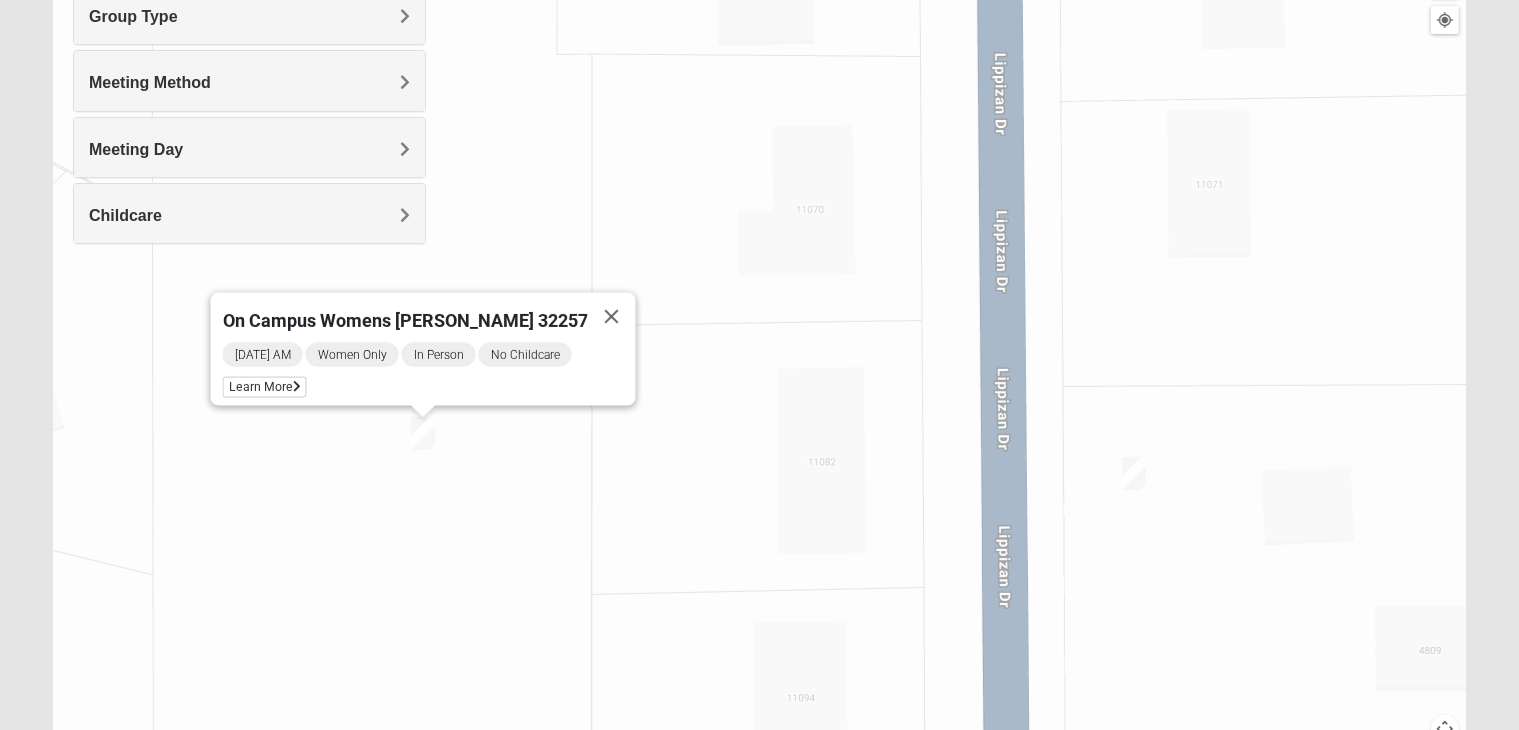 drag, startPoint x: 572, startPoint y: 354, endPoint x: 590, endPoint y: 418, distance: 66.48308 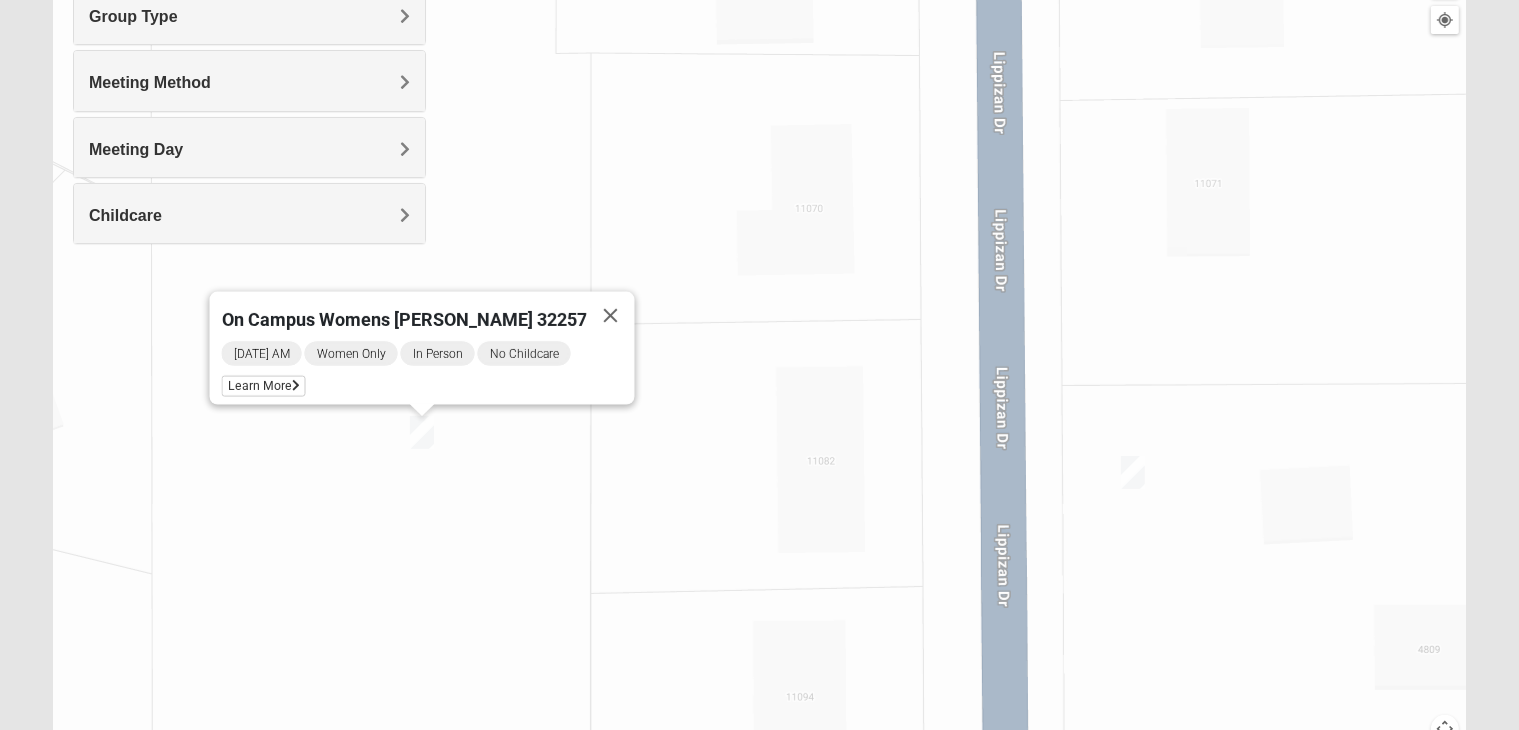 click at bounding box center (1133, 472) 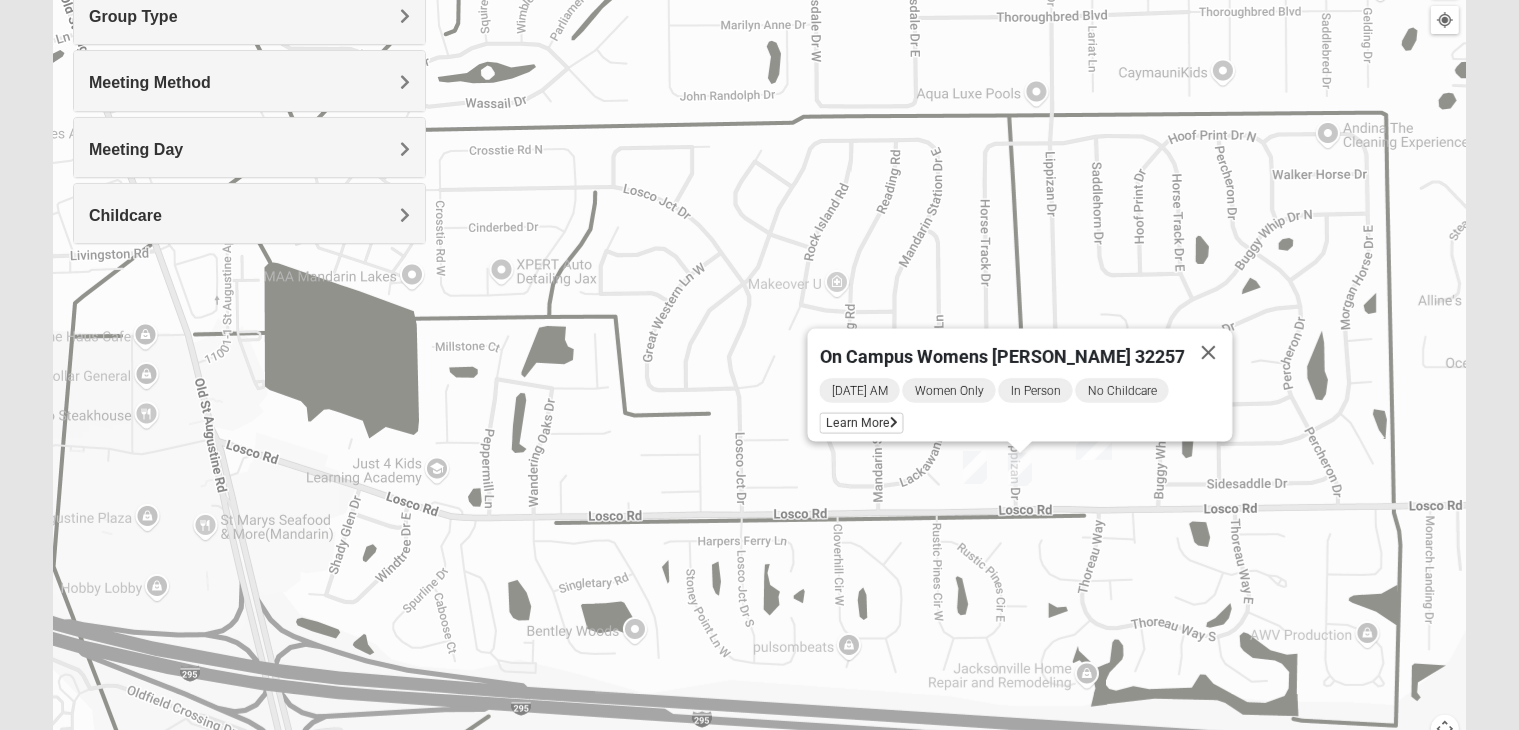 scroll, scrollTop: 299, scrollLeft: 0, axis: vertical 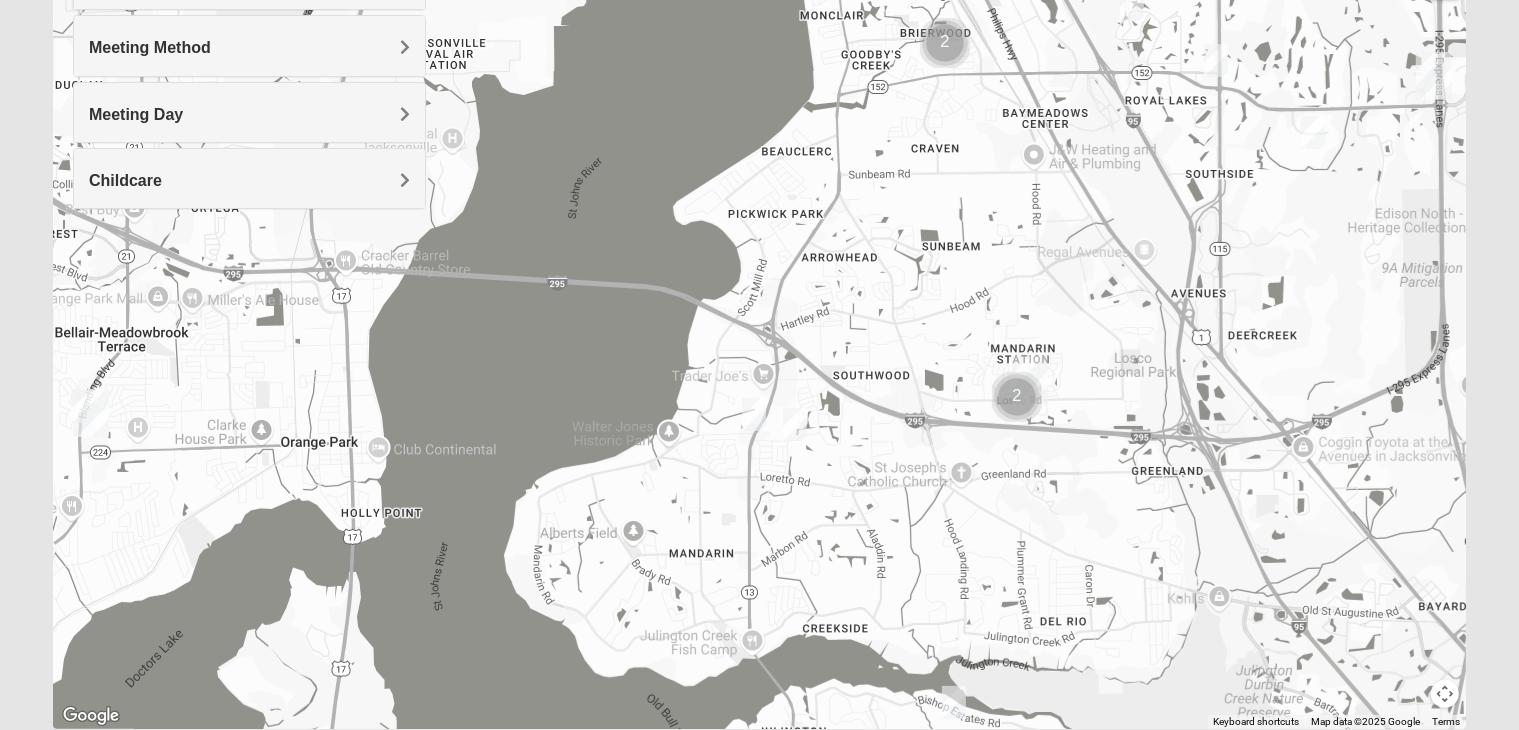 drag, startPoint x: 1315, startPoint y: 249, endPoint x: 1160, endPoint y: 449, distance: 253.03162 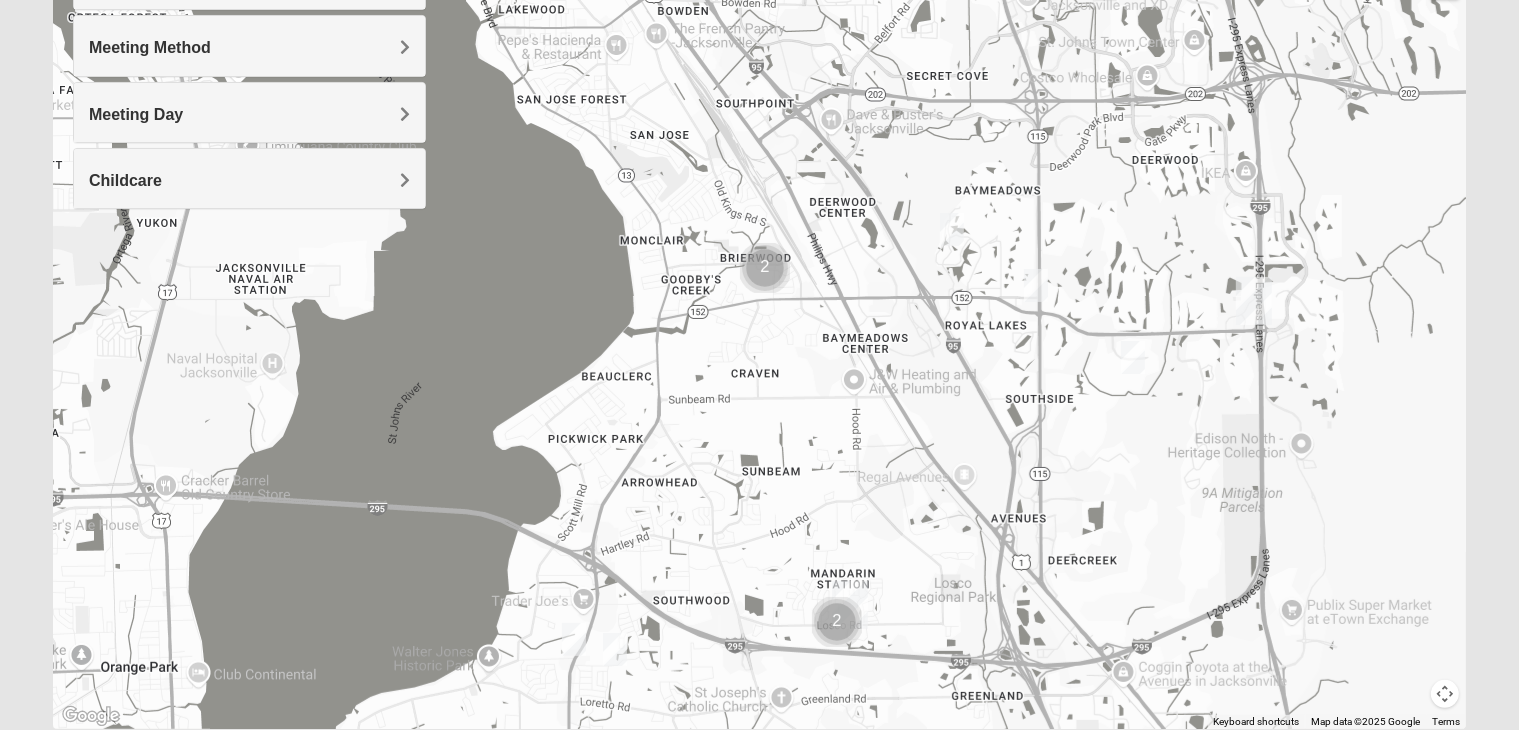 drag, startPoint x: 1238, startPoint y: 423, endPoint x: 1107, endPoint y: 578, distance: 202.94334 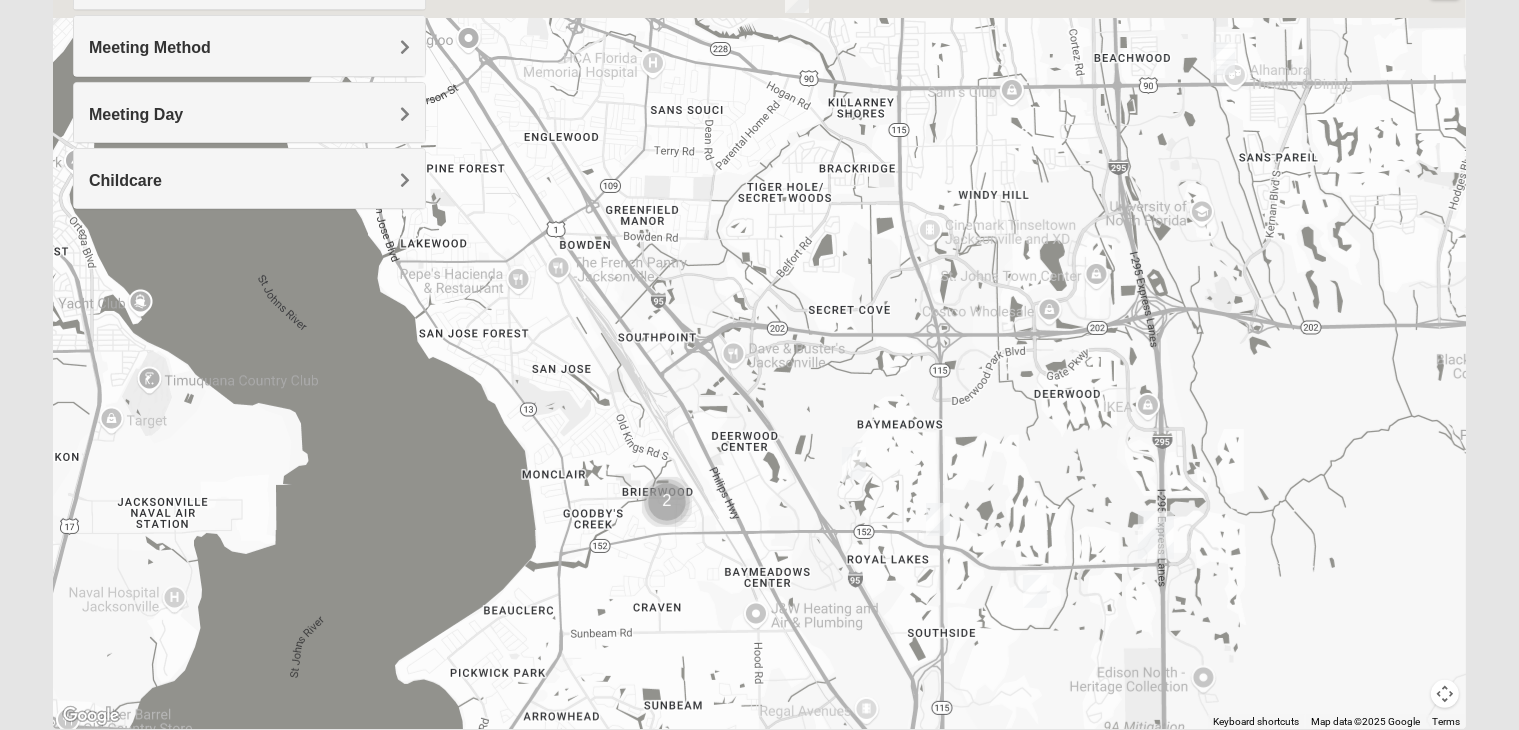 drag, startPoint x: 1141, startPoint y: 301, endPoint x: 1052, endPoint y: 553, distance: 267.25455 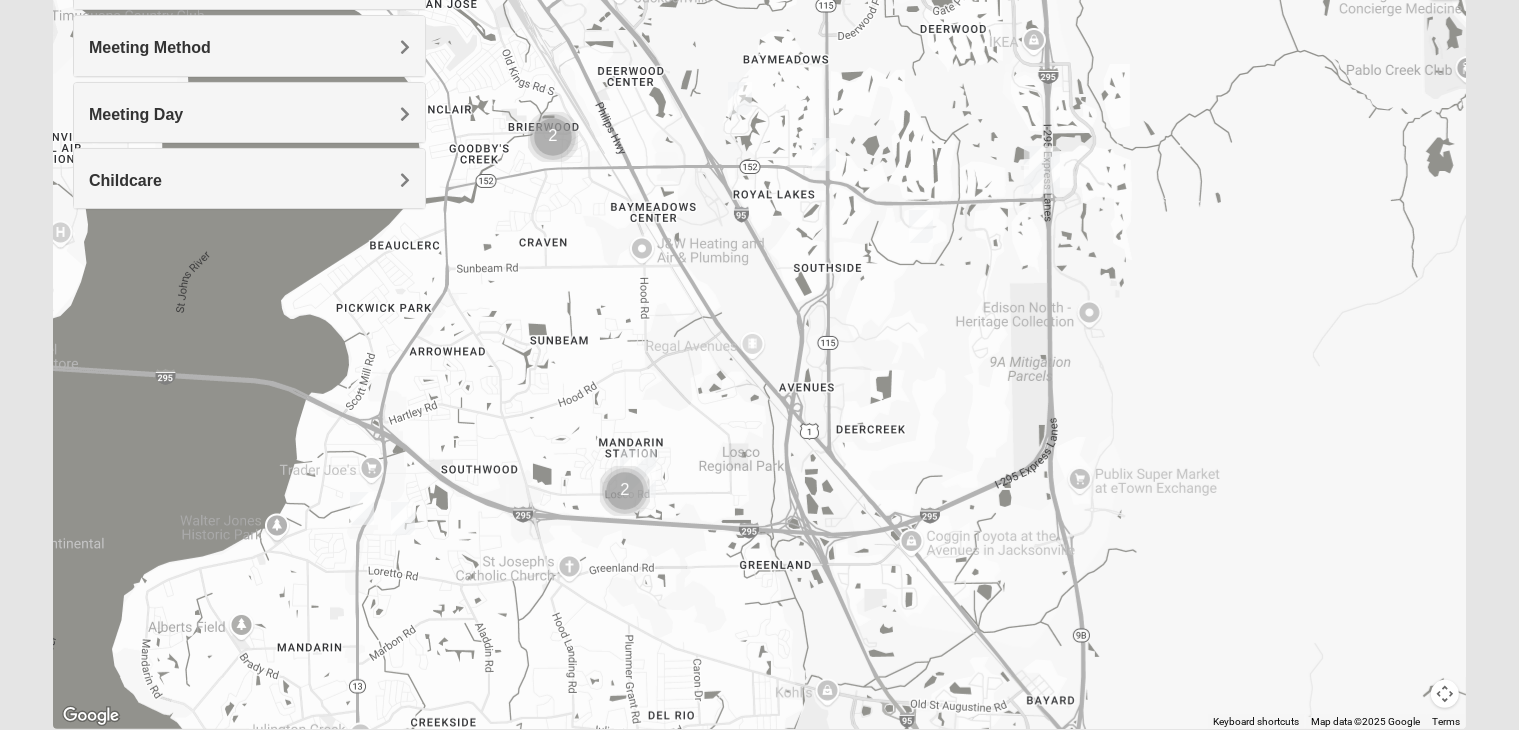 drag, startPoint x: 1052, startPoint y: 553, endPoint x: 934, endPoint y: 161, distance: 409.37512 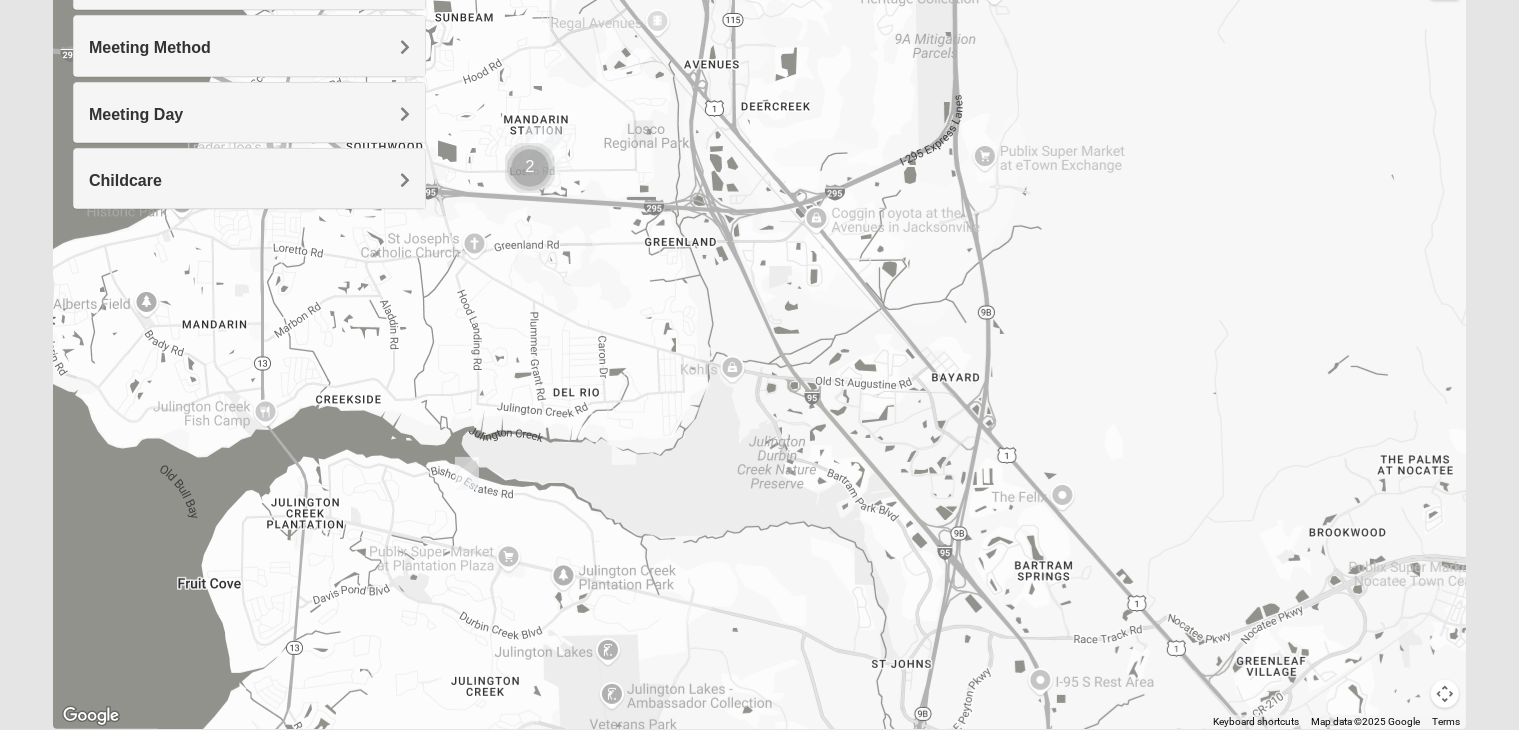 drag, startPoint x: 1031, startPoint y: 541, endPoint x: 933, endPoint y: 216, distance: 339.45398 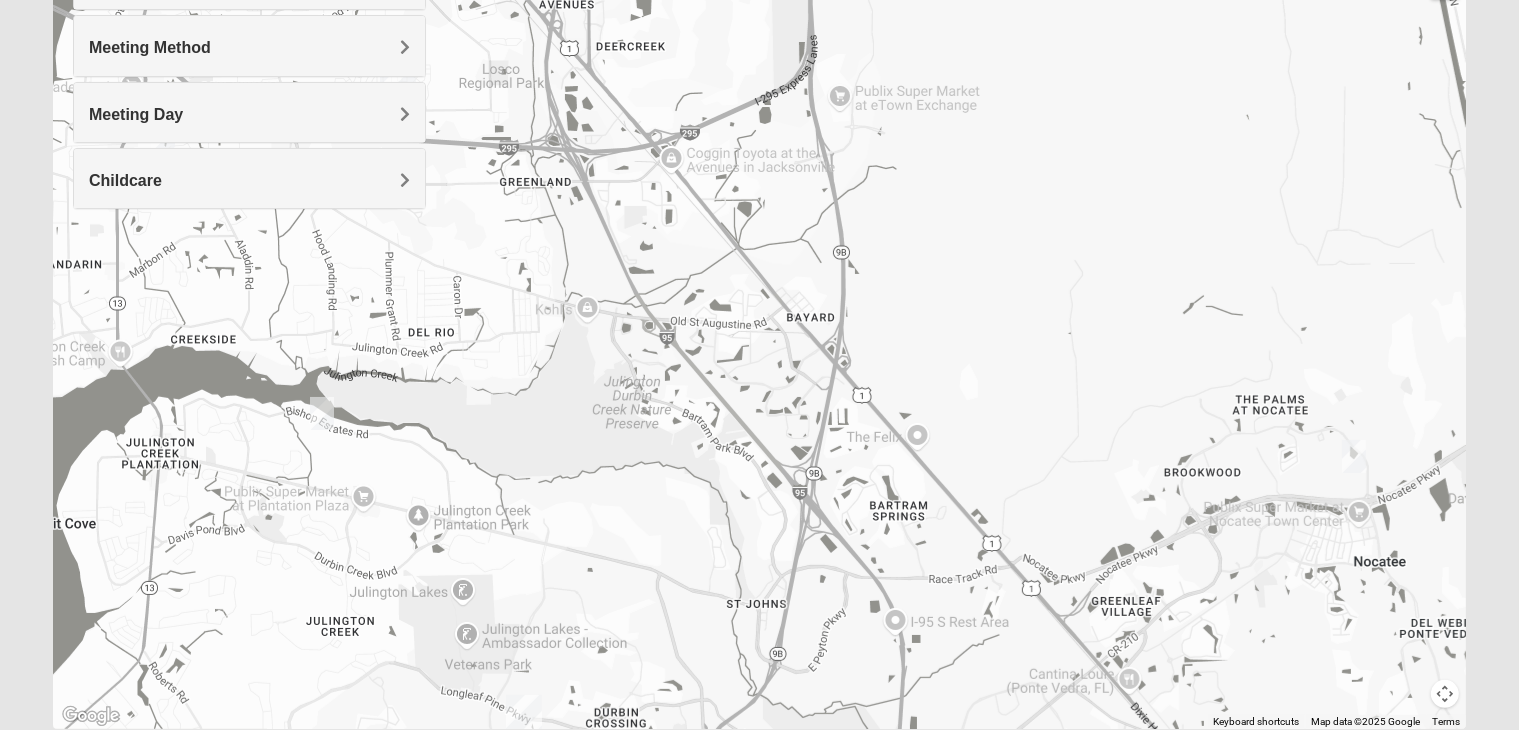 drag, startPoint x: 943, startPoint y: 310, endPoint x: 810, endPoint y: 255, distance: 143.92358 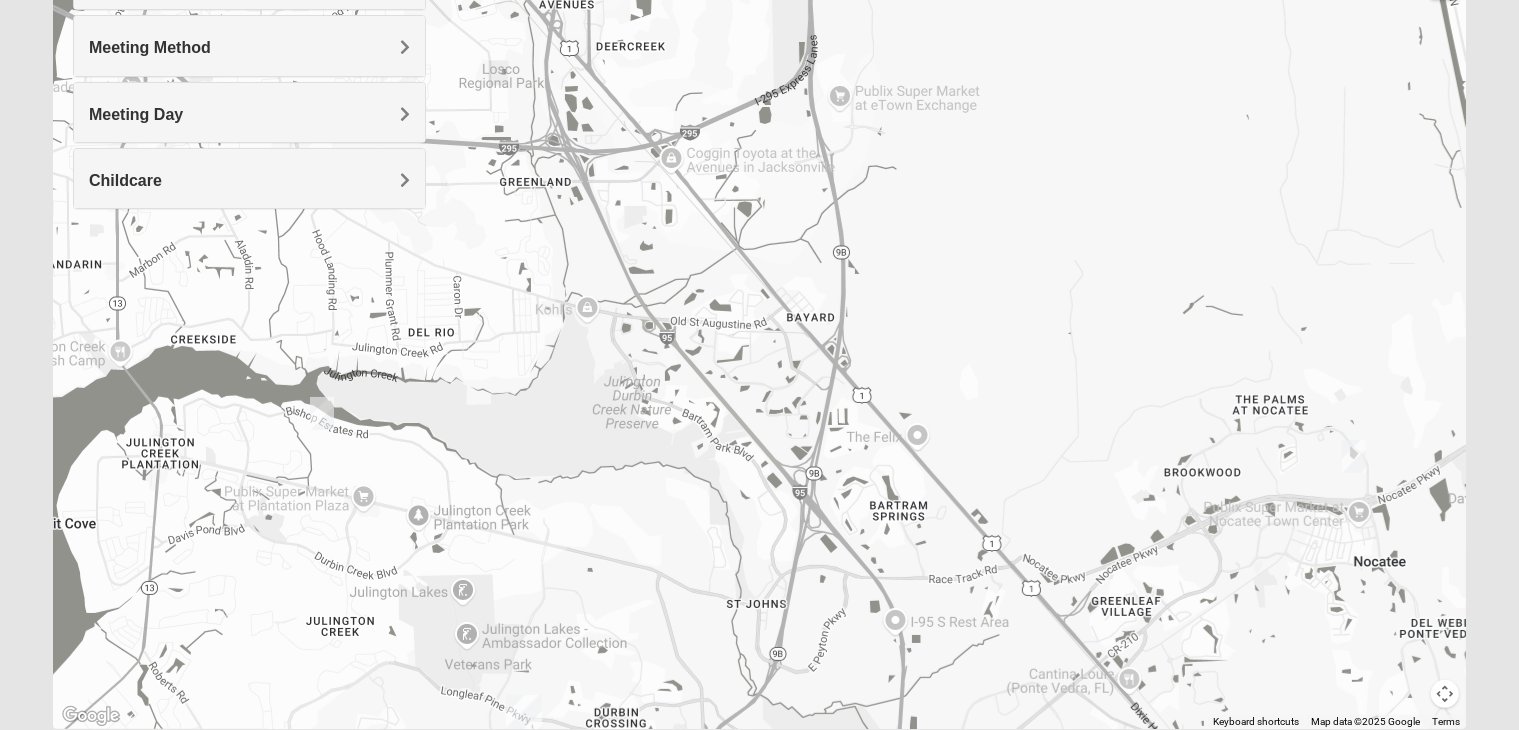 click at bounding box center [1354, 456] 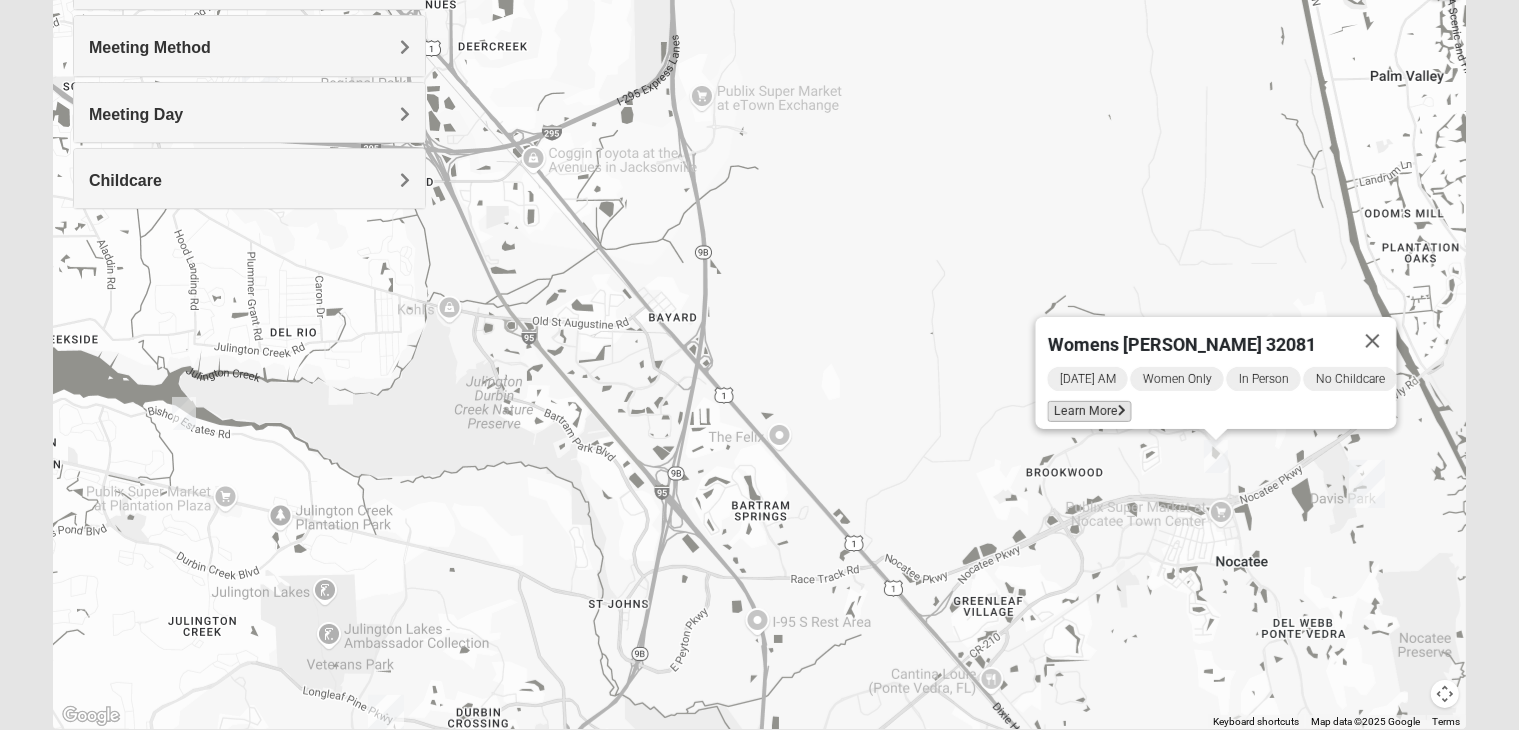 click at bounding box center [1122, 411] 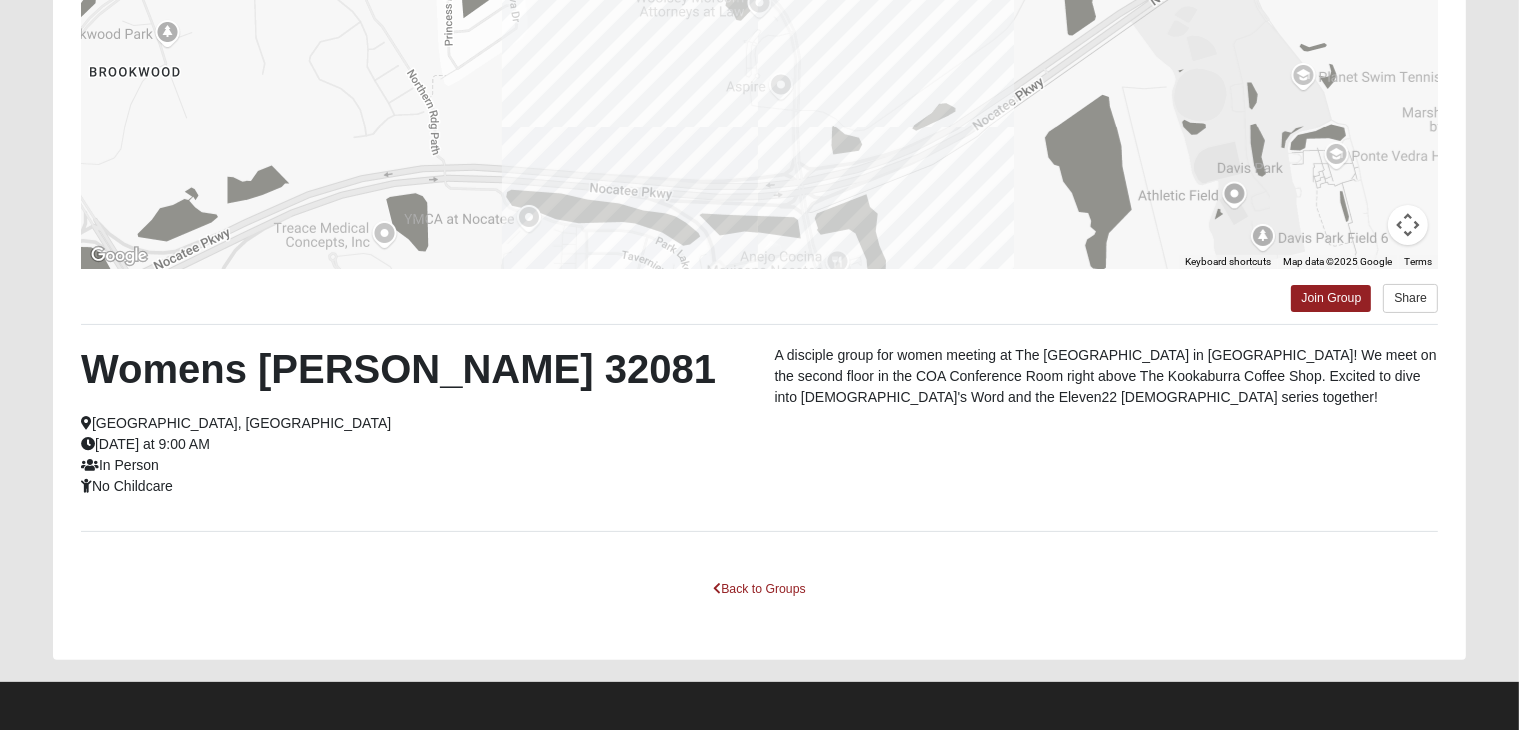scroll, scrollTop: 352, scrollLeft: 0, axis: vertical 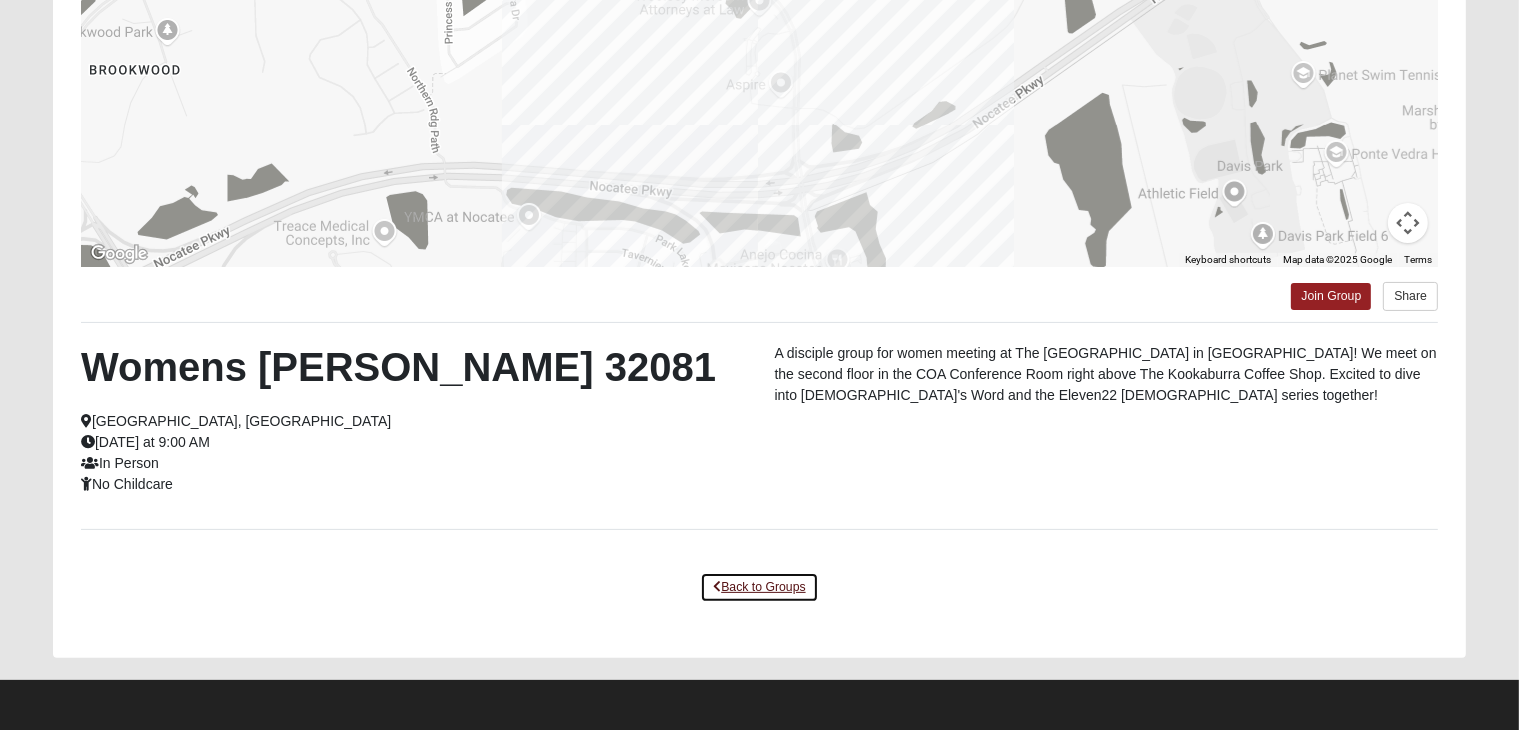 click on "Back to Groups" at bounding box center (759, 587) 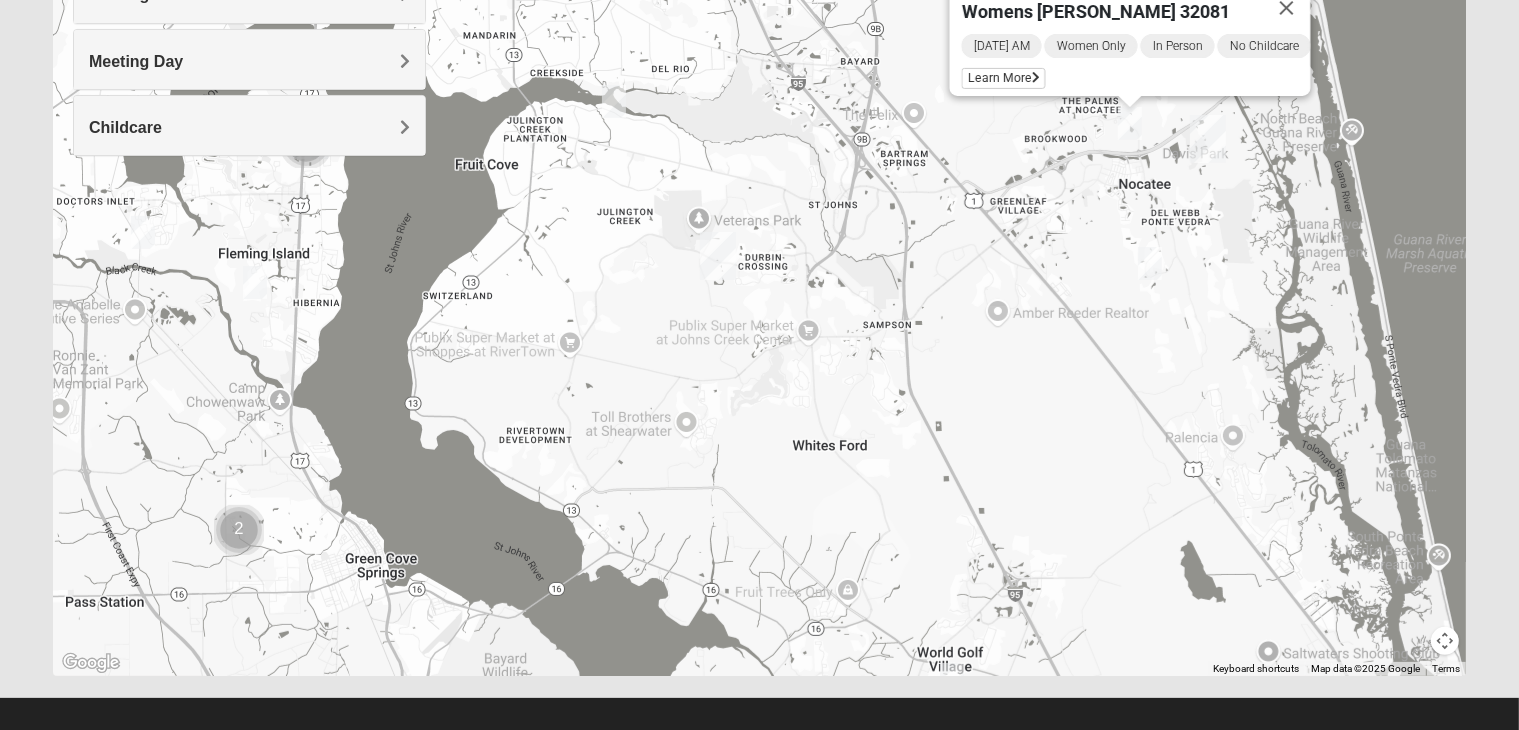 drag, startPoint x: 772, startPoint y: 338, endPoint x: 774, endPoint y: 141, distance: 197.01015 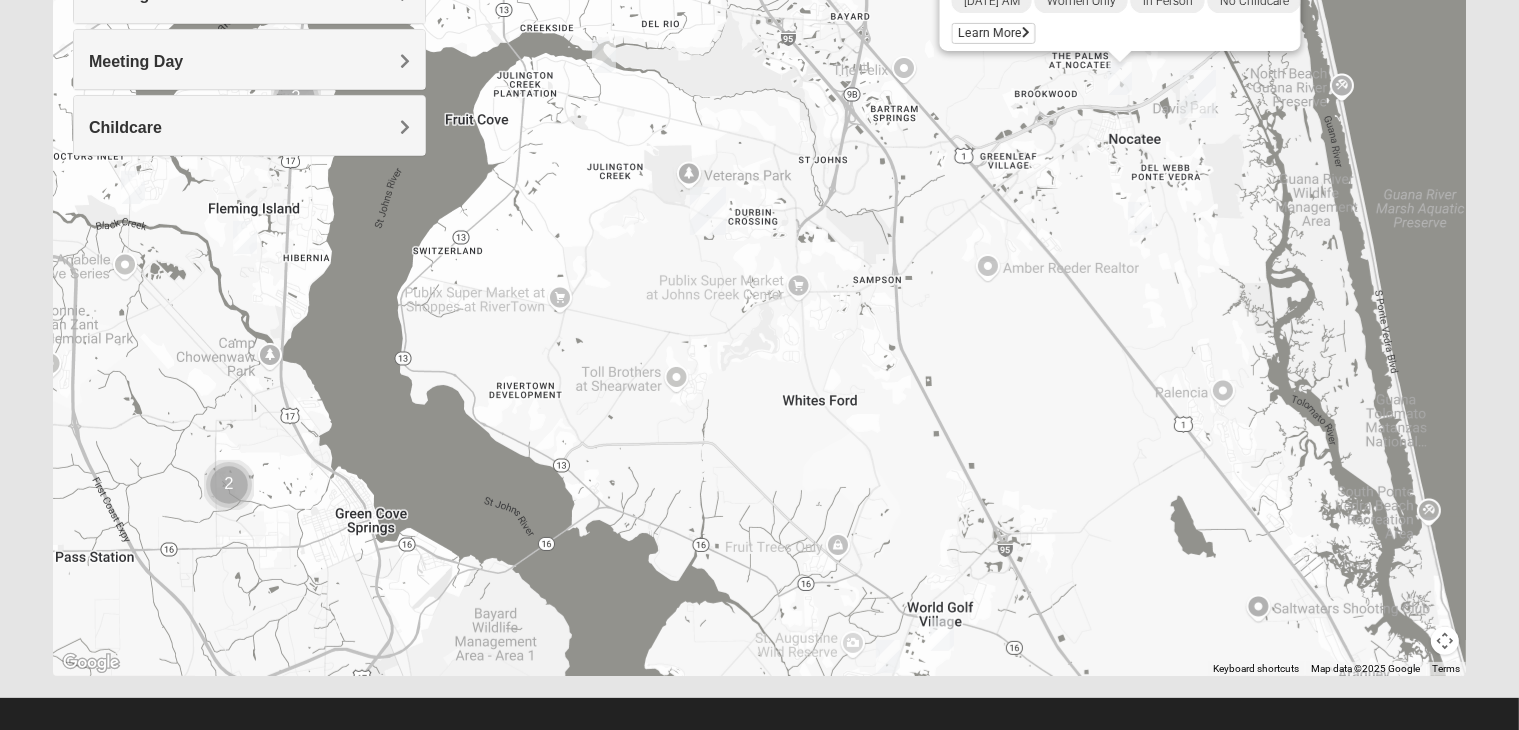 drag, startPoint x: 898, startPoint y: 481, endPoint x: 839, endPoint y: 285, distance: 204.68756 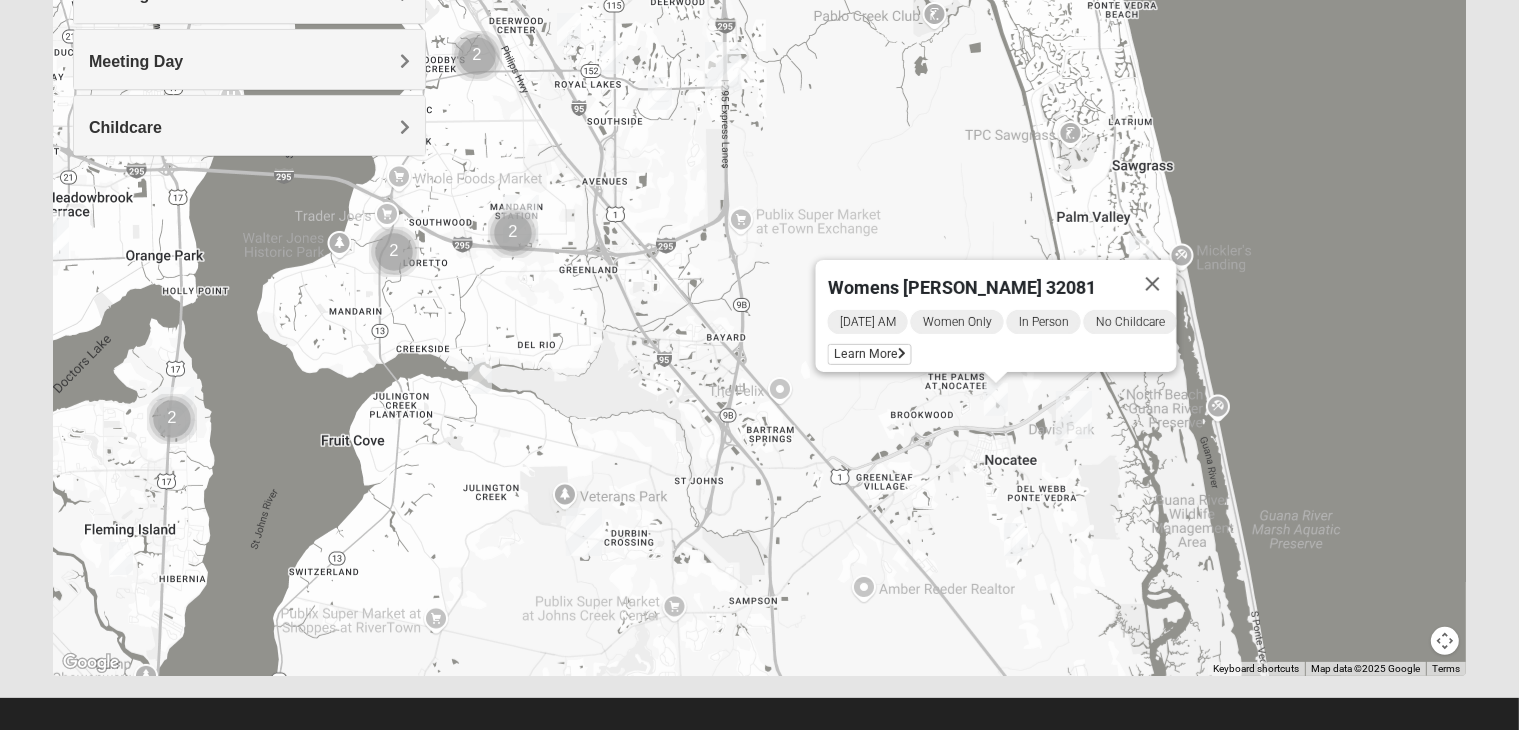 drag, startPoint x: 908, startPoint y: 139, endPoint x: 855, endPoint y: 776, distance: 639.20105 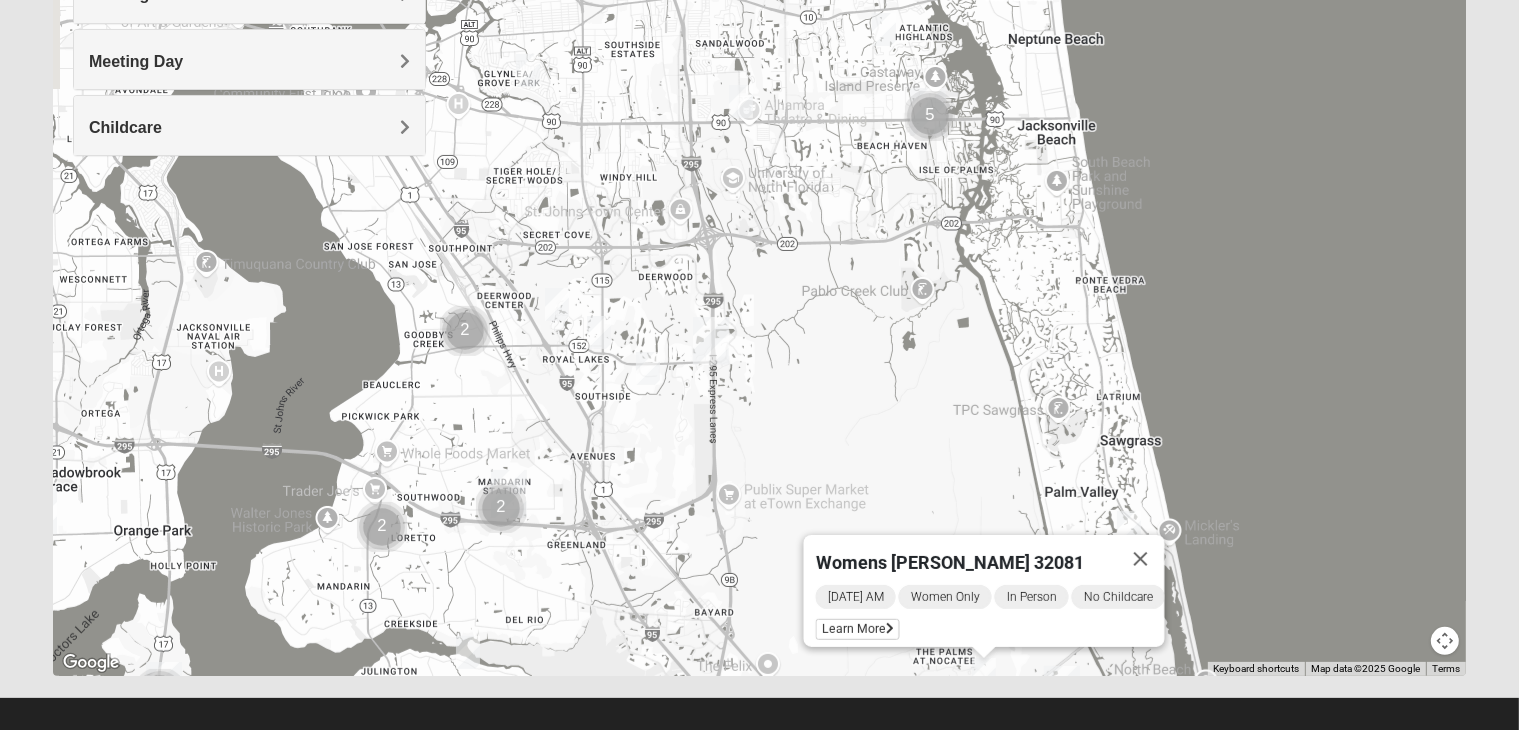 drag, startPoint x: 849, startPoint y: 307, endPoint x: 872, endPoint y: 521, distance: 215.23244 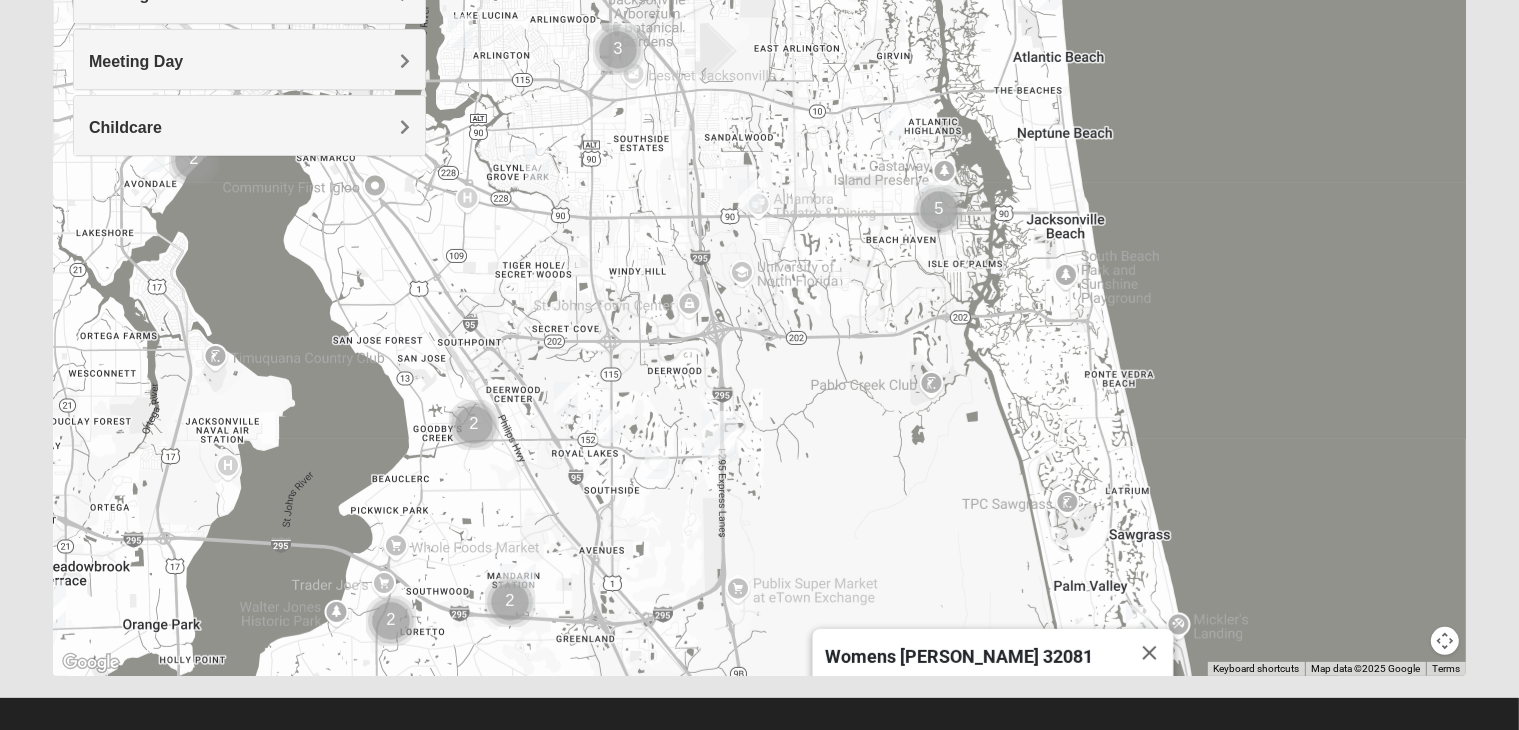 click at bounding box center [750, 195] 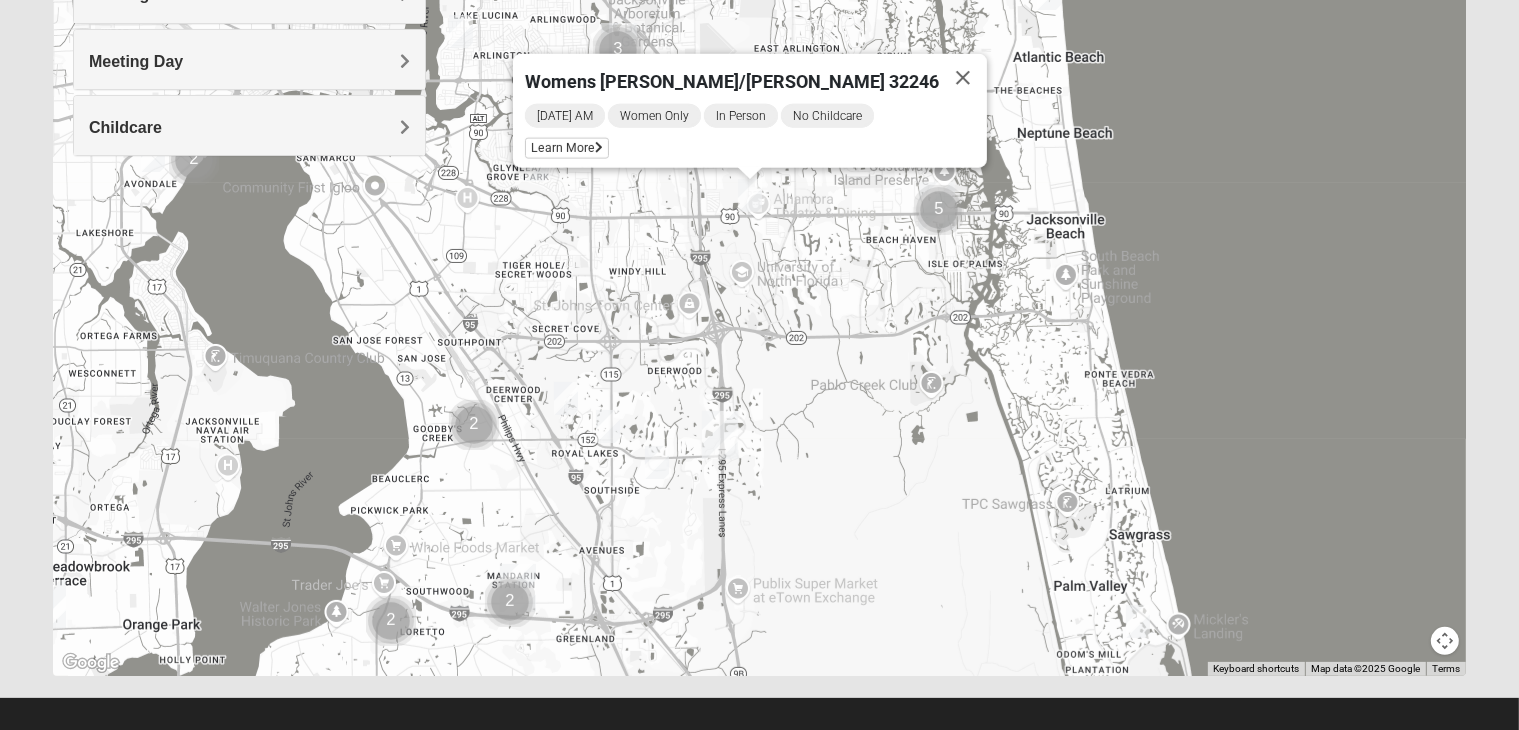 click at bounding box center [939, 210] 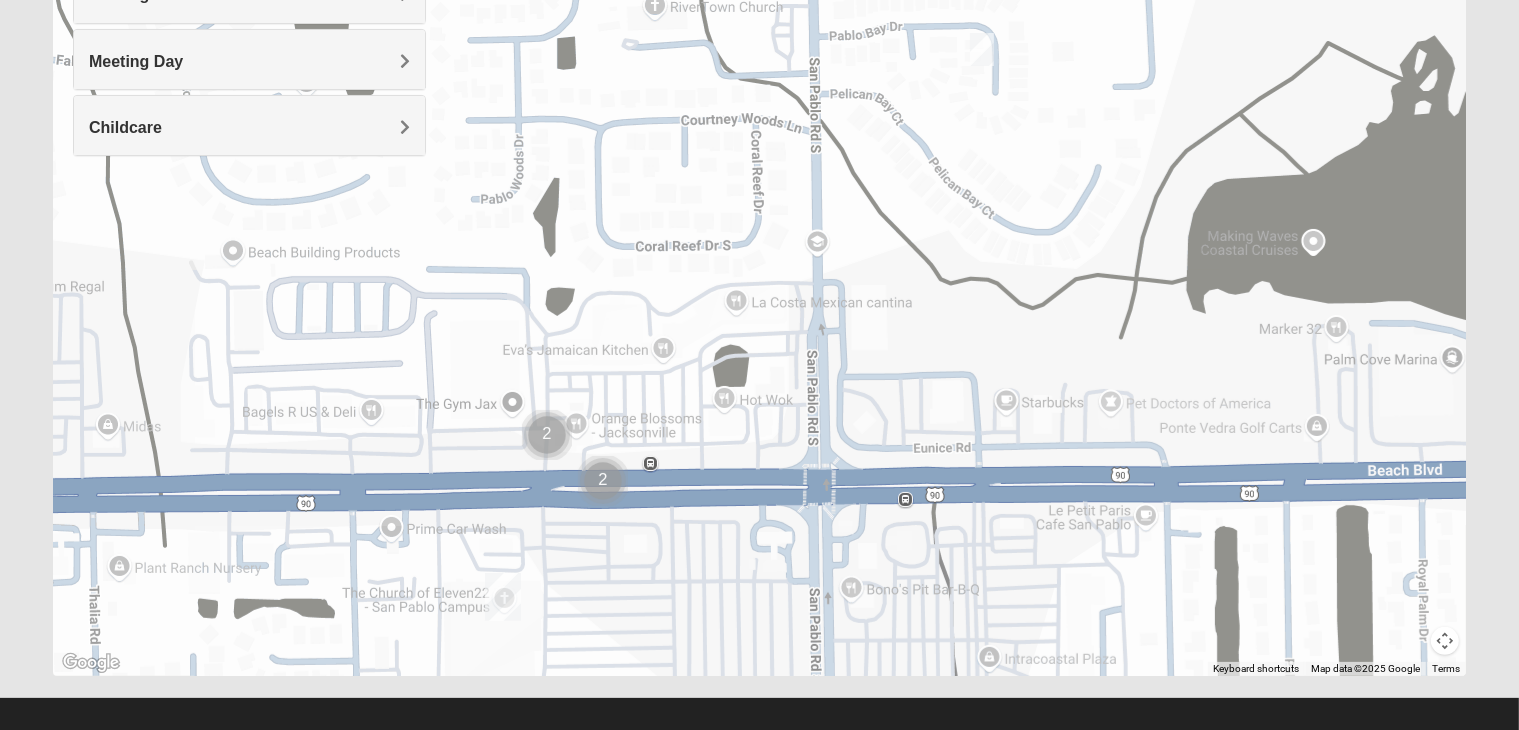 click at bounding box center (603, 481) 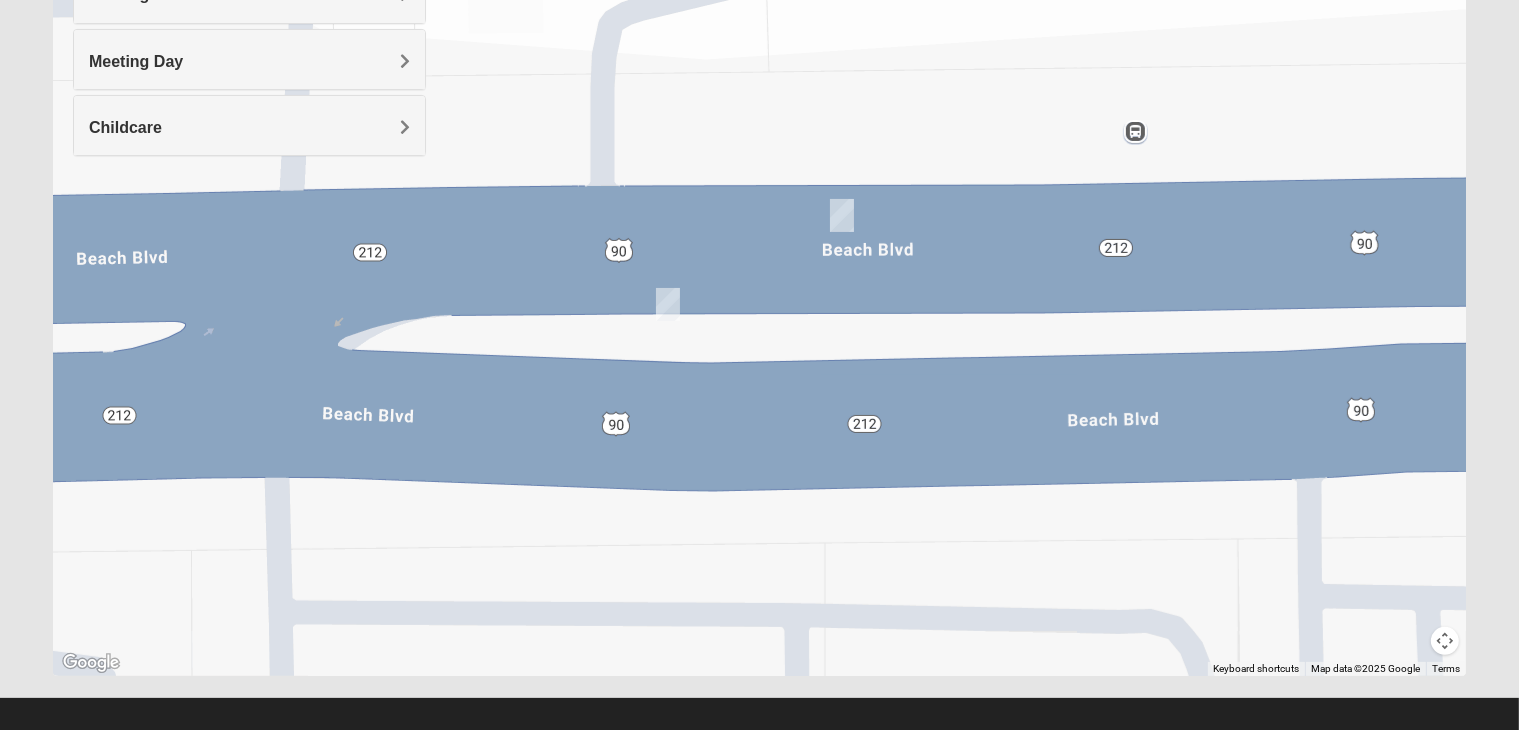 click at bounding box center [668, 304] 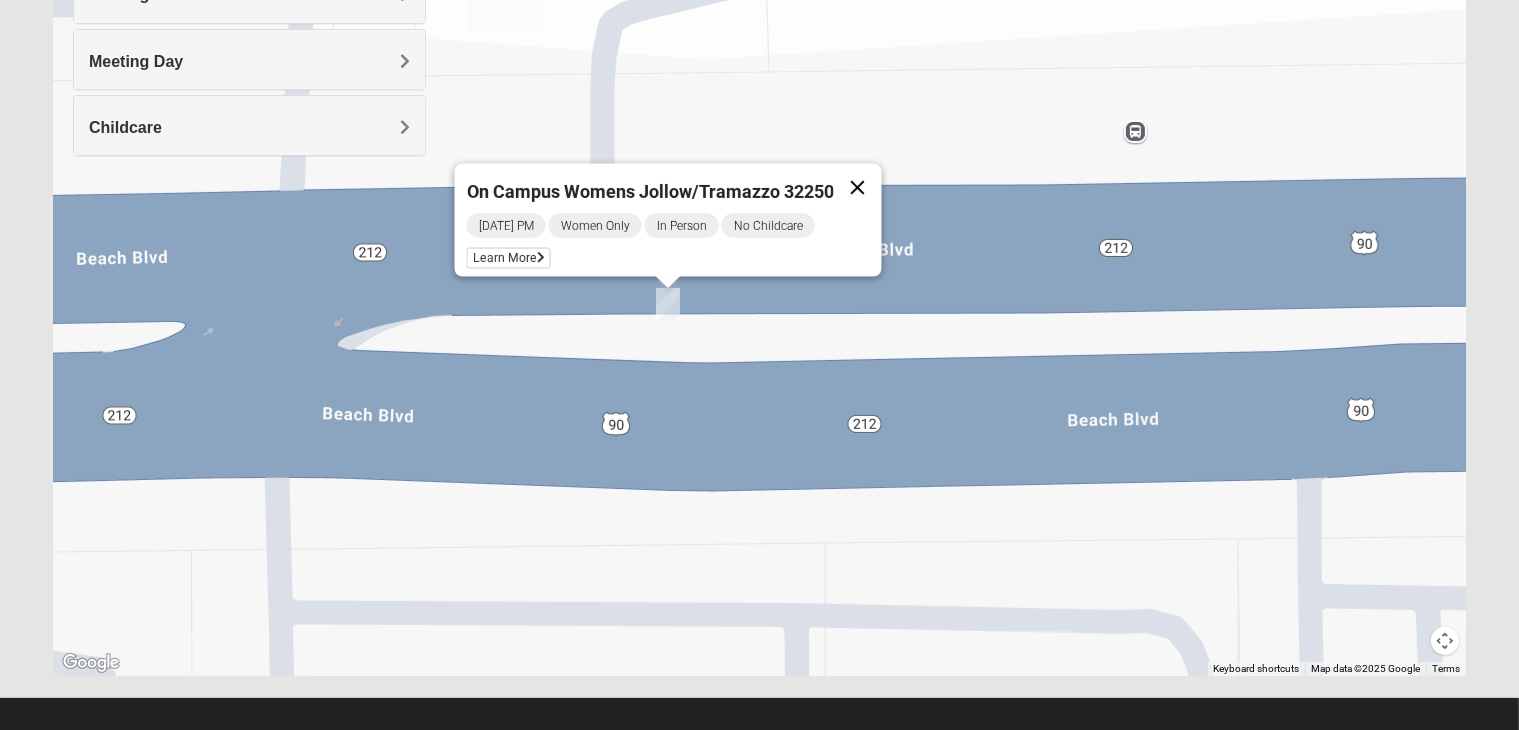 click at bounding box center (858, 188) 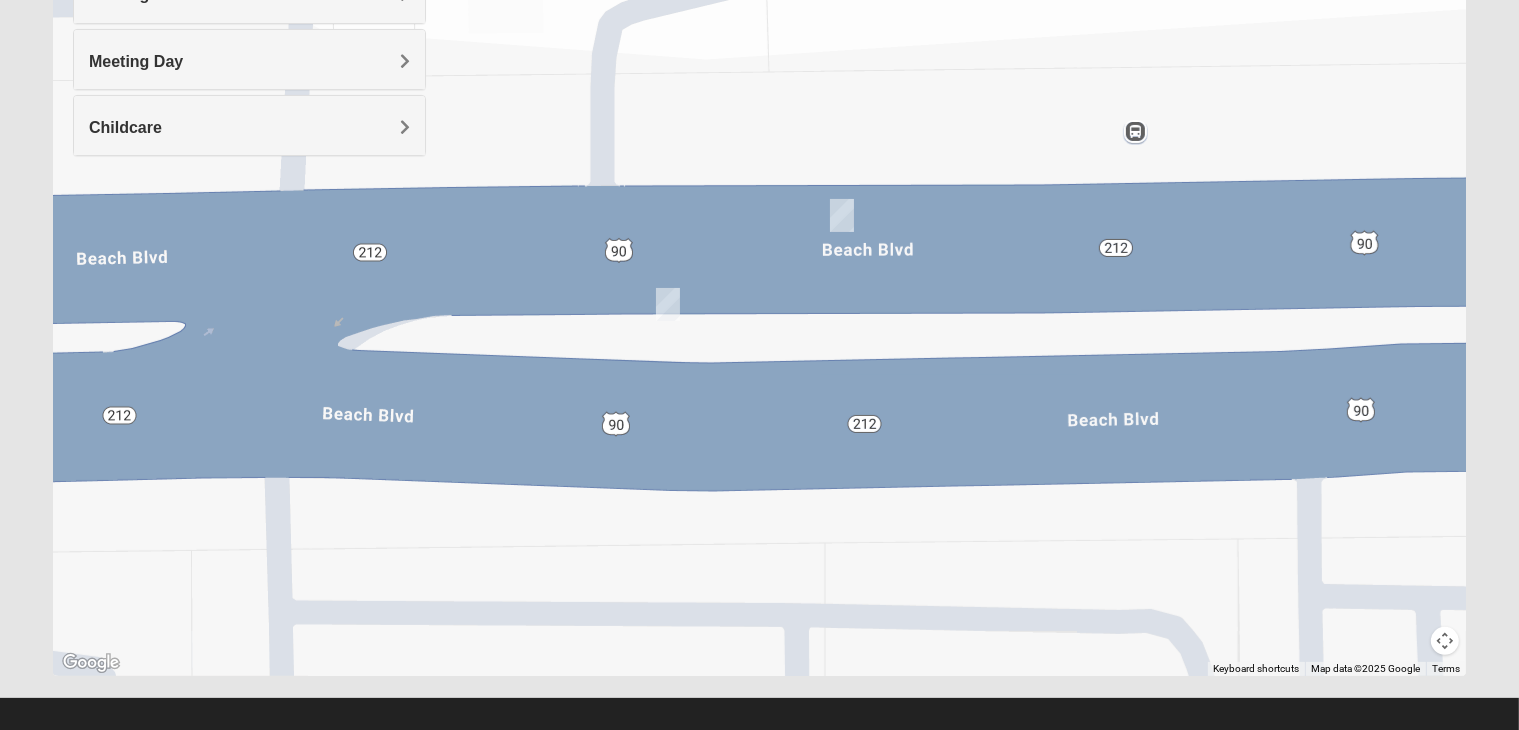 click at bounding box center [842, 215] 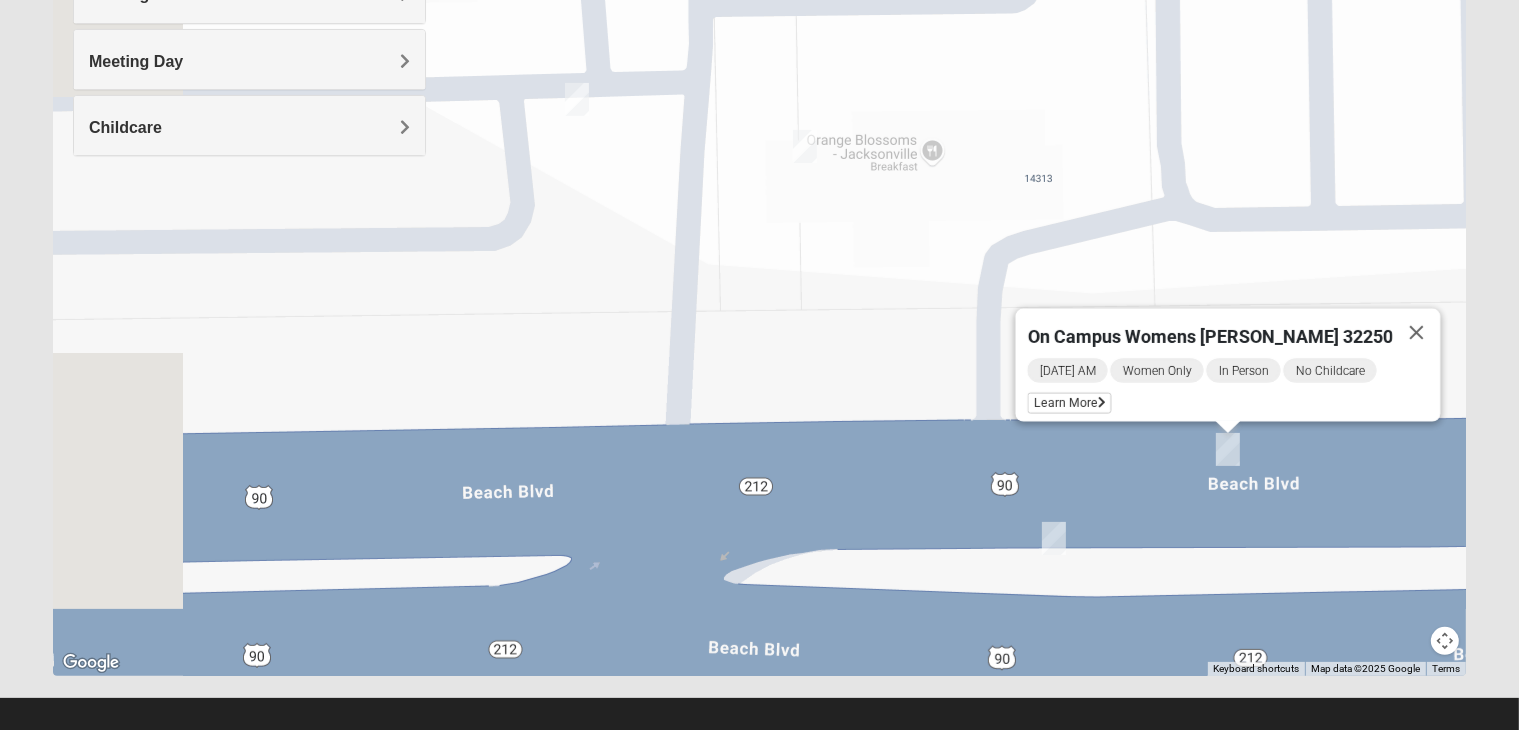 drag, startPoint x: 596, startPoint y: 169, endPoint x: 1011, endPoint y: 429, distance: 489.7193 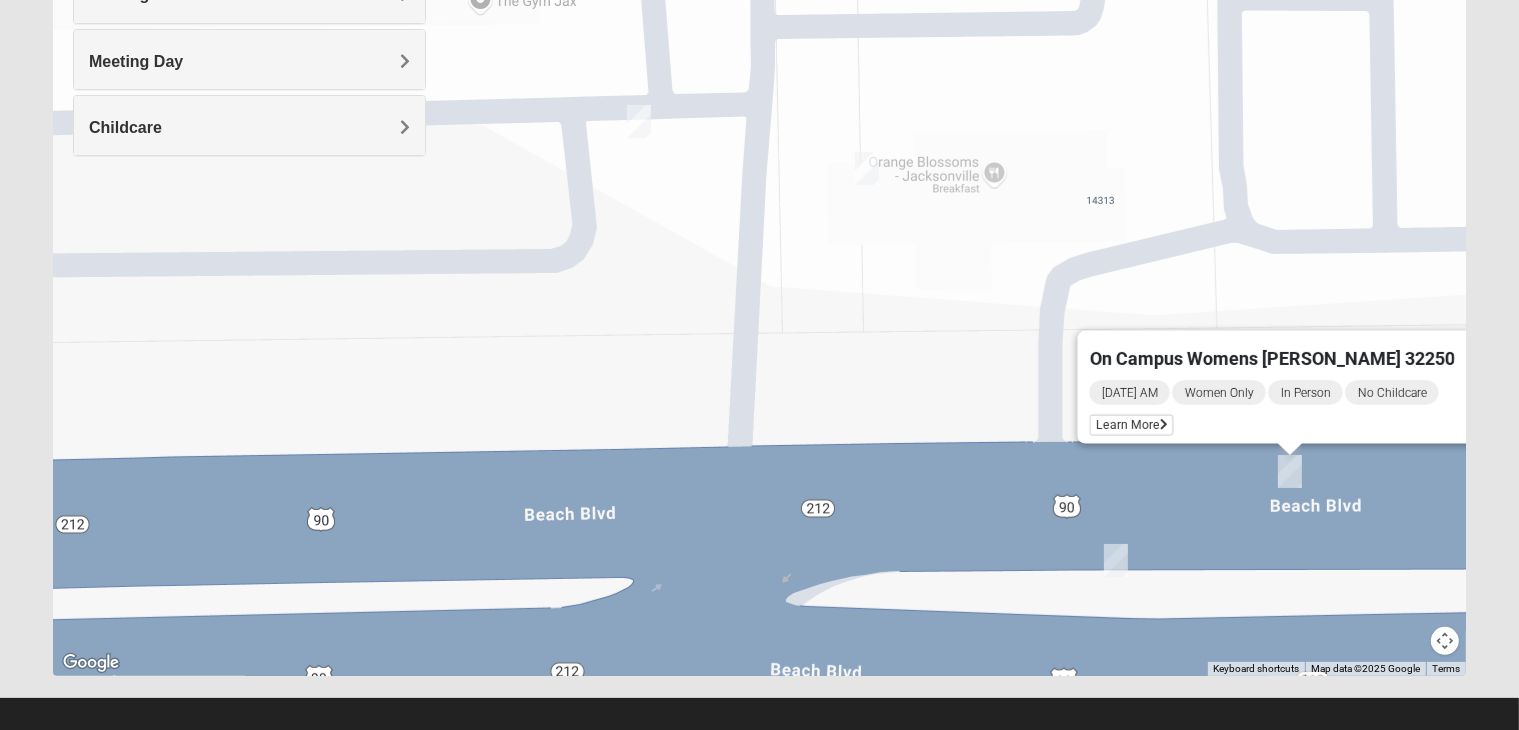 click at bounding box center (867, 168) 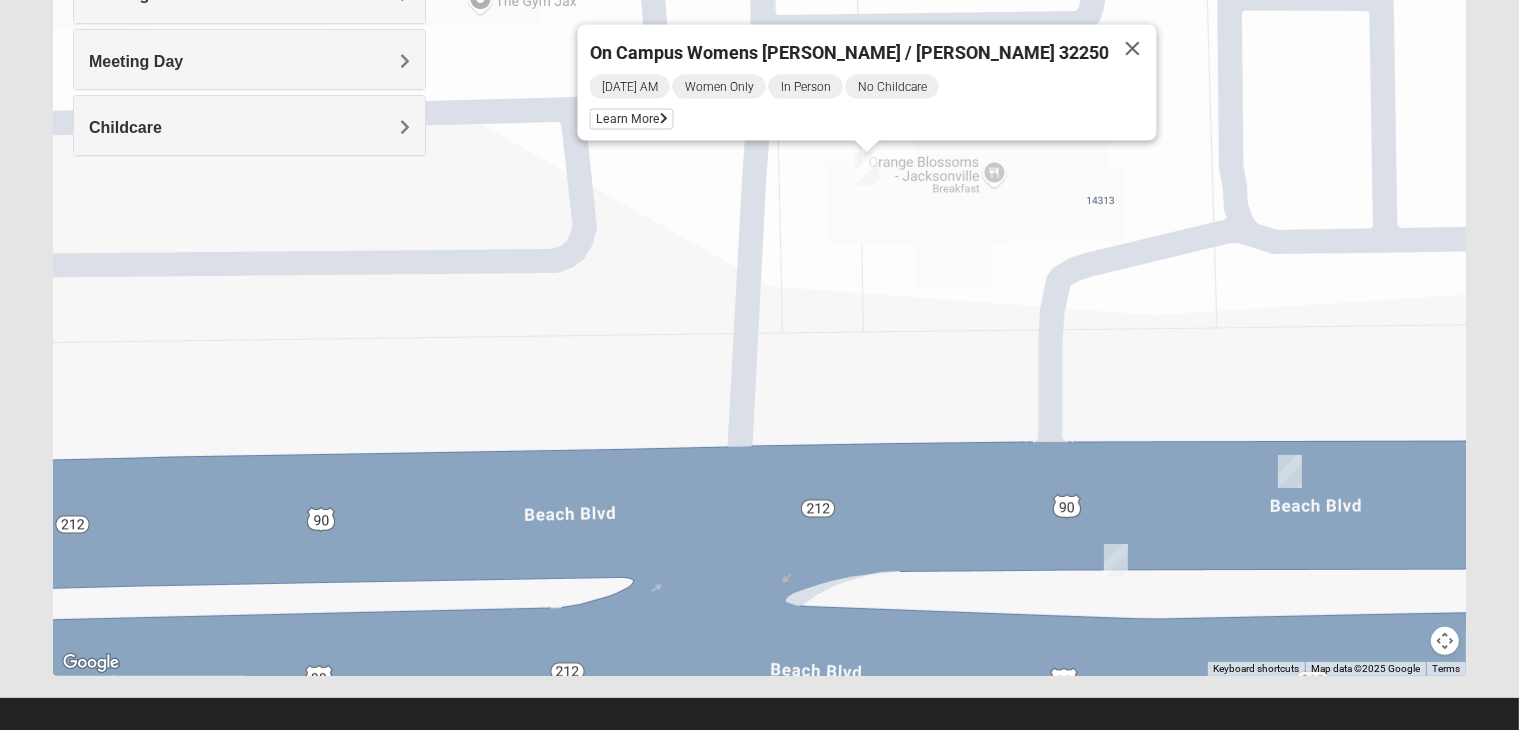 click at bounding box center [639, 121] 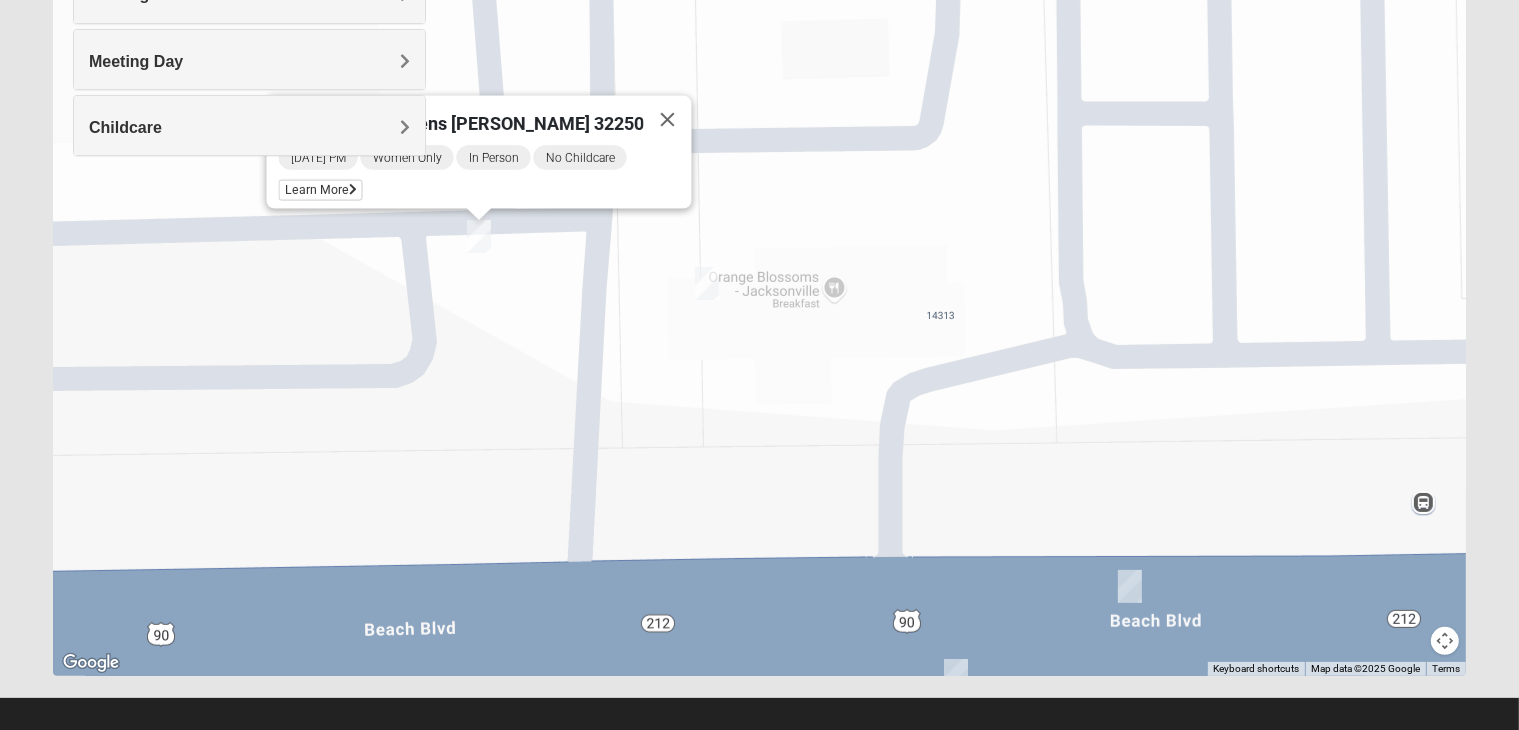 drag, startPoint x: 762, startPoint y: 197, endPoint x: 541, endPoint y: 359, distance: 274.01642 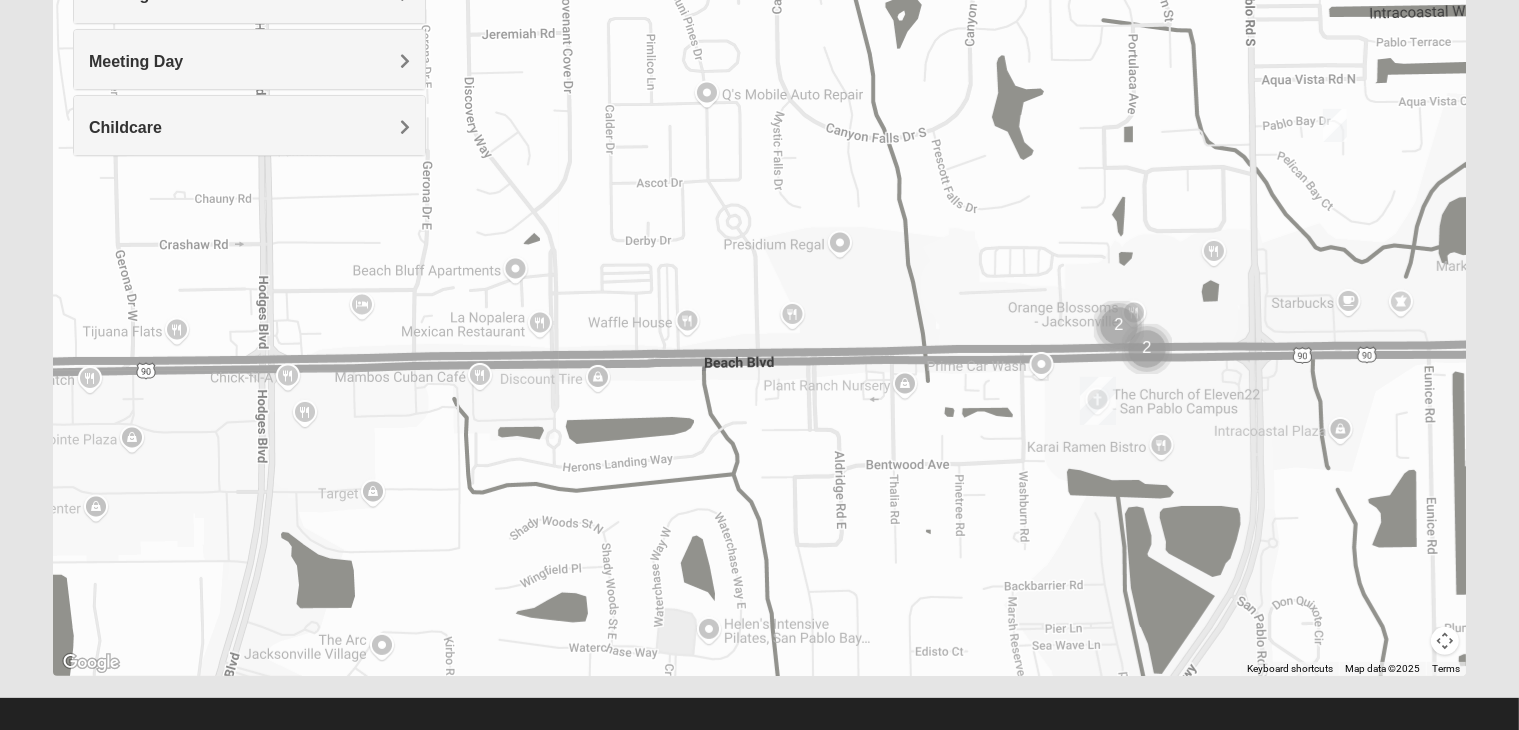 click at bounding box center (1335, 125) 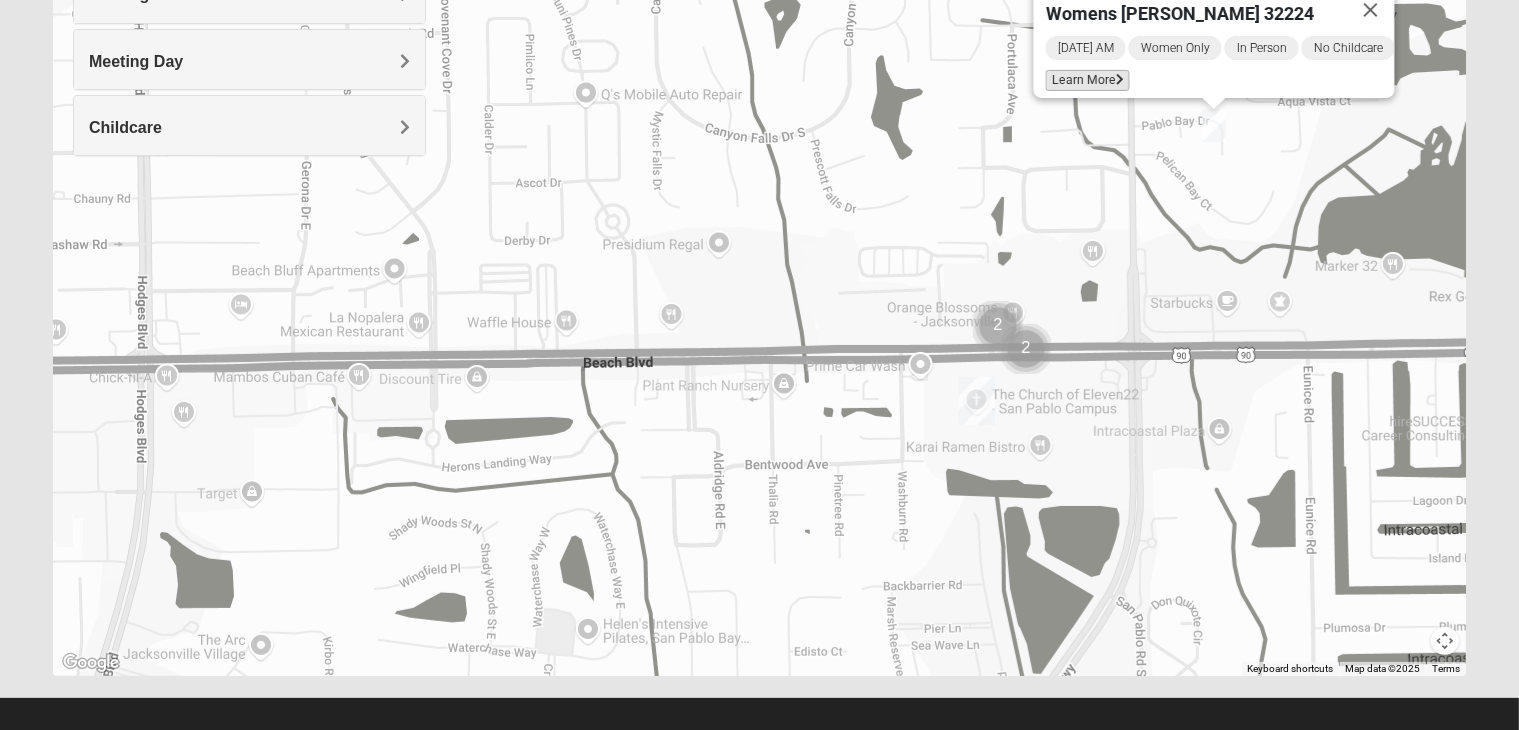 click on "Learn More" at bounding box center (1088, 80) 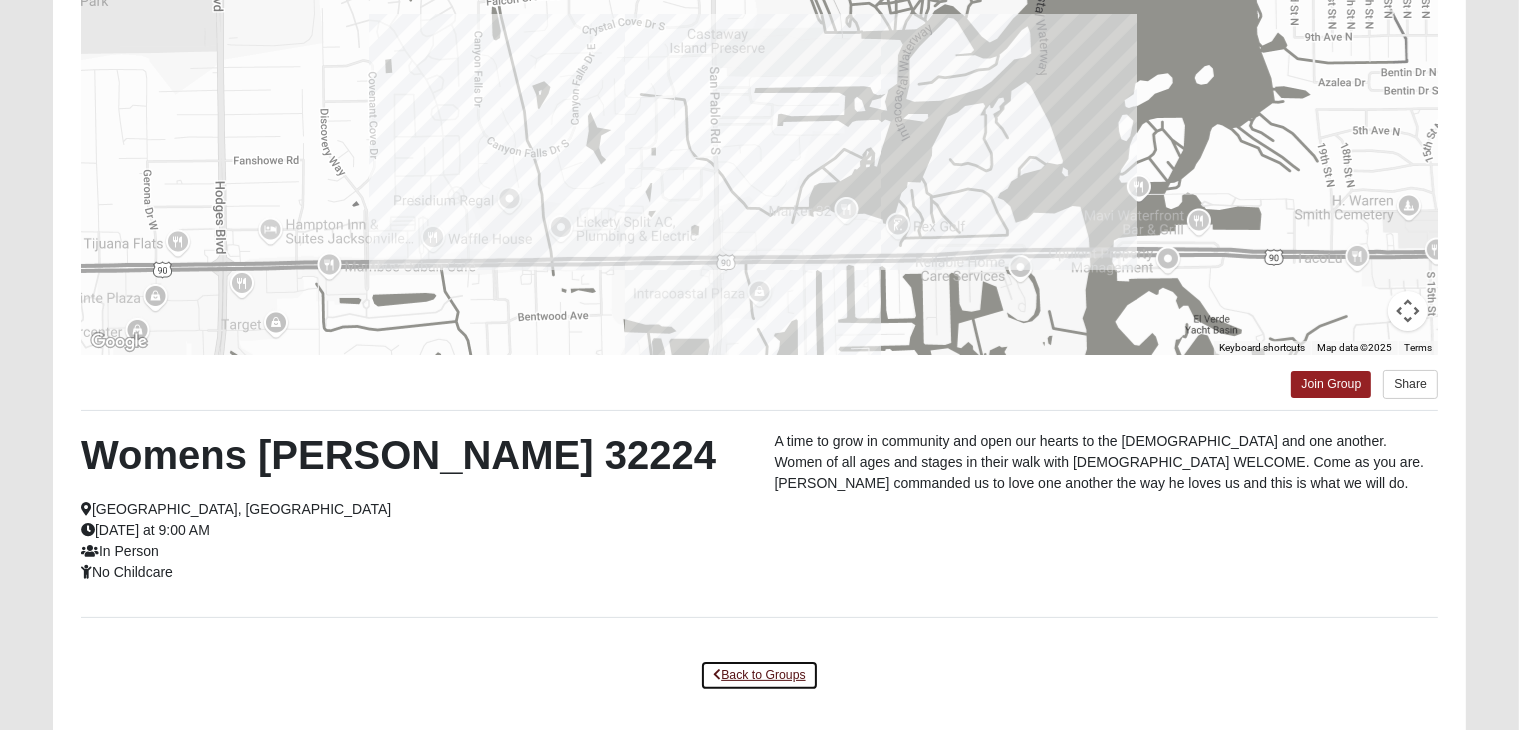 click on "Back to Groups" at bounding box center [759, 675] 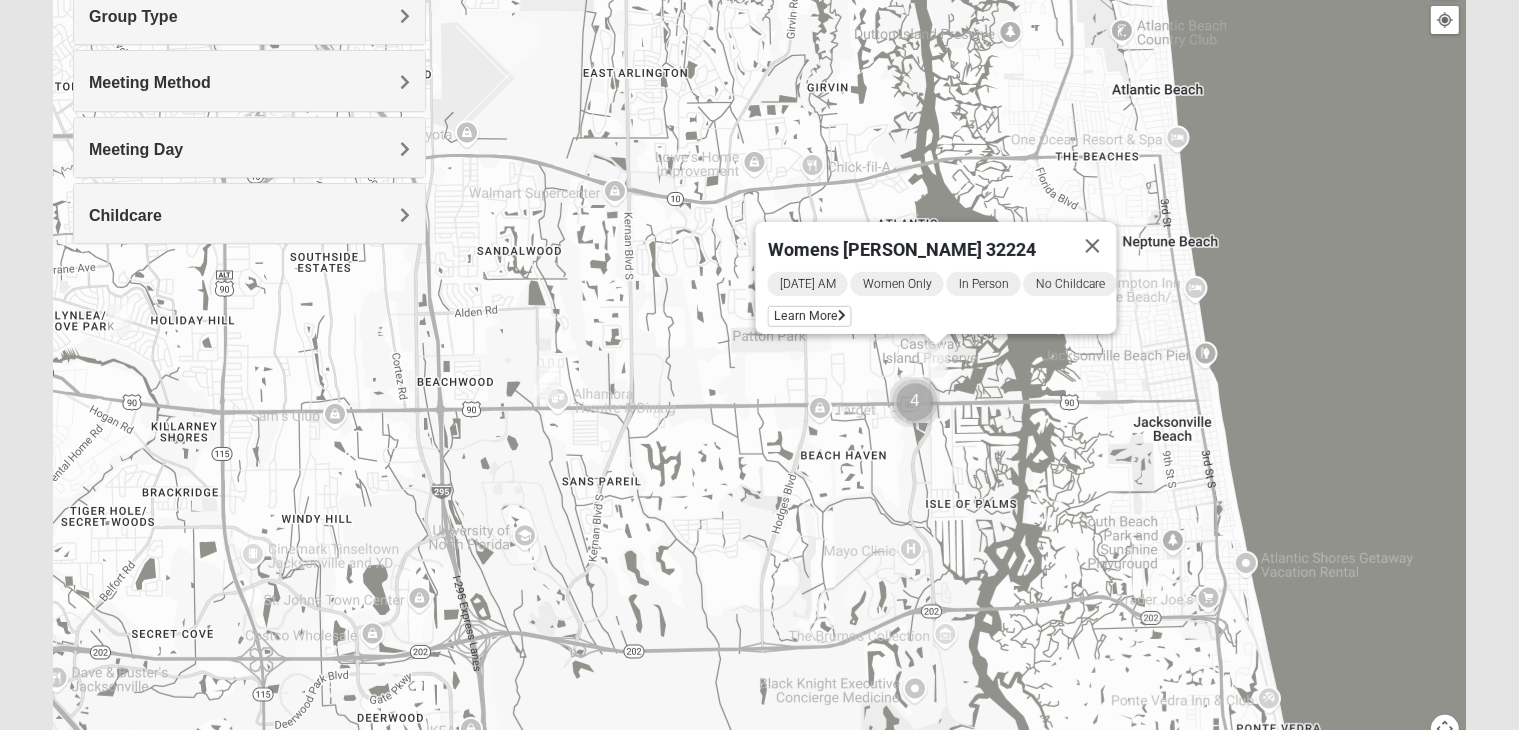 drag, startPoint x: 1267, startPoint y: 359, endPoint x: 983, endPoint y: 429, distance: 292.49957 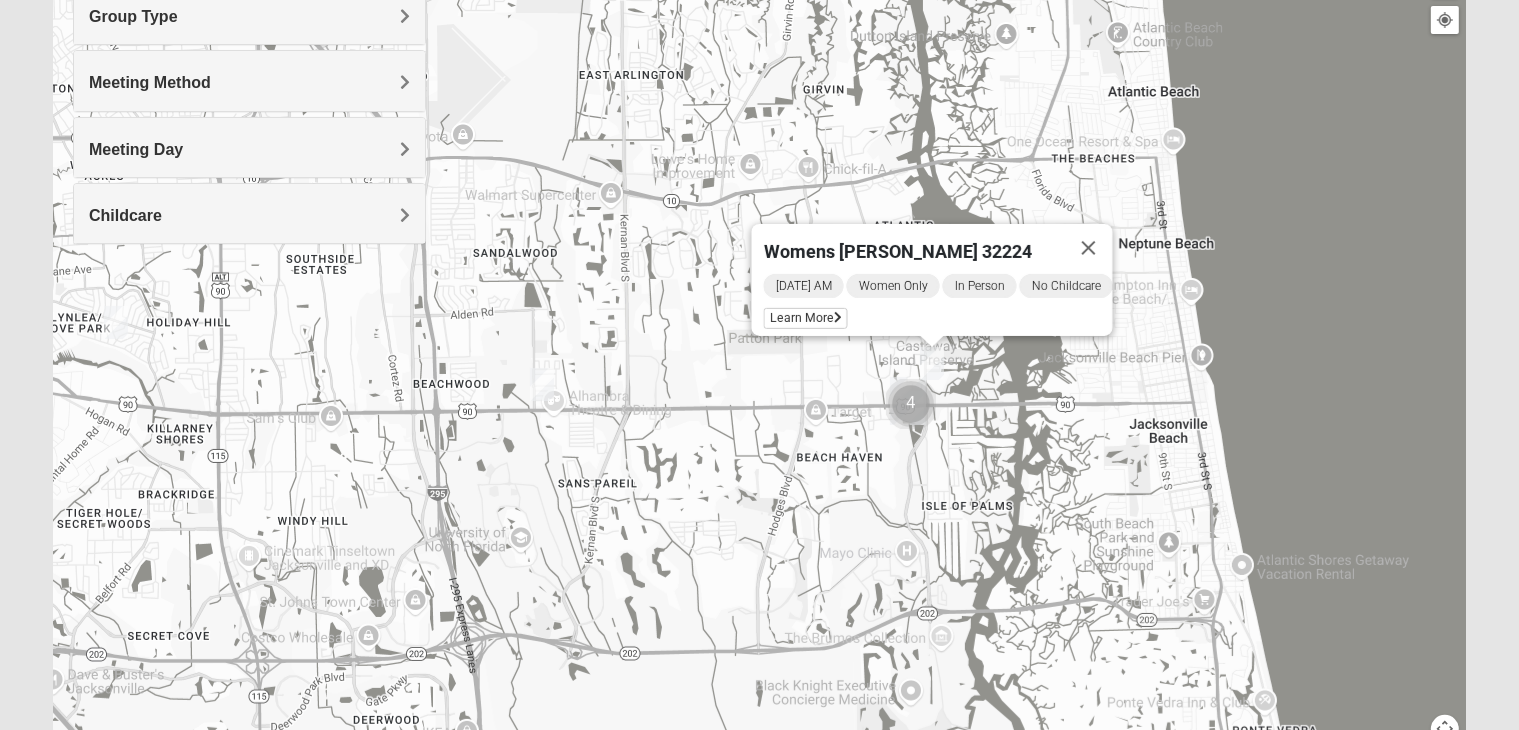 click on "Womens [PERSON_NAME] 32224          [DATE] AM      Women Only      In Person      No Childcare Learn More" at bounding box center [759, 364] 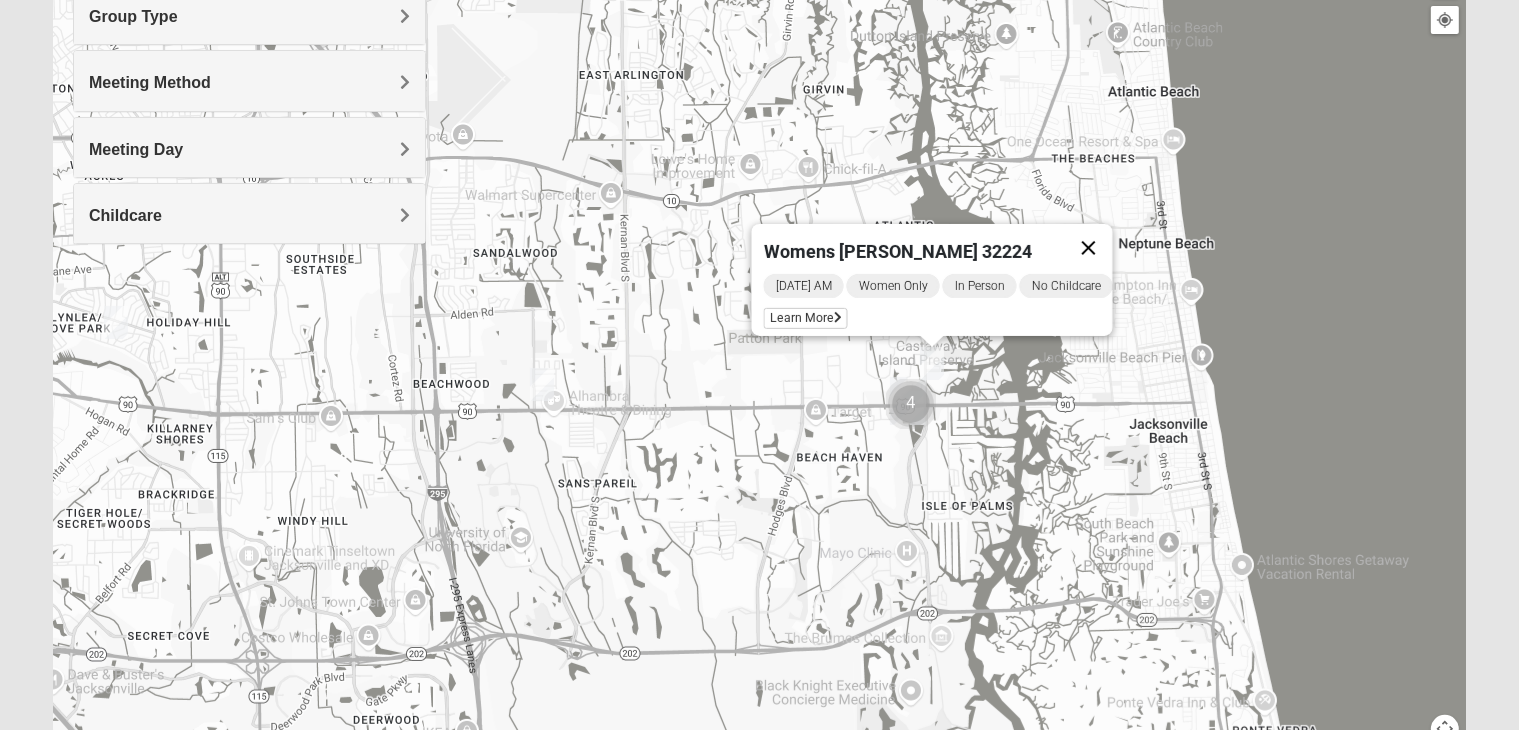 click at bounding box center [1089, 248] 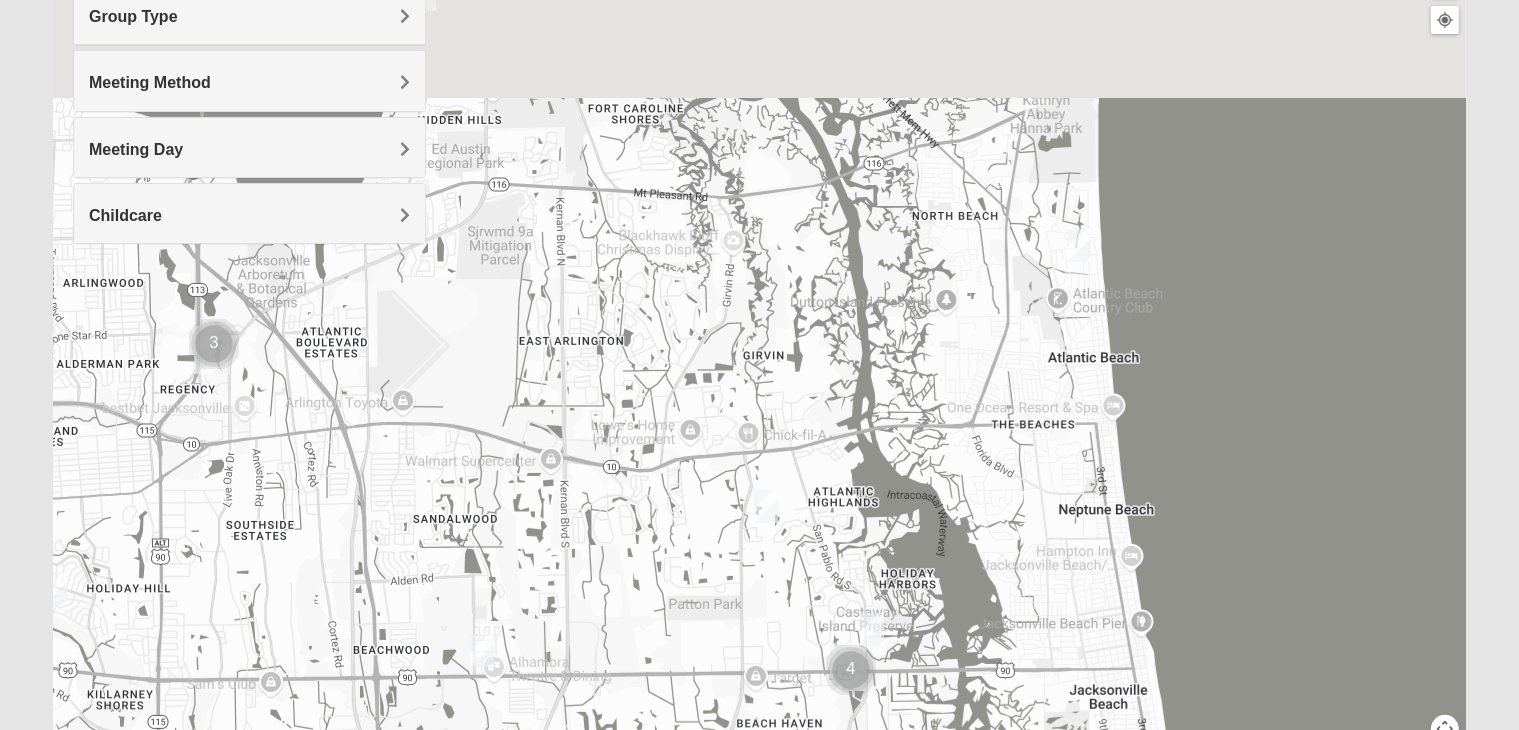 drag, startPoint x: 1109, startPoint y: 238, endPoint x: 1047, endPoint y: 546, distance: 314.17828 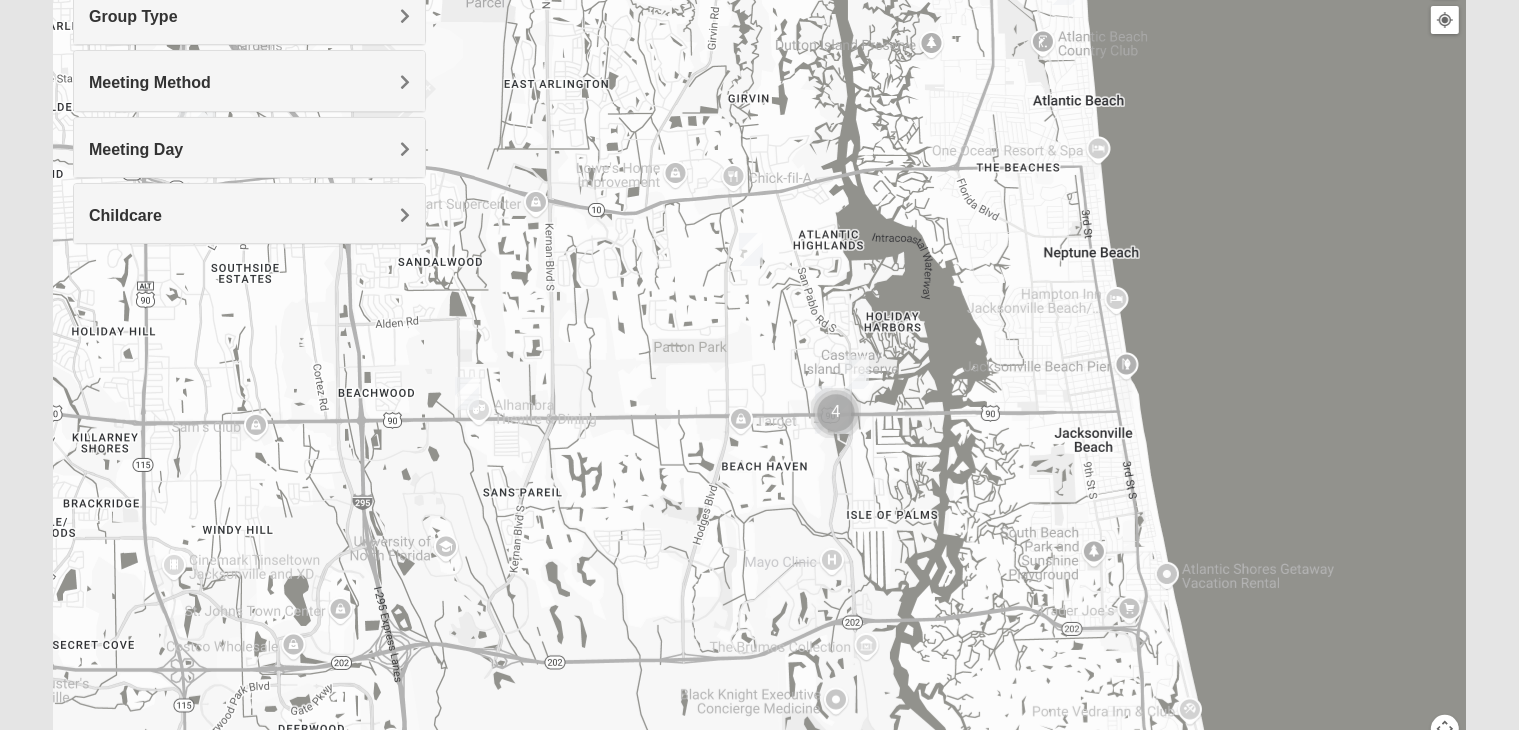 drag, startPoint x: 1020, startPoint y: 411, endPoint x: 996, endPoint y: 15, distance: 396.7266 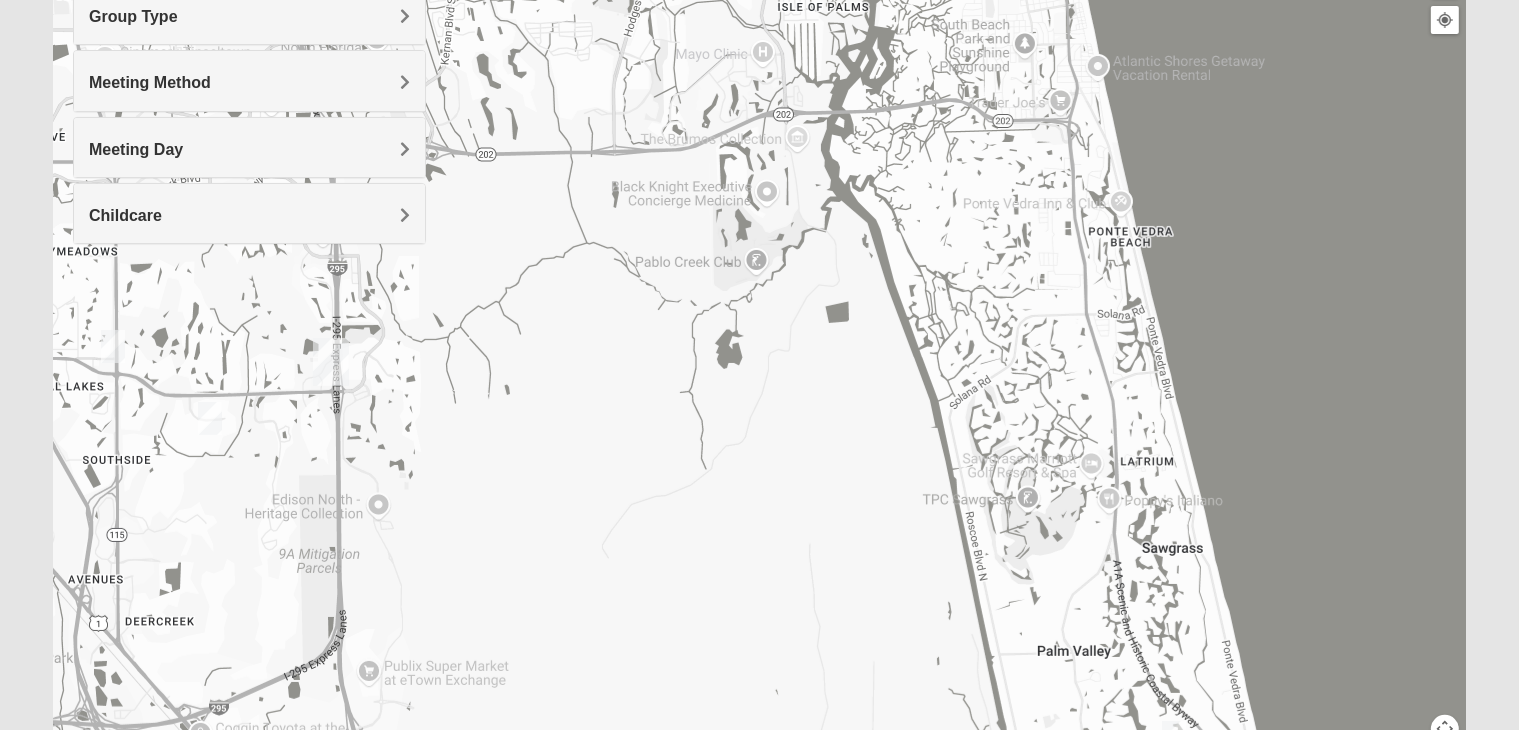 drag, startPoint x: 1149, startPoint y: 443, endPoint x: 1103, endPoint y: 121, distance: 325.26913 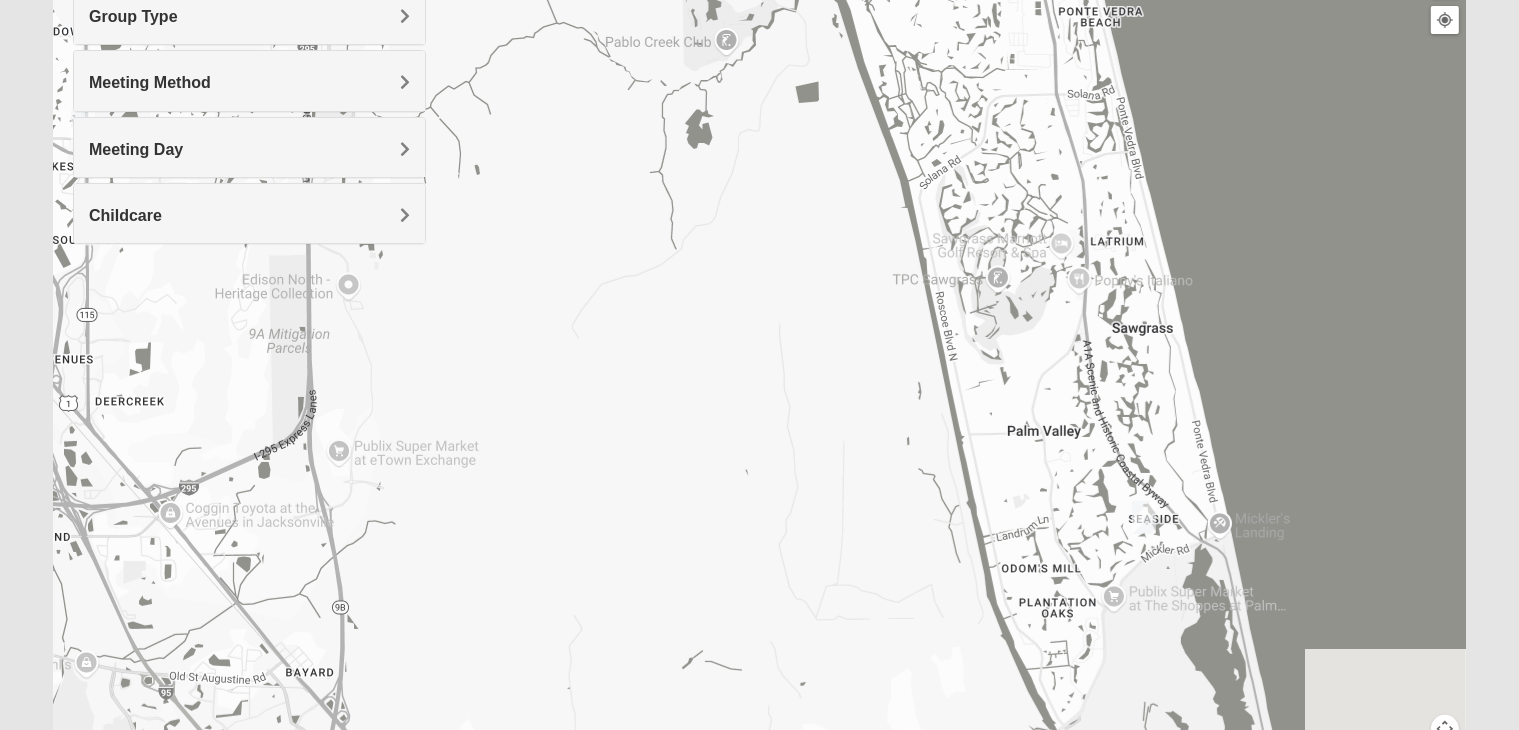 drag, startPoint x: 1140, startPoint y: 515, endPoint x: 1104, endPoint y: 301, distance: 217.00691 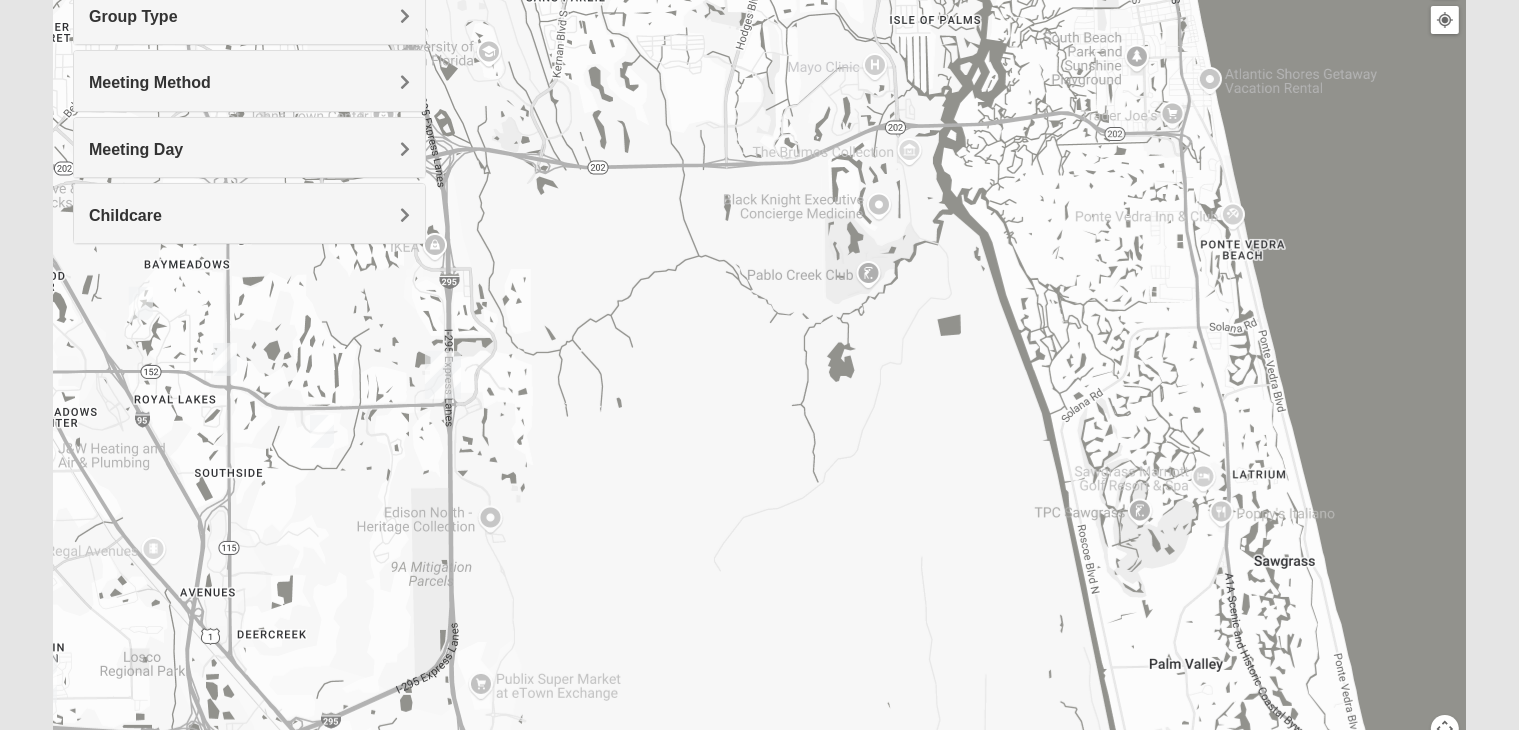 drag, startPoint x: 968, startPoint y: 173, endPoint x: 1193, endPoint y: 569, distance: 455.4569 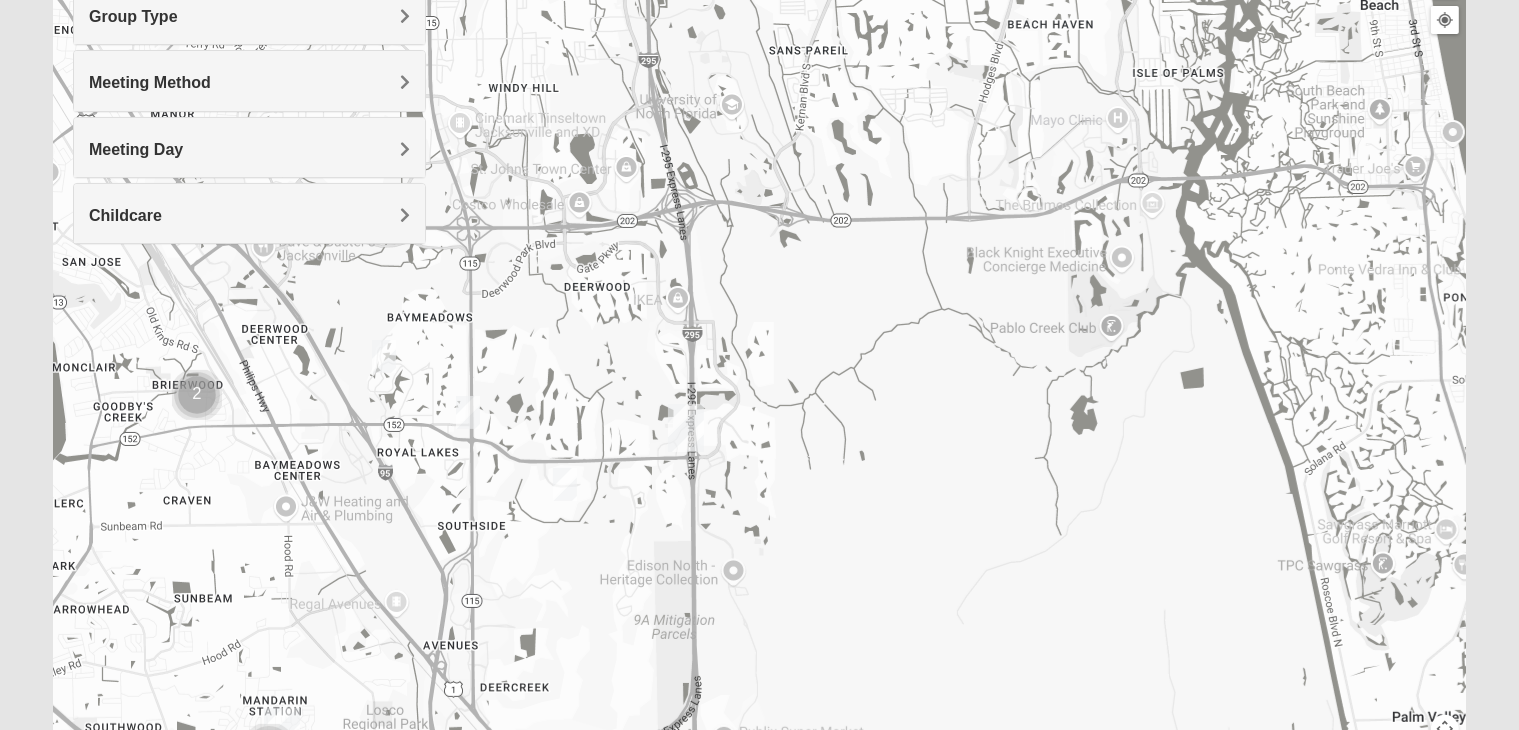 drag, startPoint x: 453, startPoint y: 527, endPoint x: 664, endPoint y: 500, distance: 212.72047 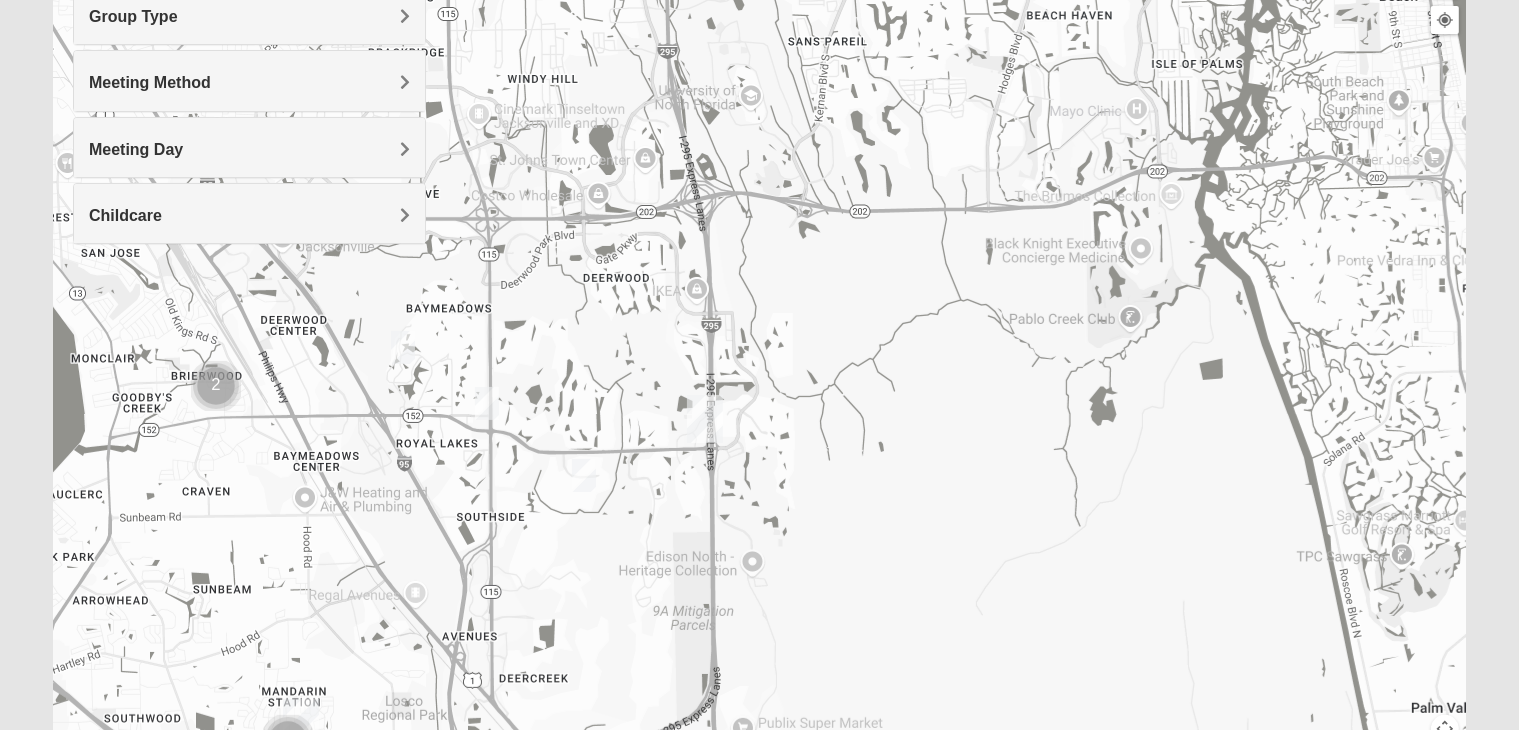 click at bounding box center [584, 475] 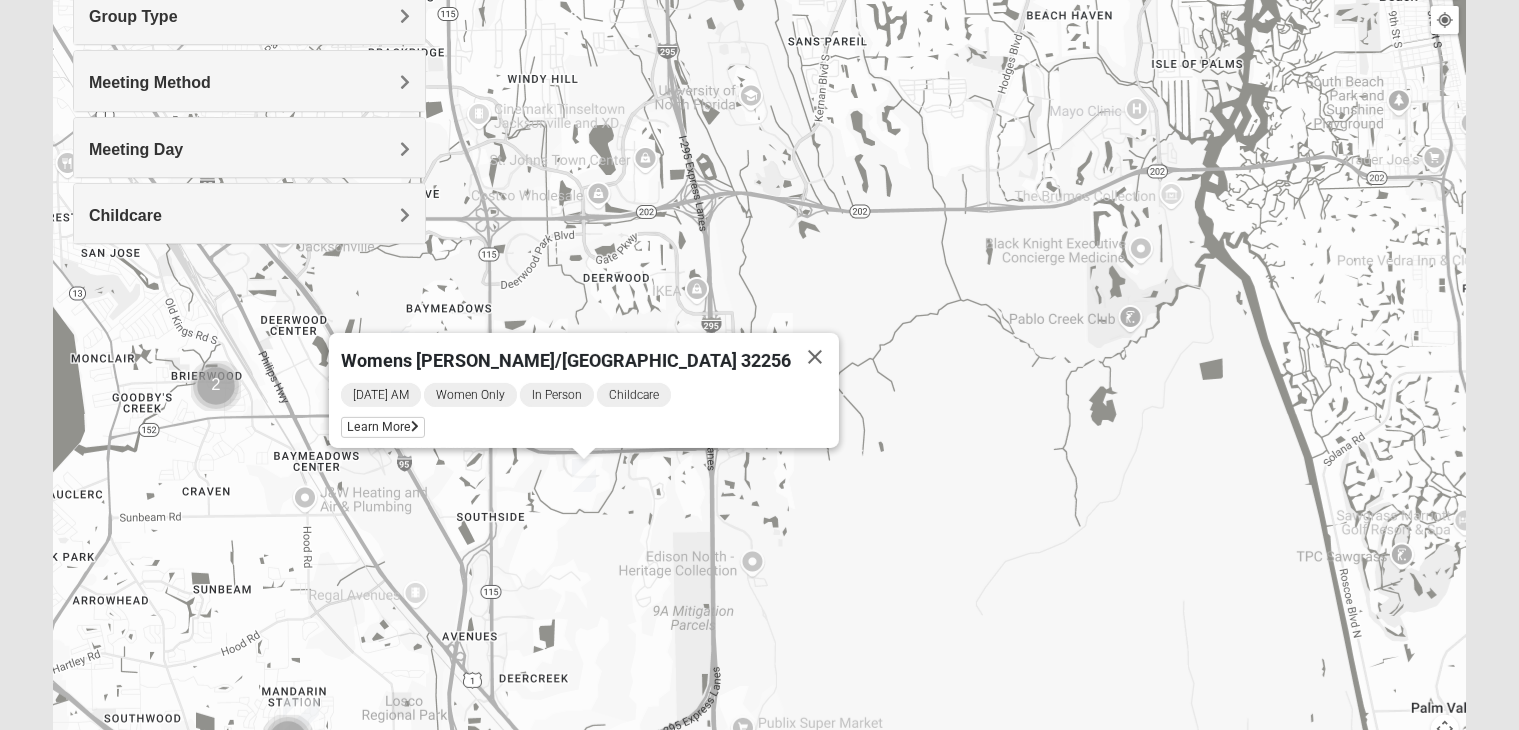 click on "Womens [PERSON_NAME]/[GEOGRAPHIC_DATA] 32256          [DATE] AM      Women Only      In Person      Childcare Learn More" at bounding box center [759, 364] 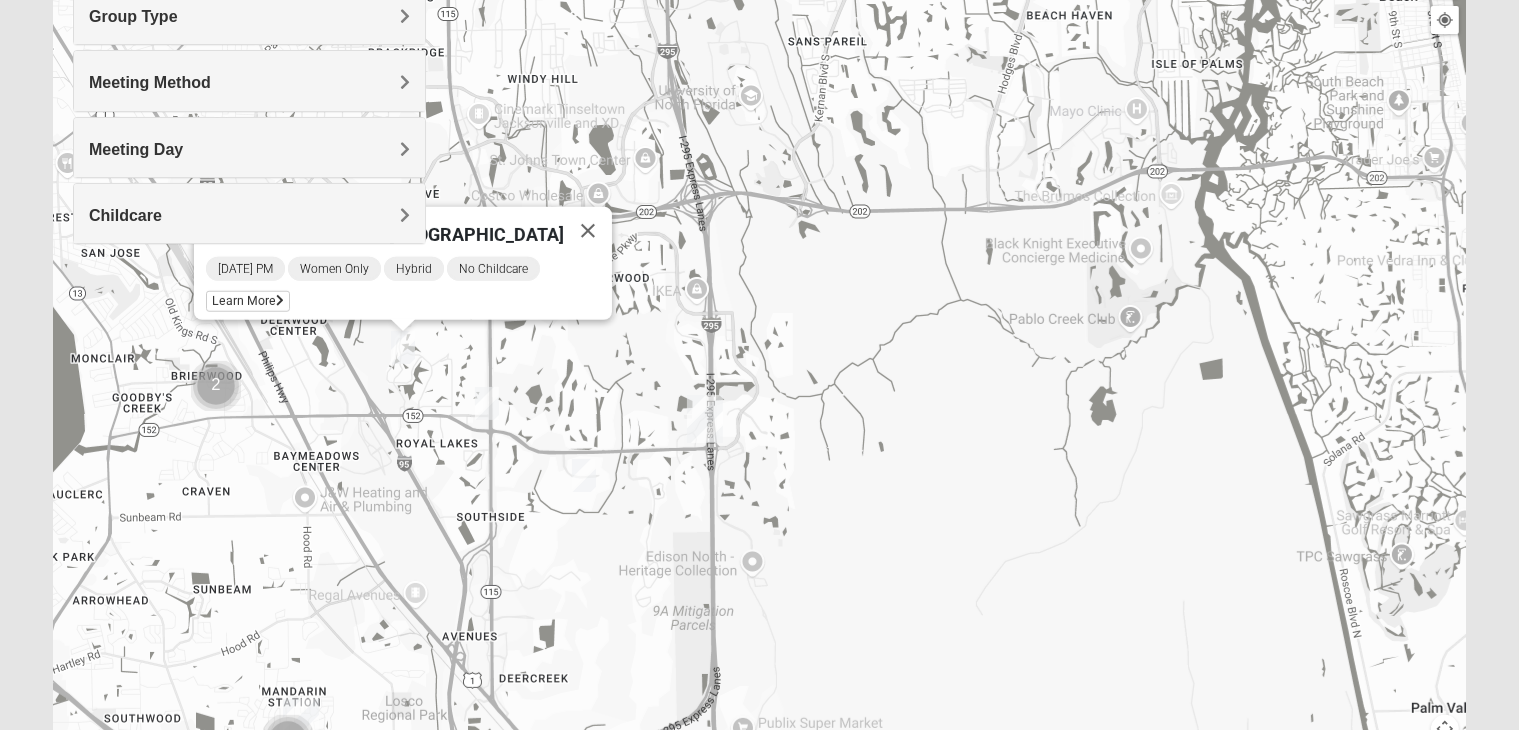 click at bounding box center (487, 403) 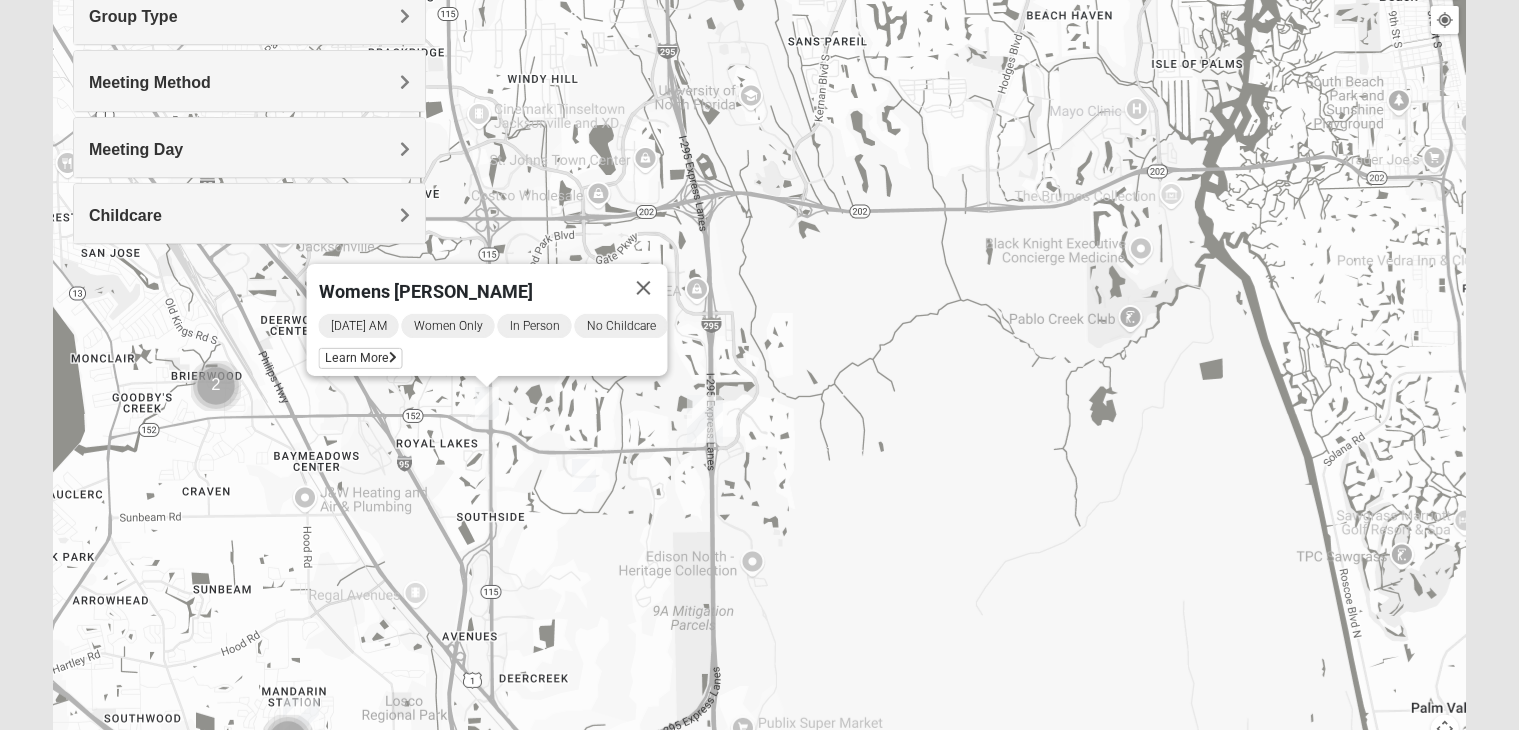 click at bounding box center [216, 386] 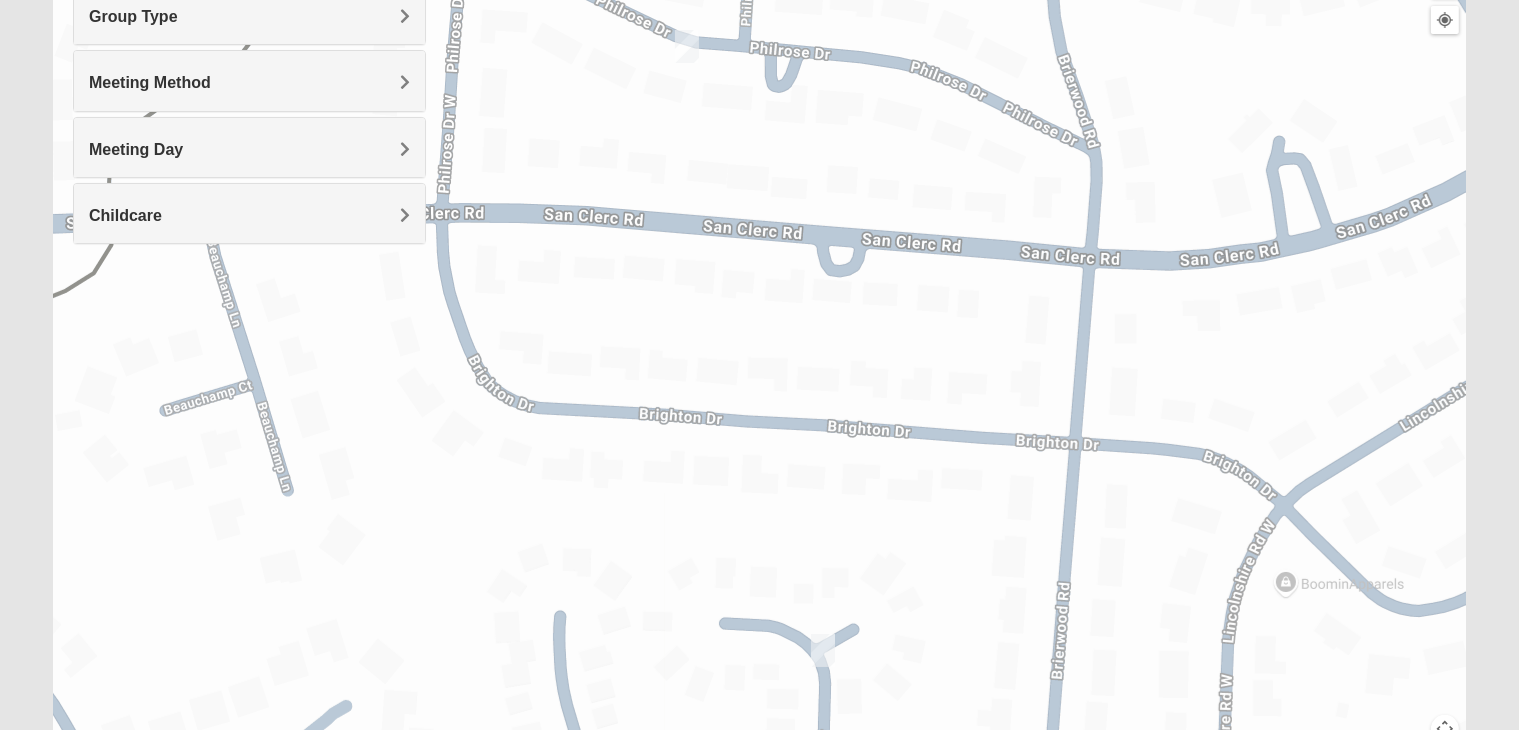 click at bounding box center (687, 46) 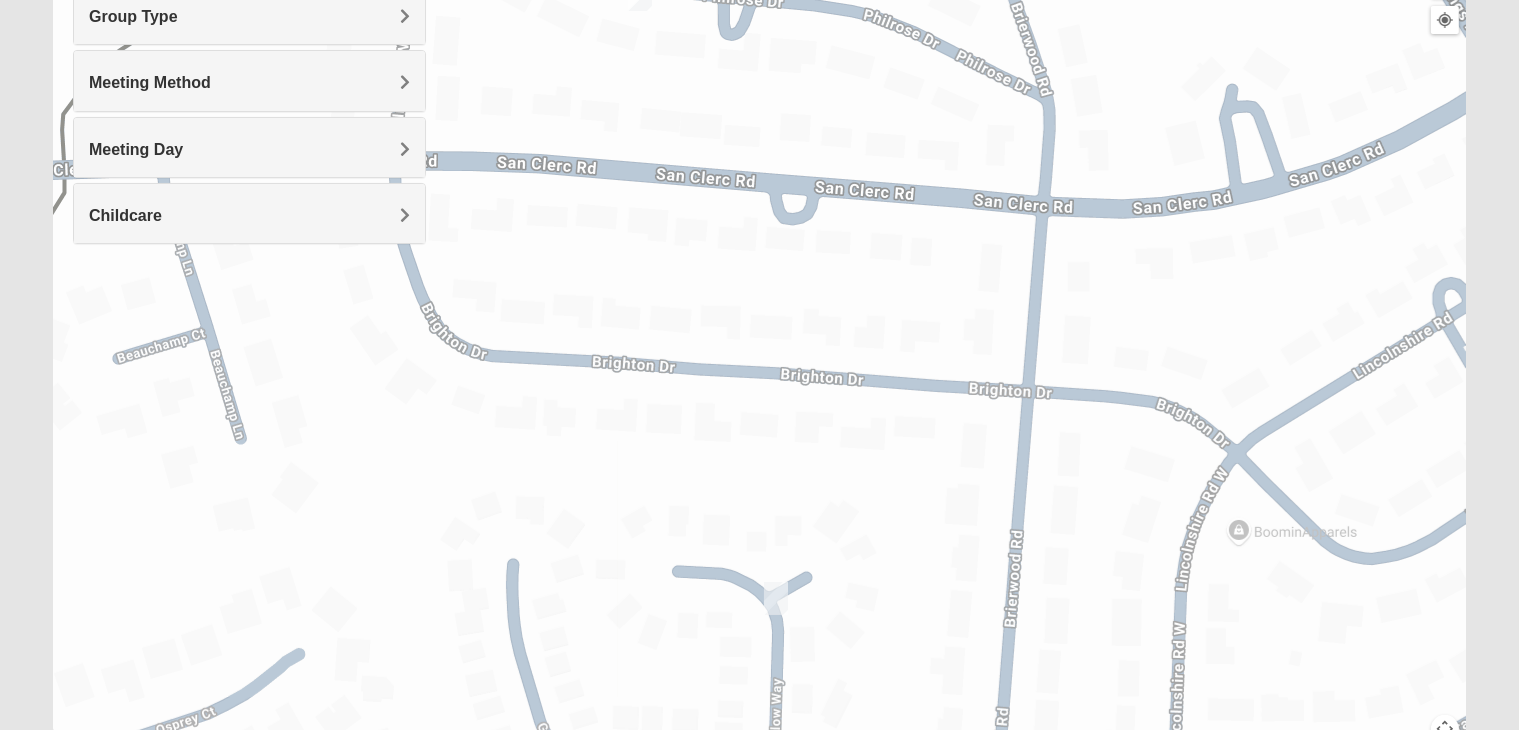 drag, startPoint x: 845, startPoint y: 485, endPoint x: 762, endPoint y: 164, distance: 331.55695 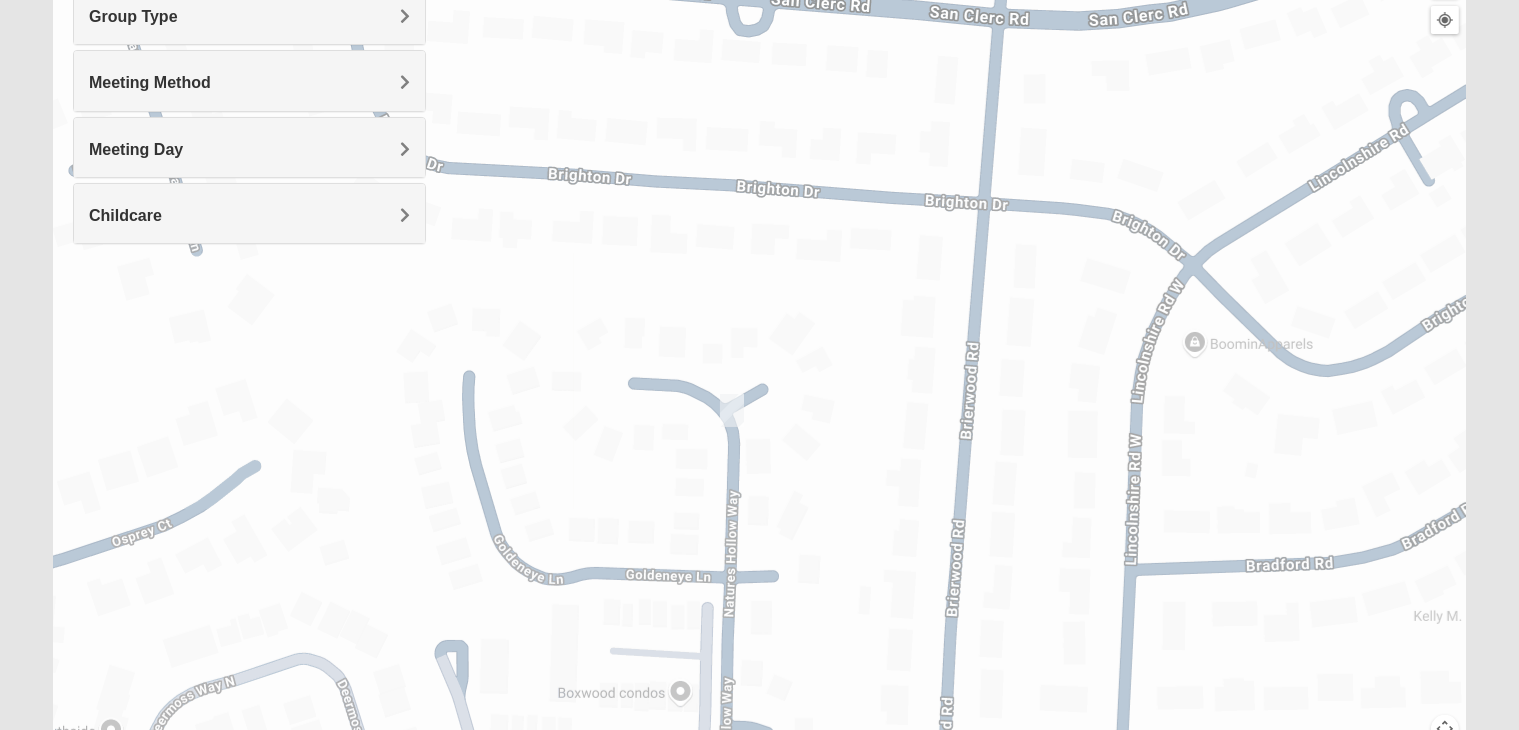 click at bounding box center (732, 410) 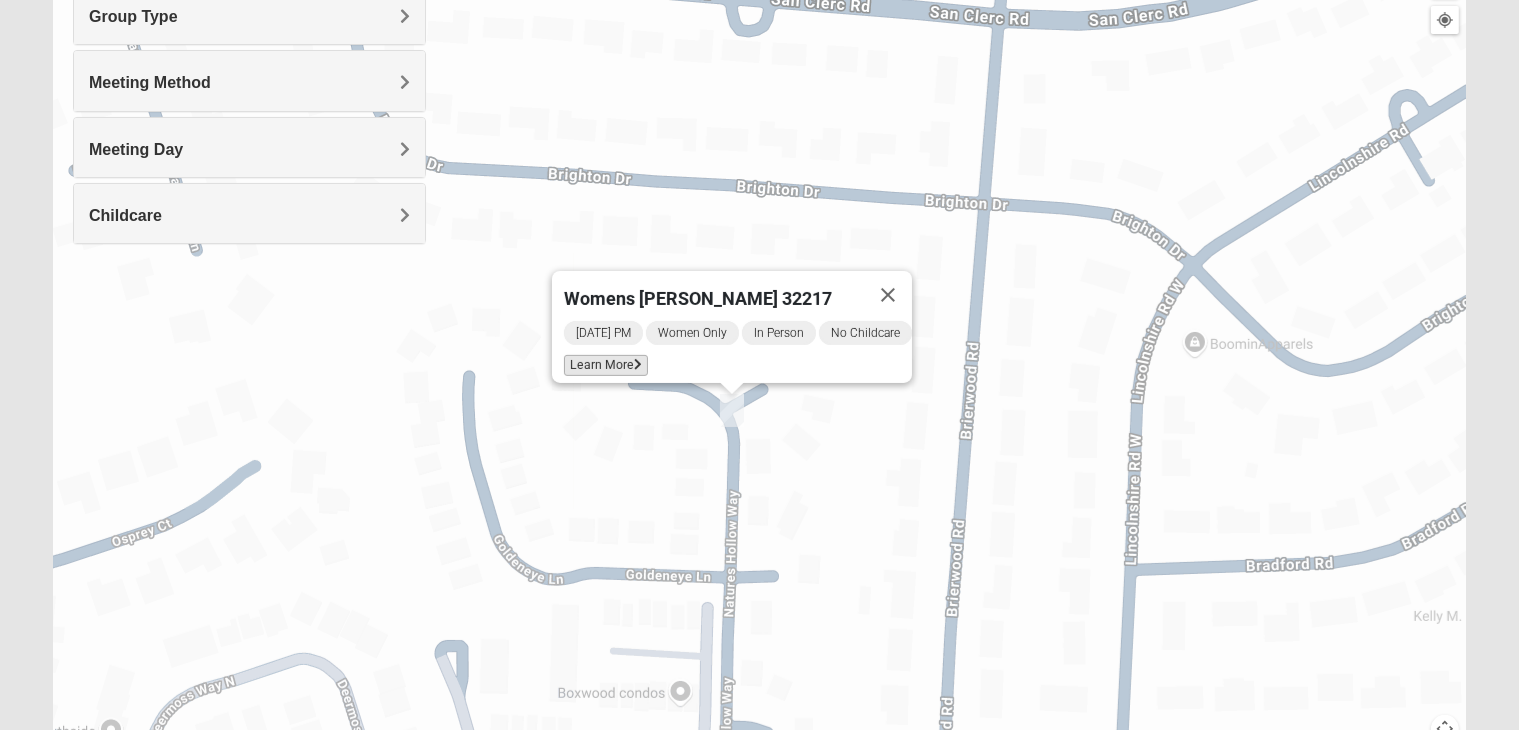 click on "Learn More" at bounding box center [606, 365] 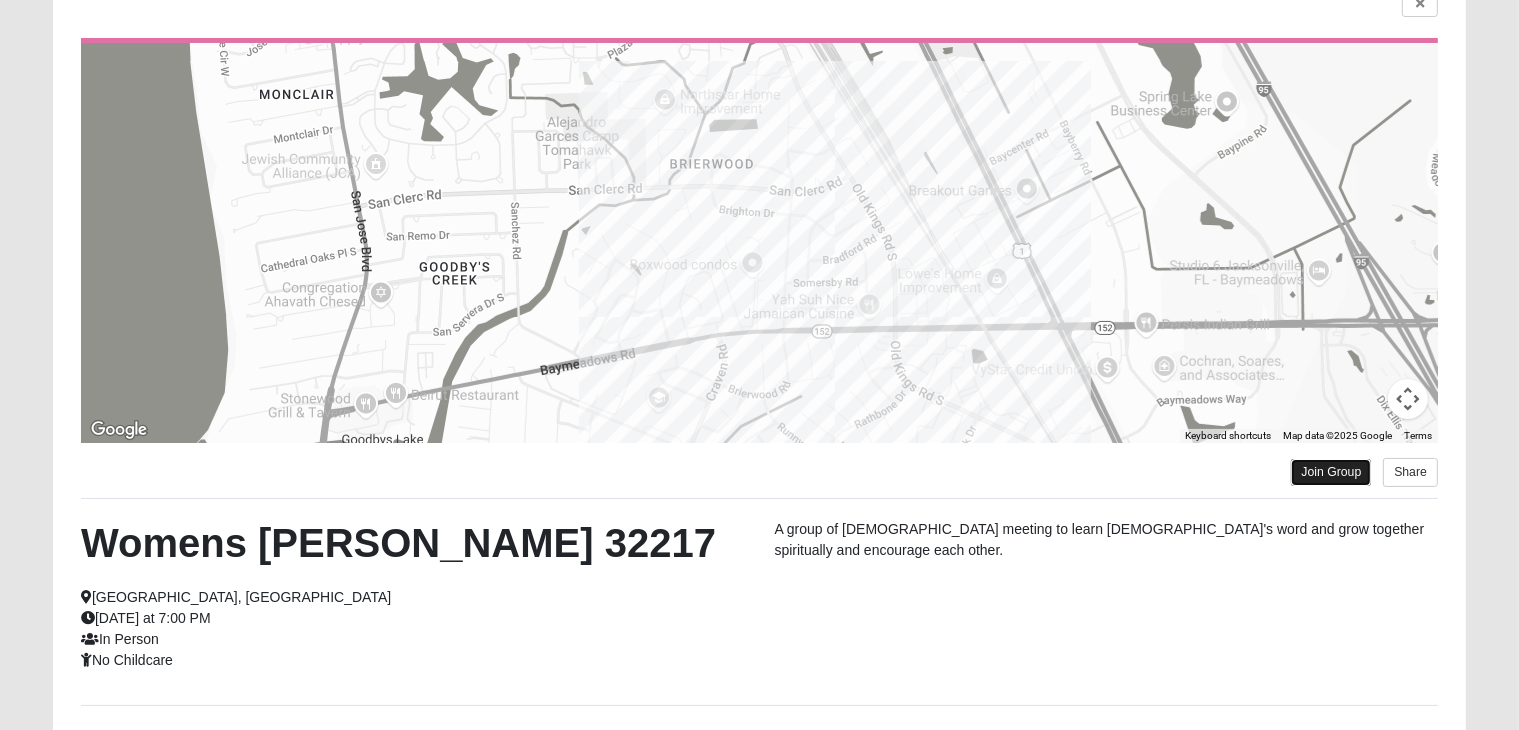 click on "Join Group" at bounding box center (1331, 472) 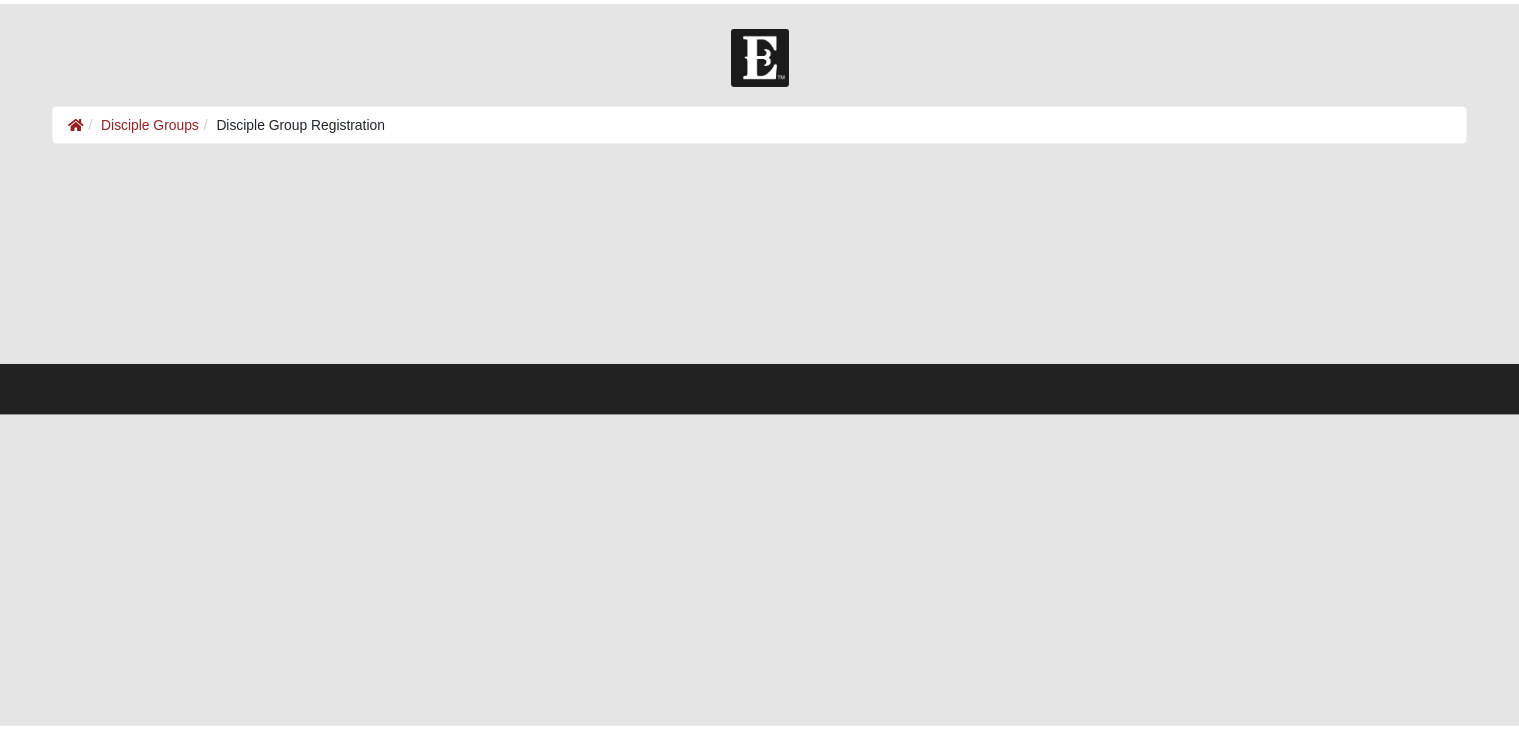 scroll, scrollTop: 0, scrollLeft: 0, axis: both 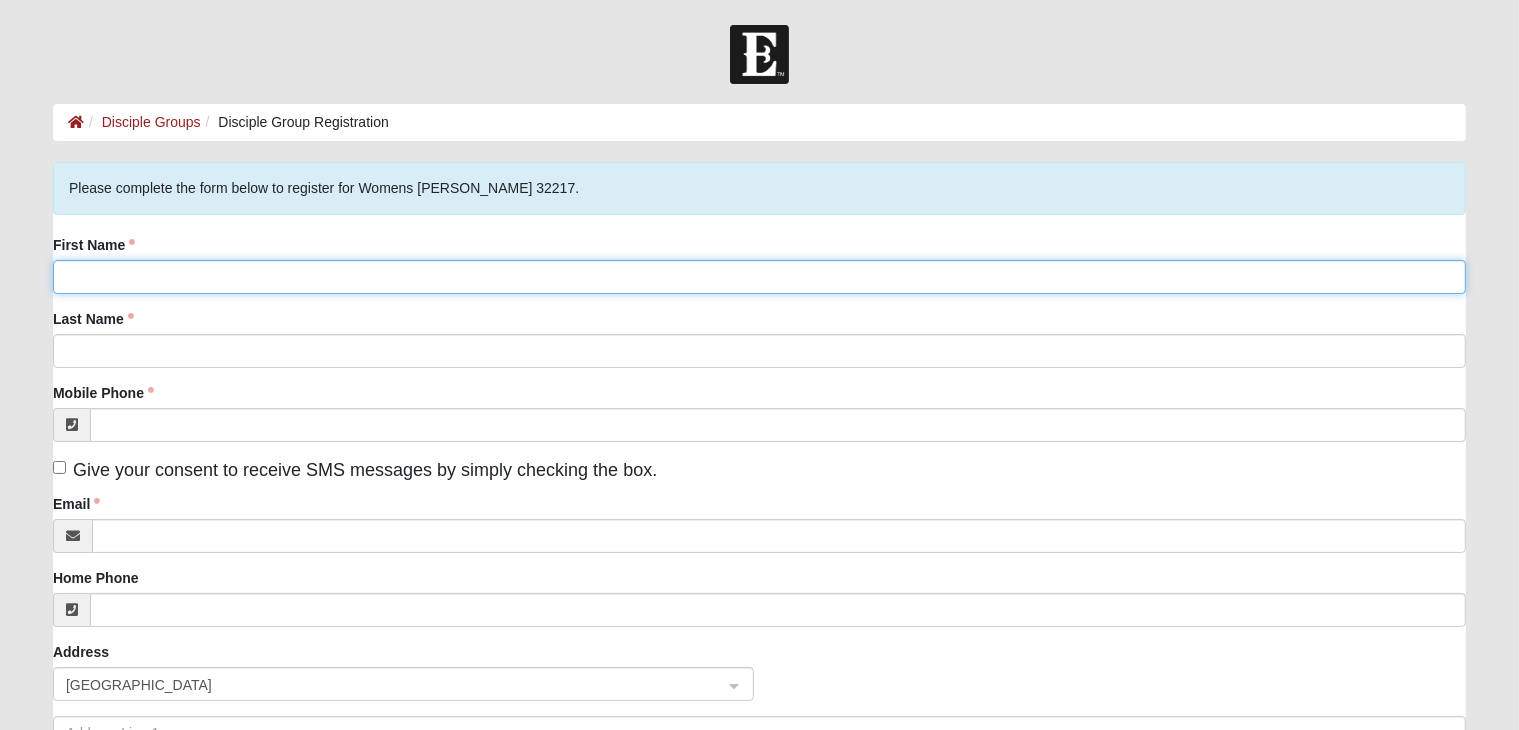 click on "First Name" 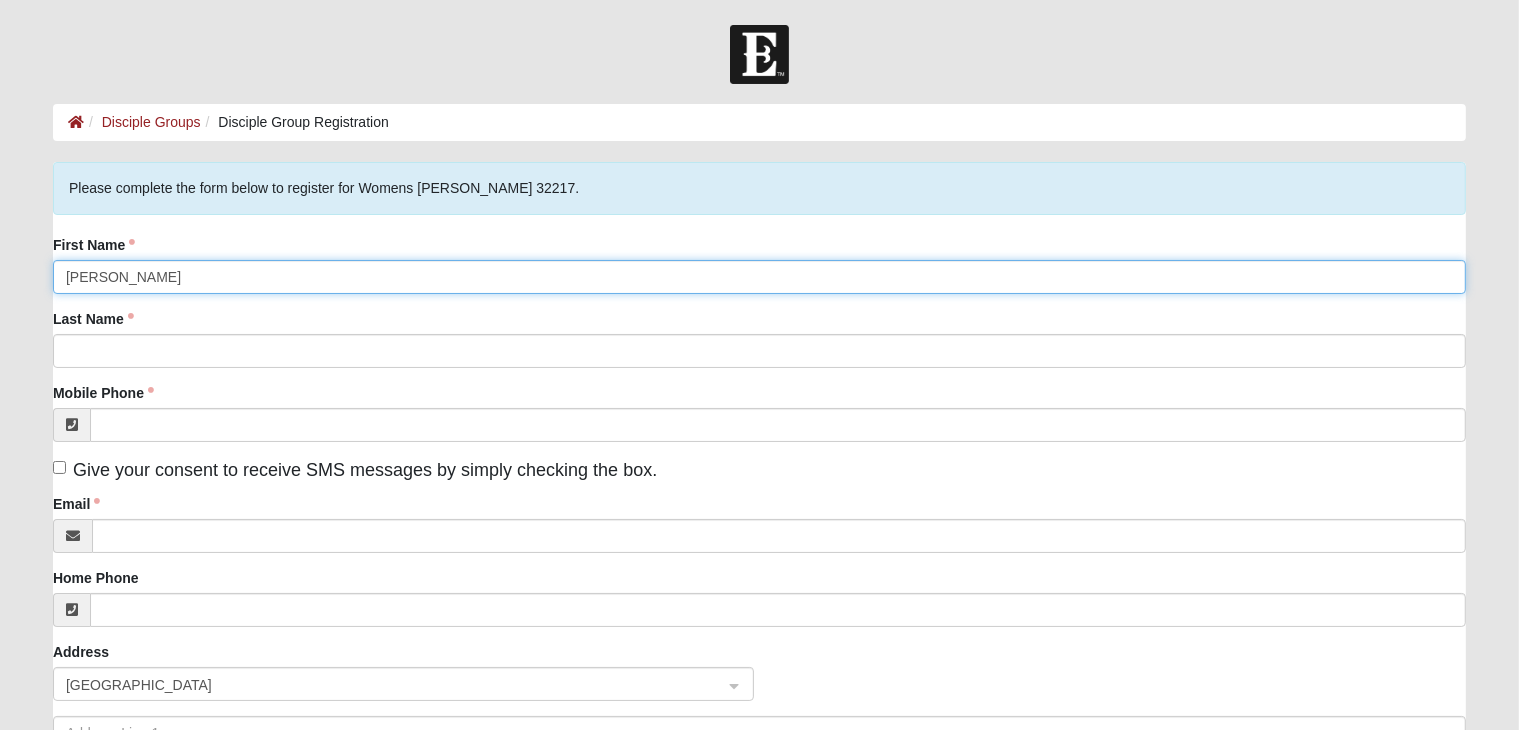 type on "[PERSON_NAME]" 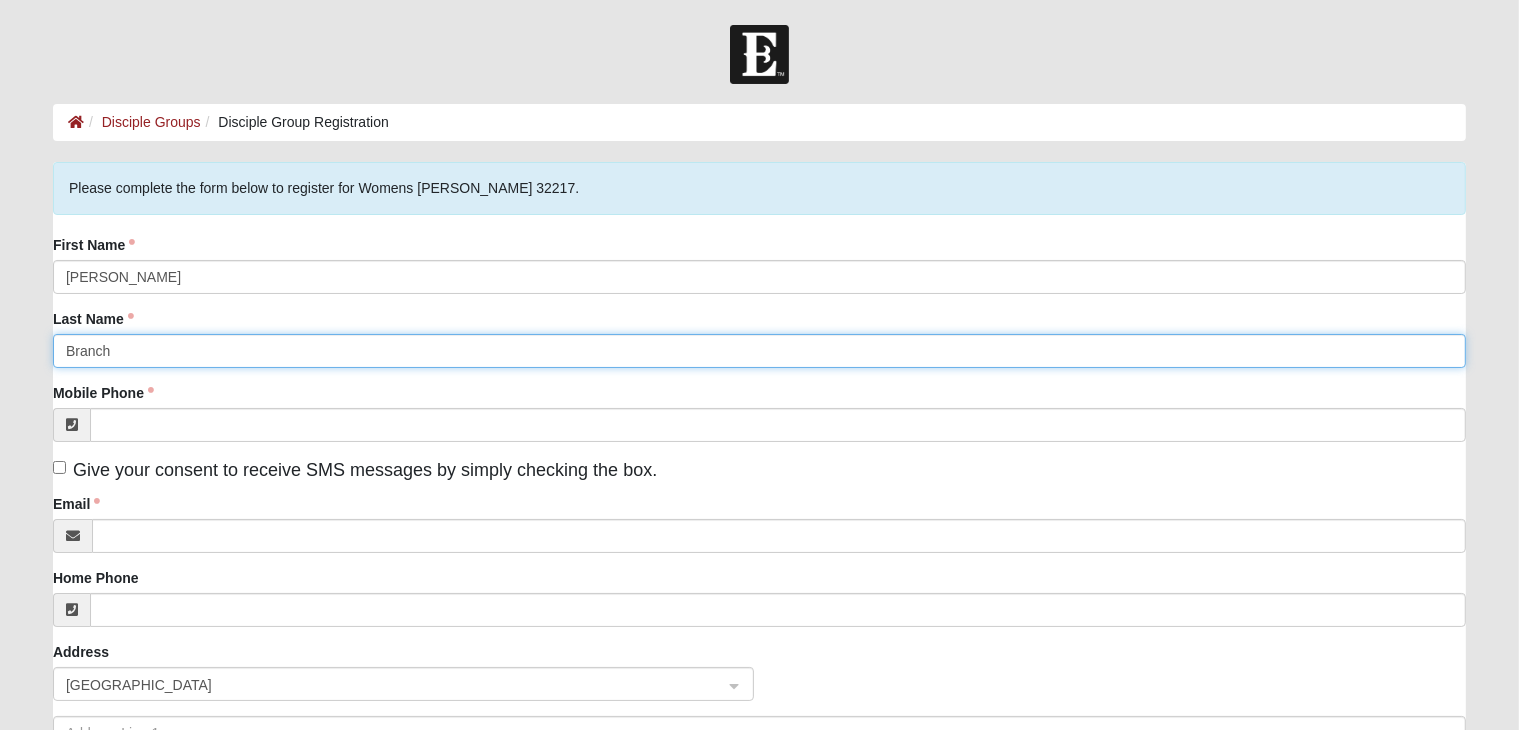 type on "Branch" 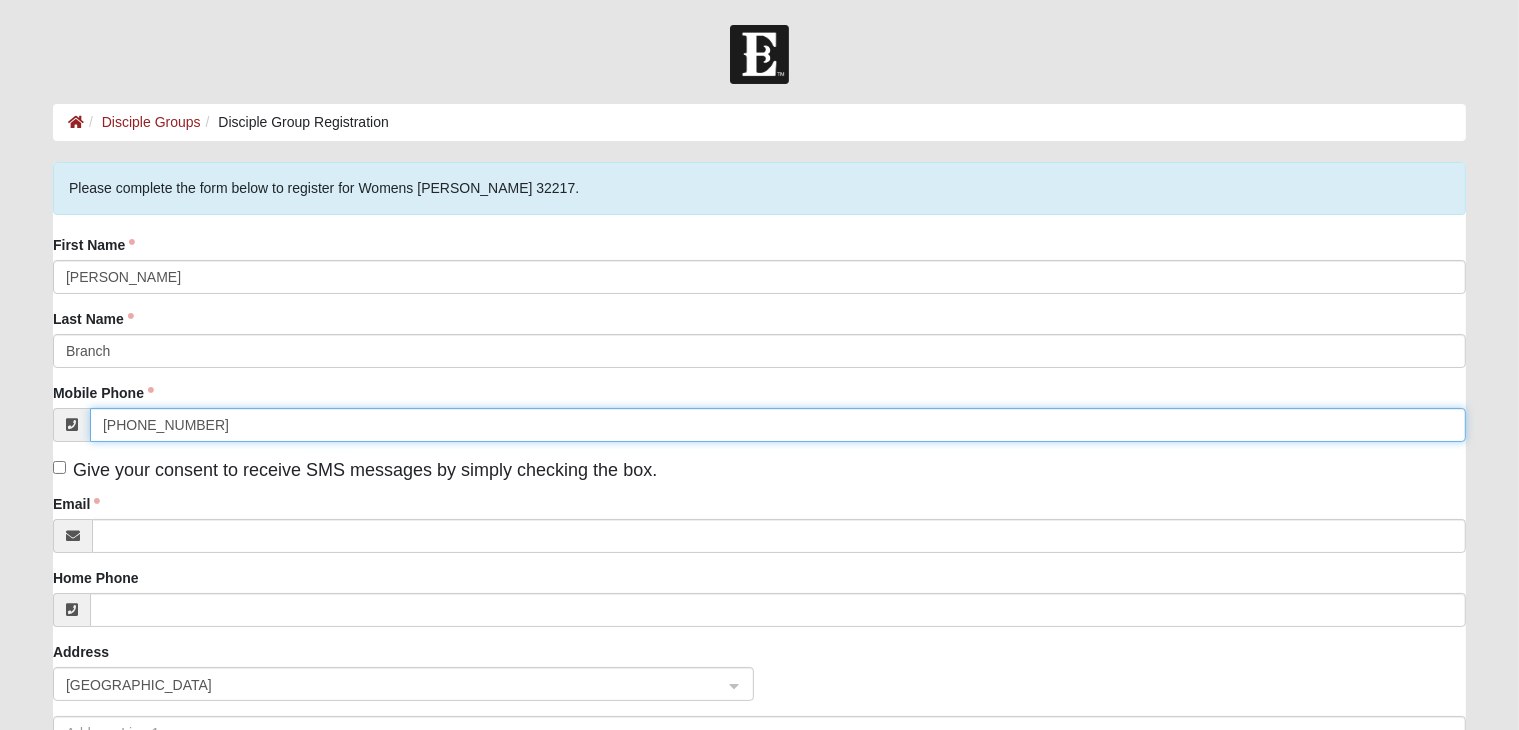 type on "(727) 415-9630" 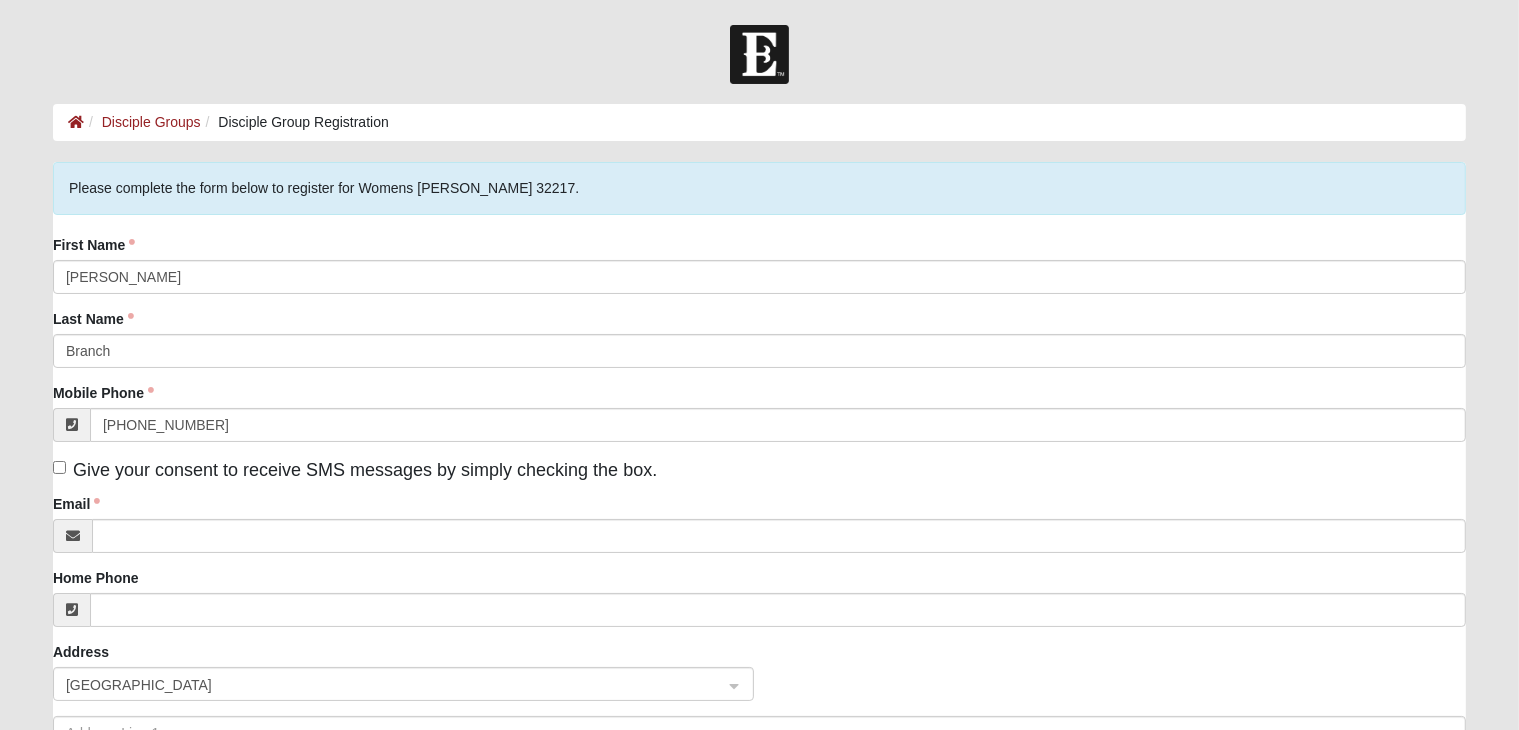 click on "Give your consent to receive SMS messages by simply checking the box." at bounding box center (365, 470) 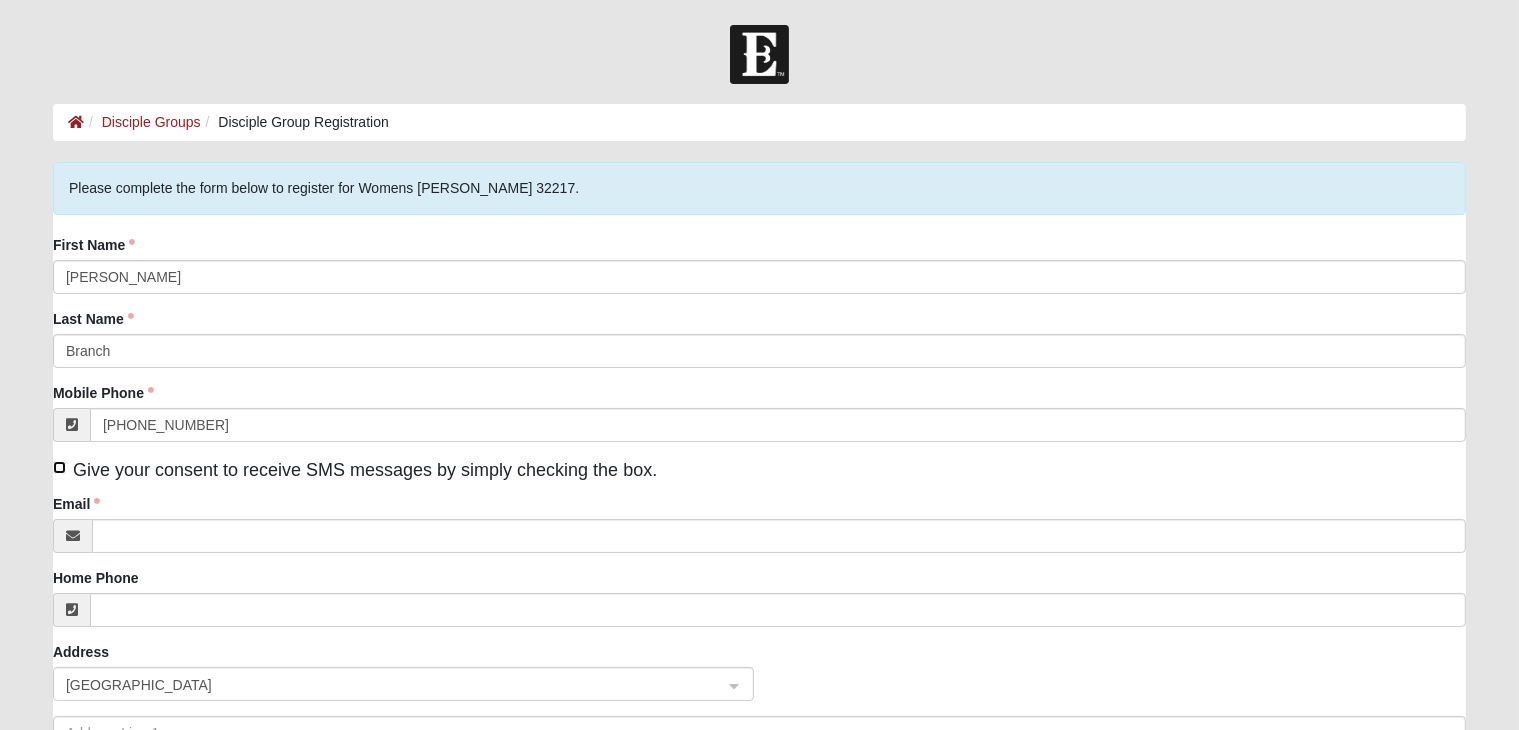 checkbox on "true" 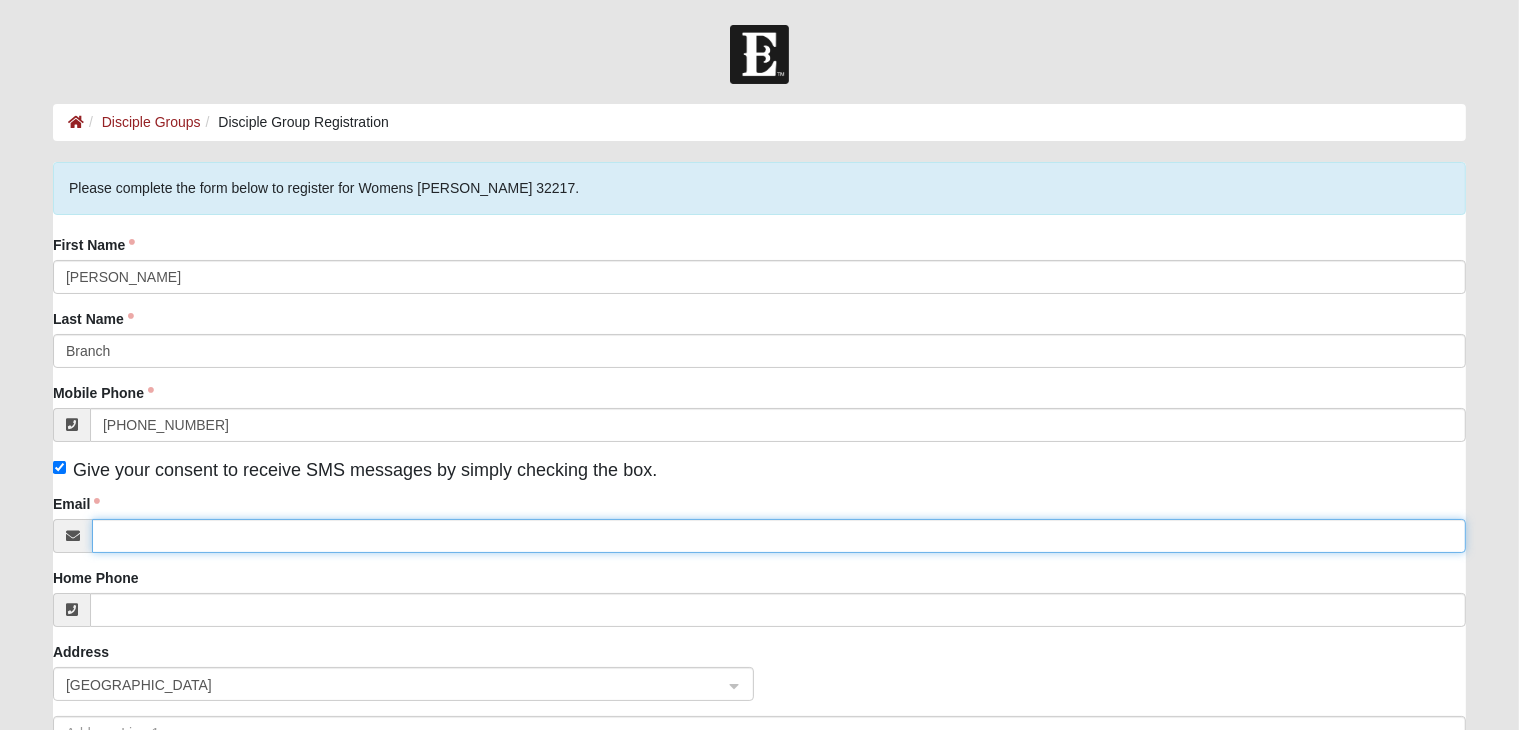 click on "Email" at bounding box center [779, 536] 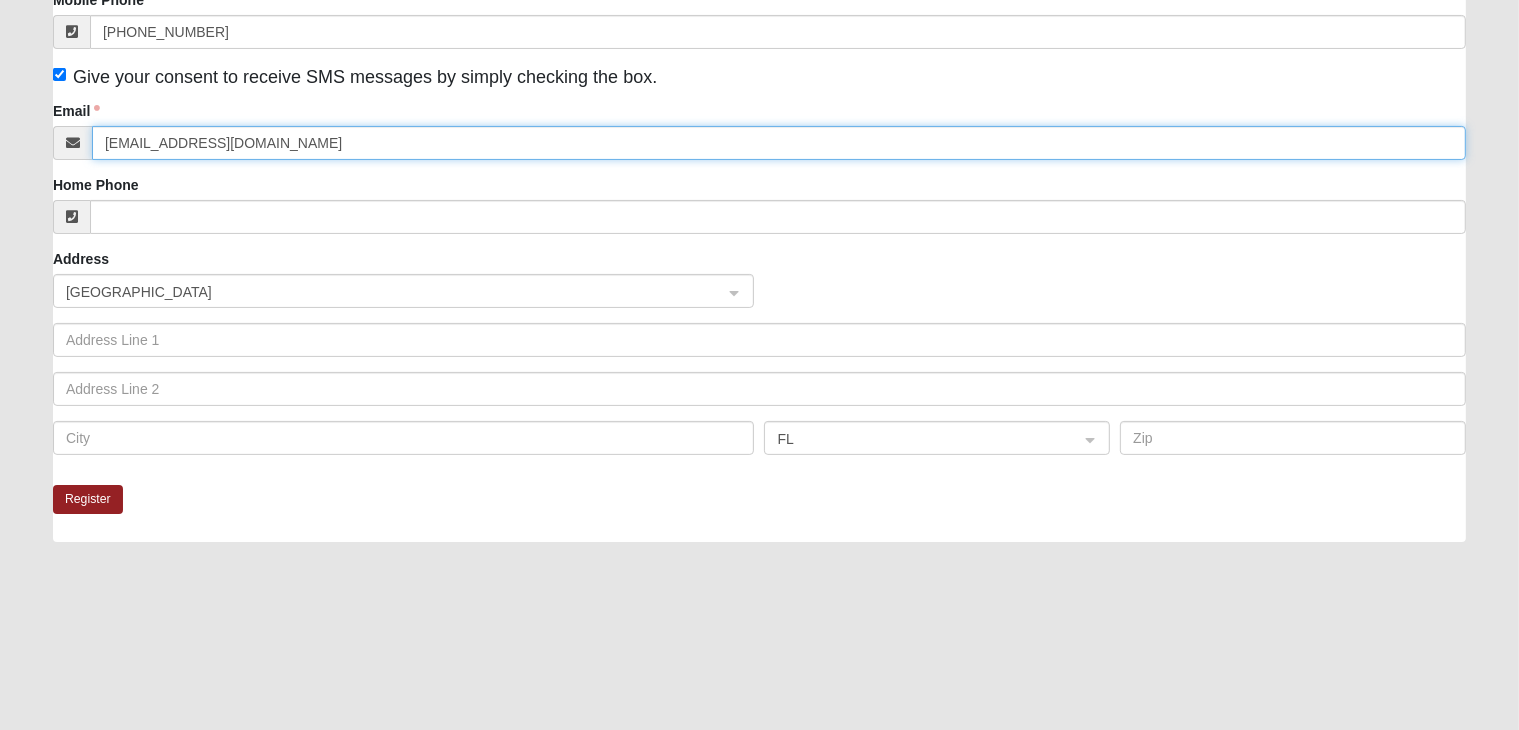 scroll, scrollTop: 478, scrollLeft: 0, axis: vertical 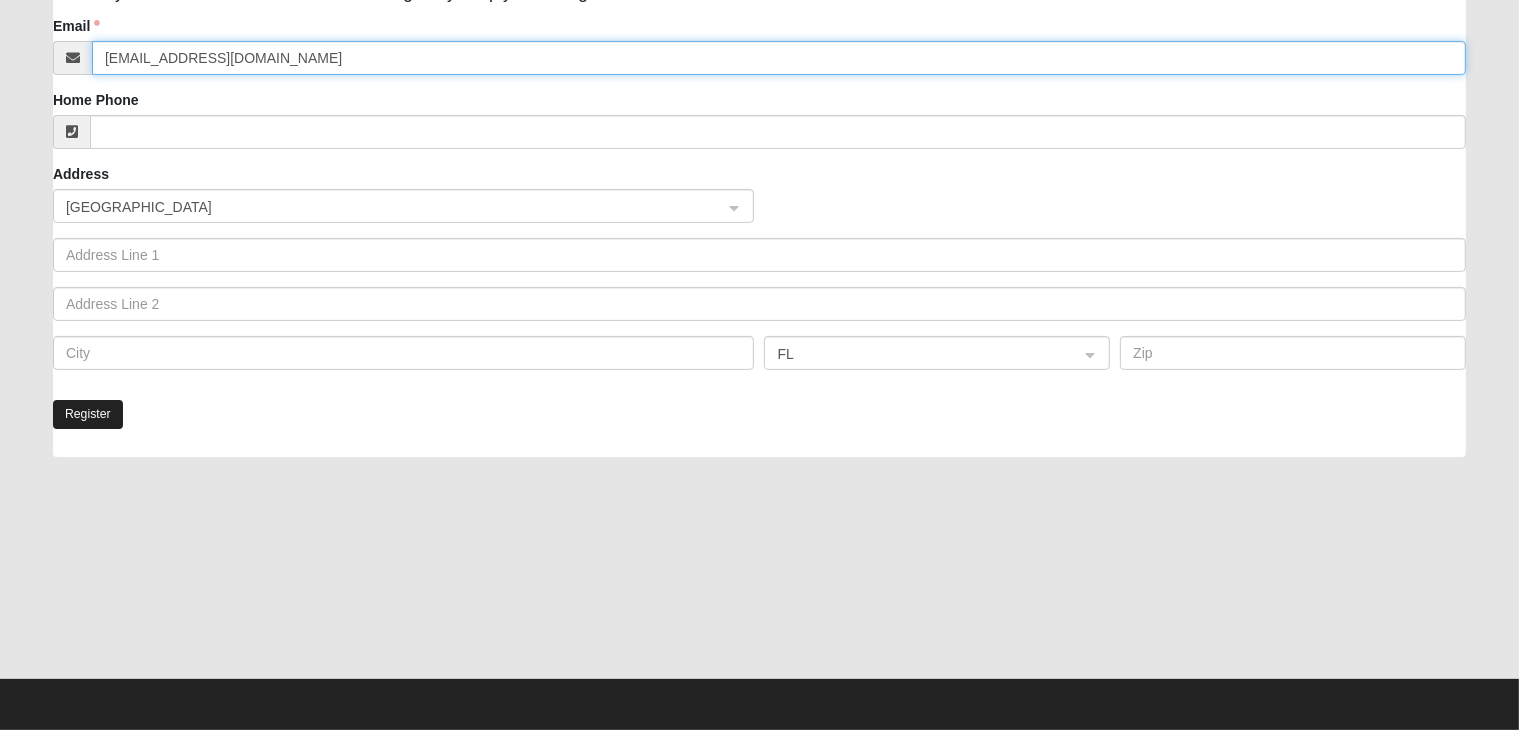 type on "carissabranch24@gmail.com" 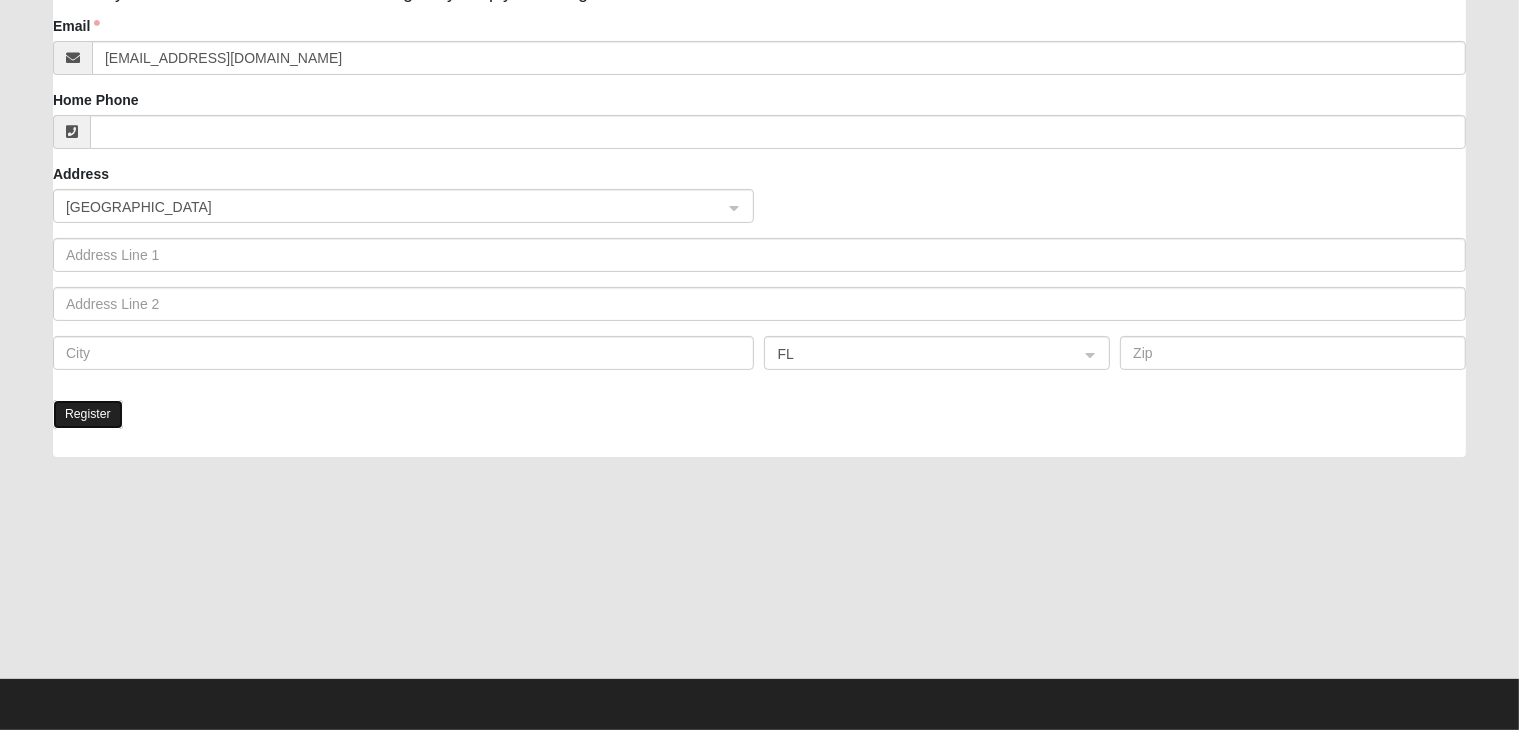 click on "Register" 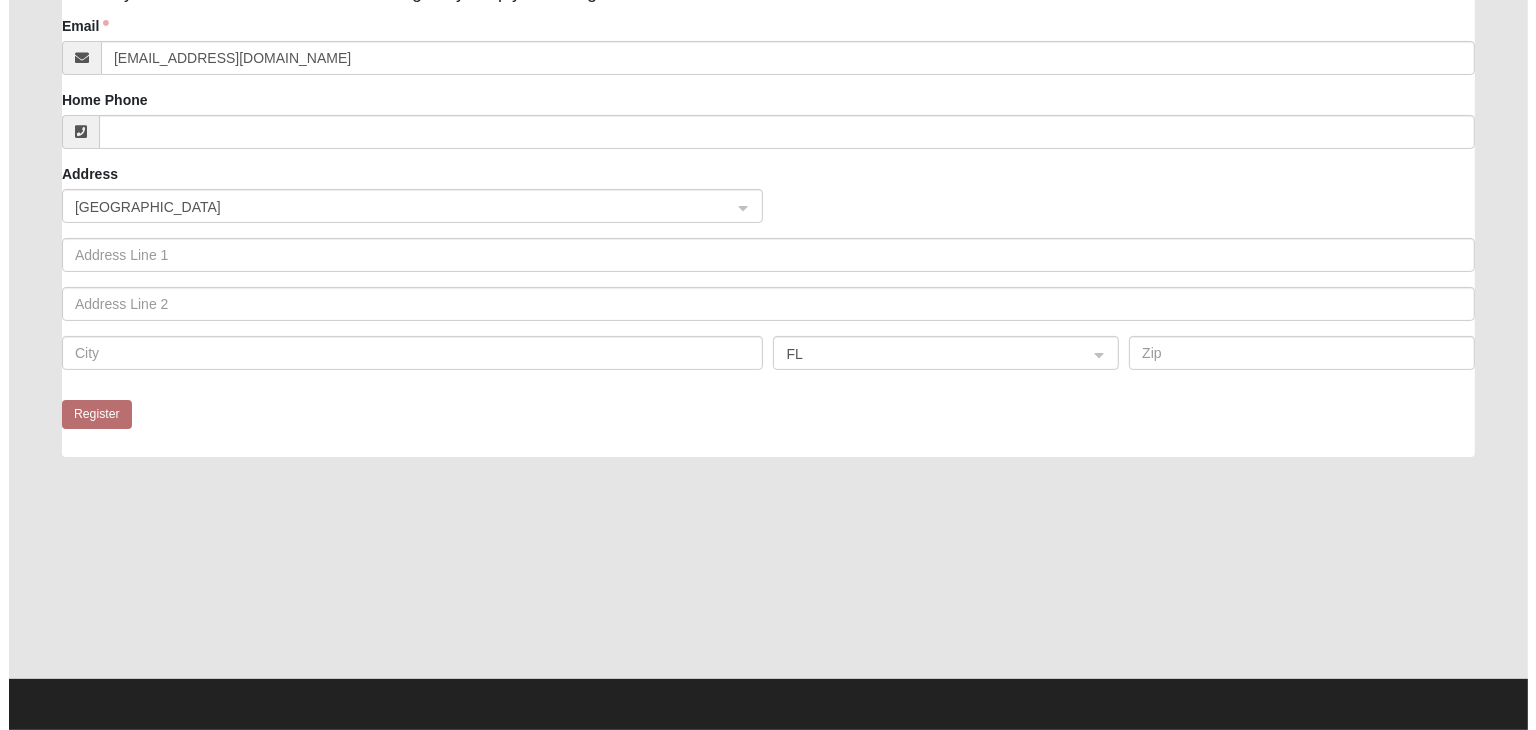 scroll, scrollTop: 0, scrollLeft: 0, axis: both 